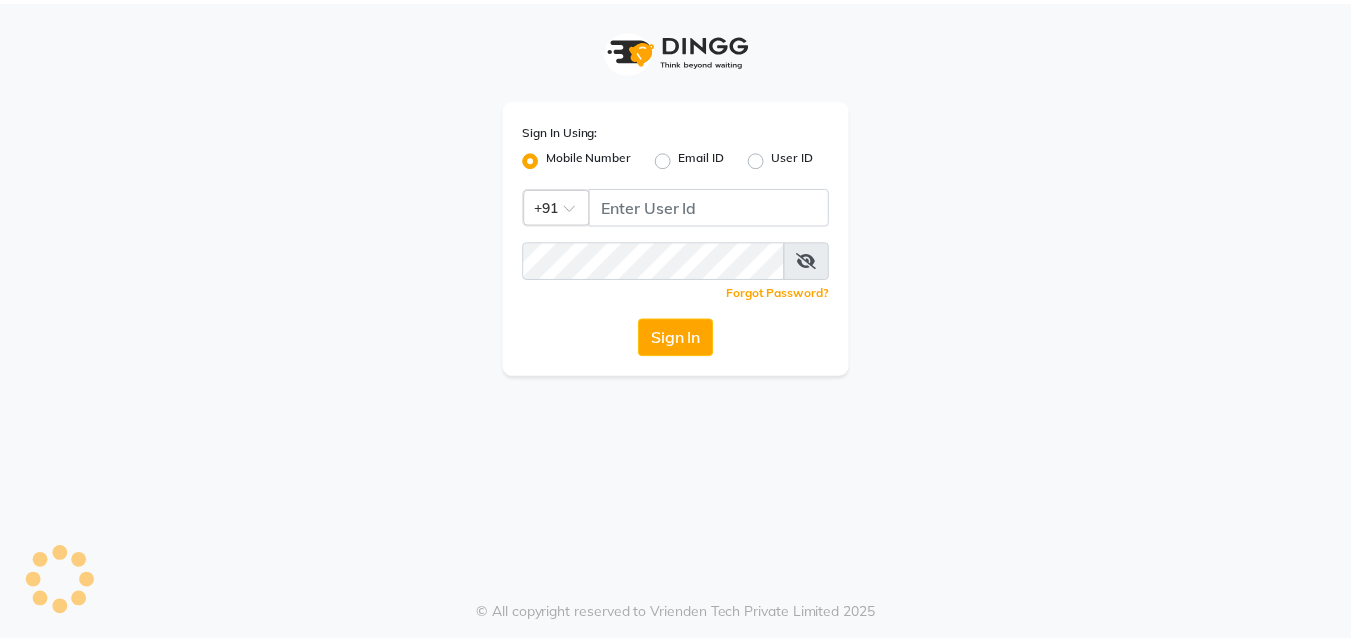 scroll, scrollTop: 0, scrollLeft: 0, axis: both 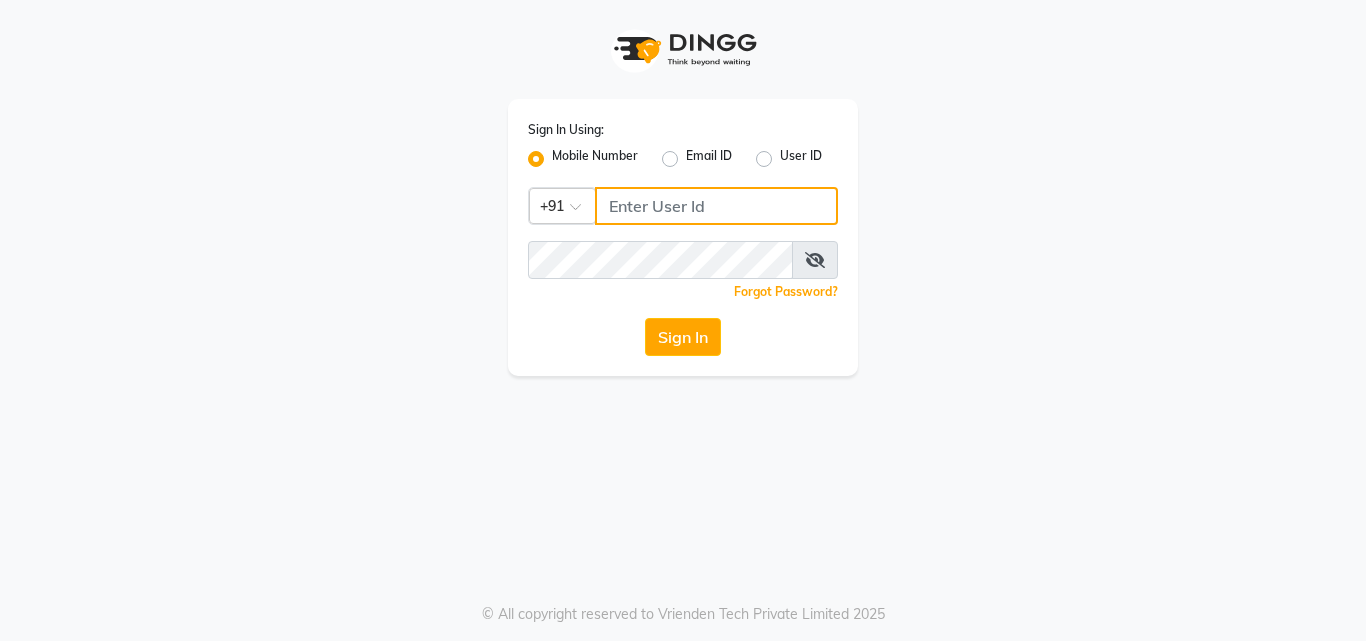 click 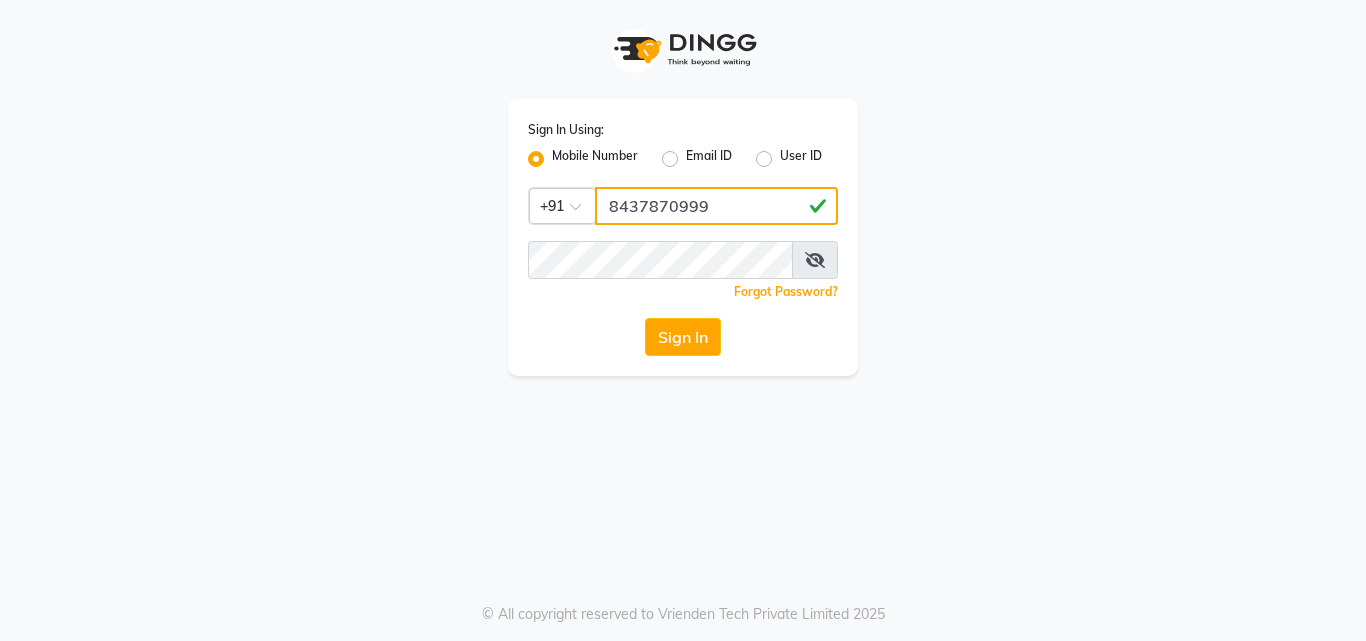 click on "8437870999" 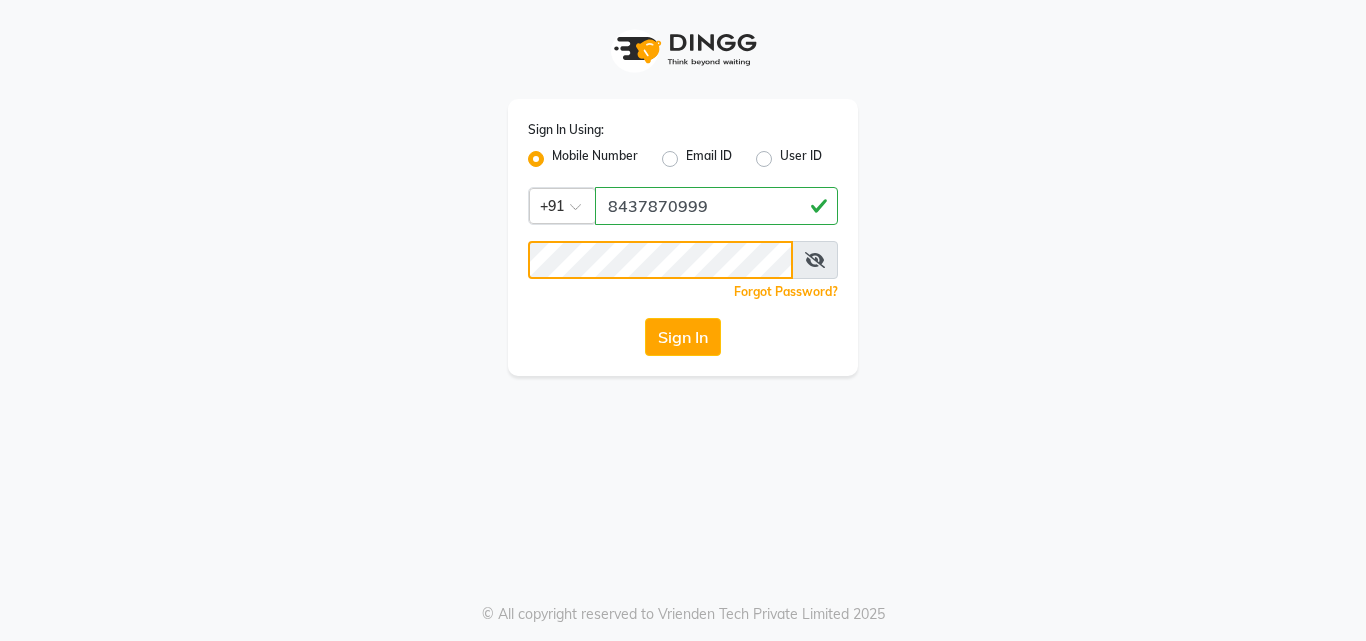 click on "Sign In" 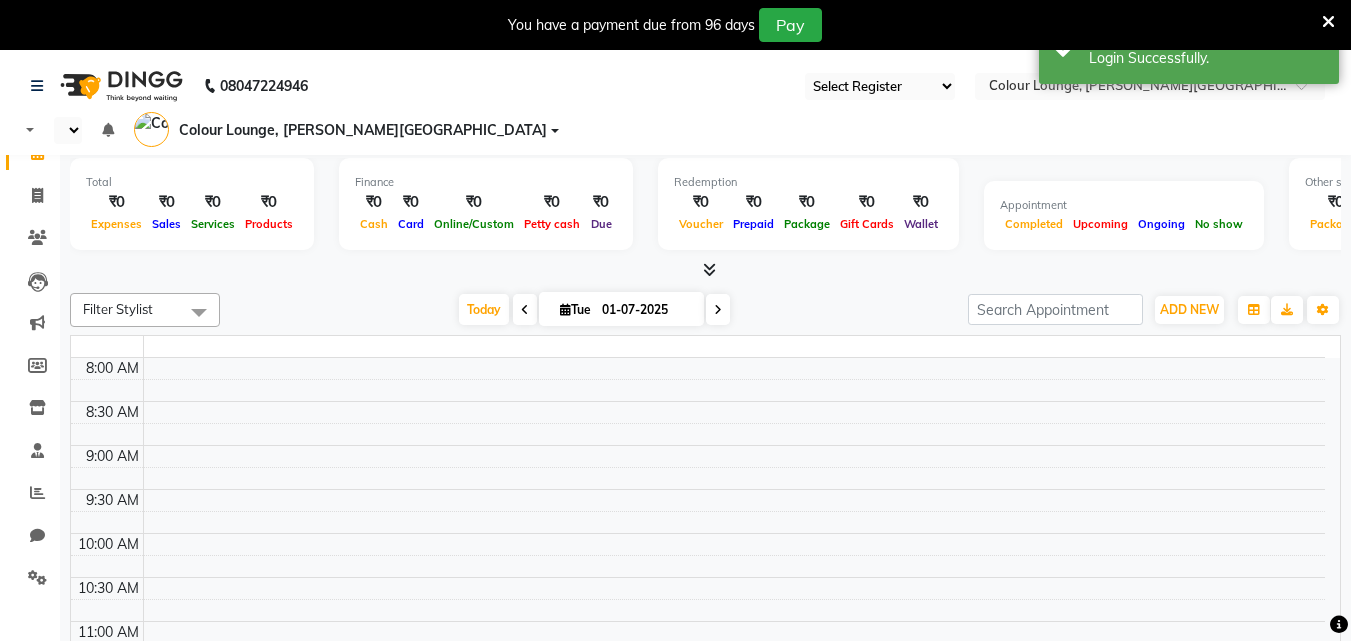 select on "67" 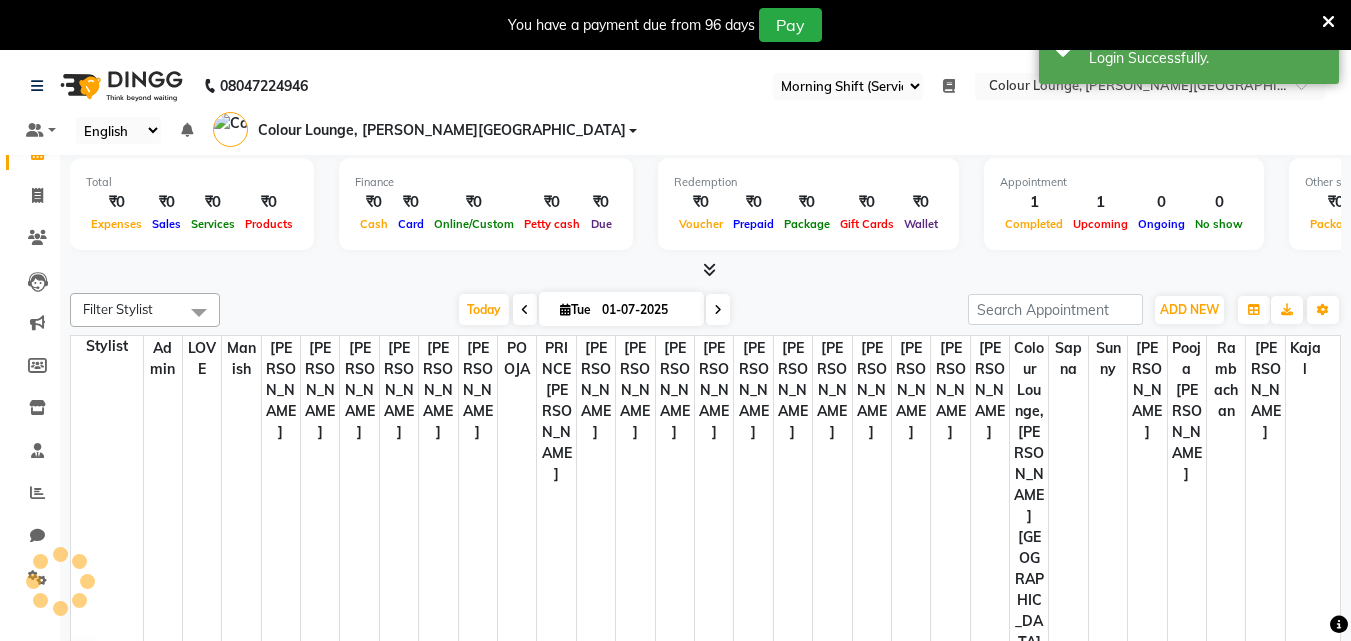 scroll, scrollTop: 0, scrollLeft: 0, axis: both 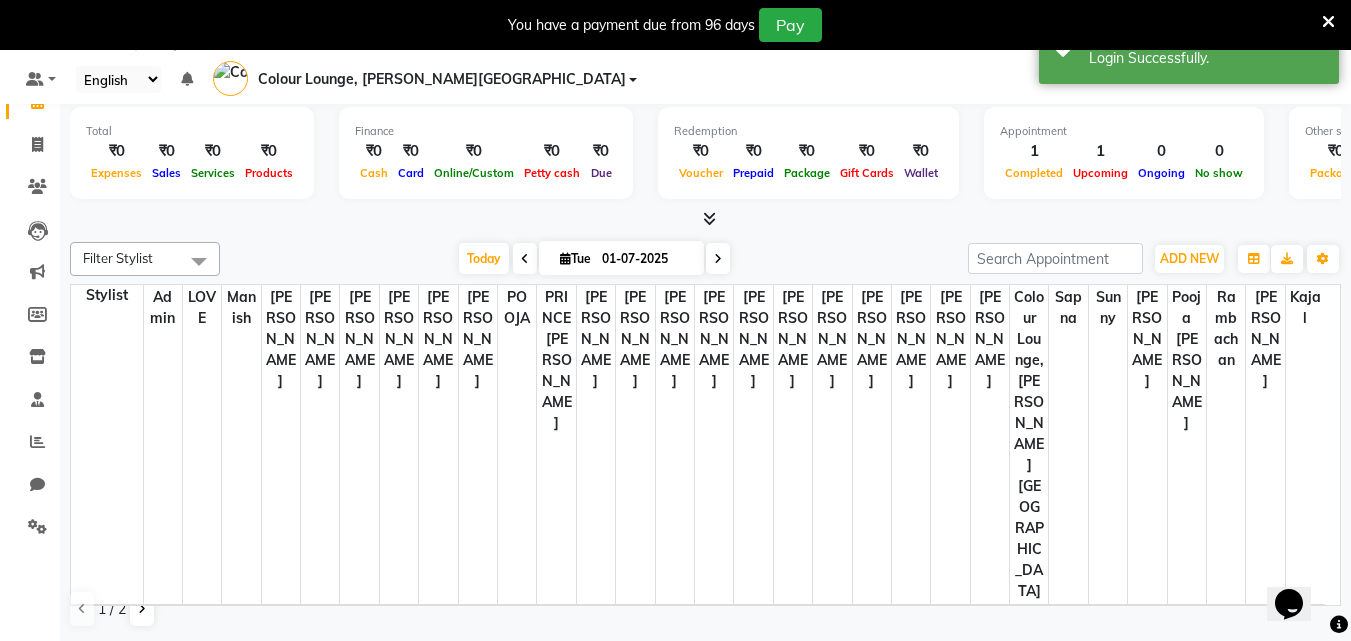 click at bounding box center (1328, 22) 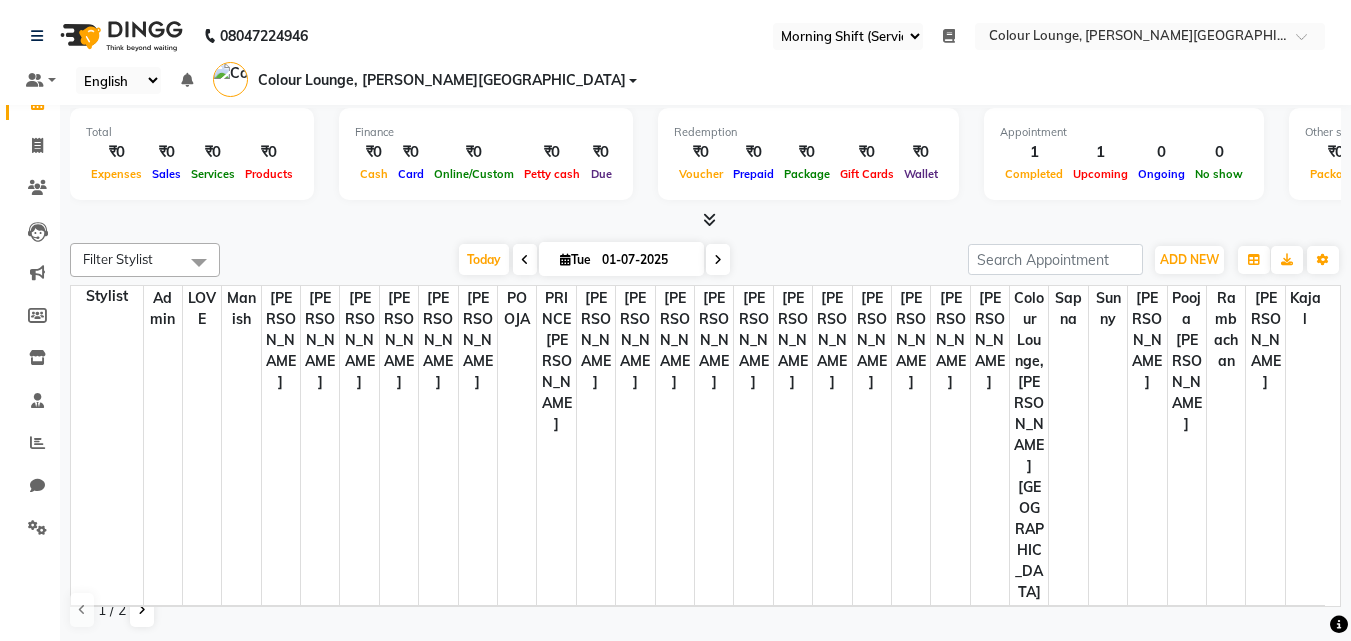 scroll, scrollTop: 1, scrollLeft: 0, axis: vertical 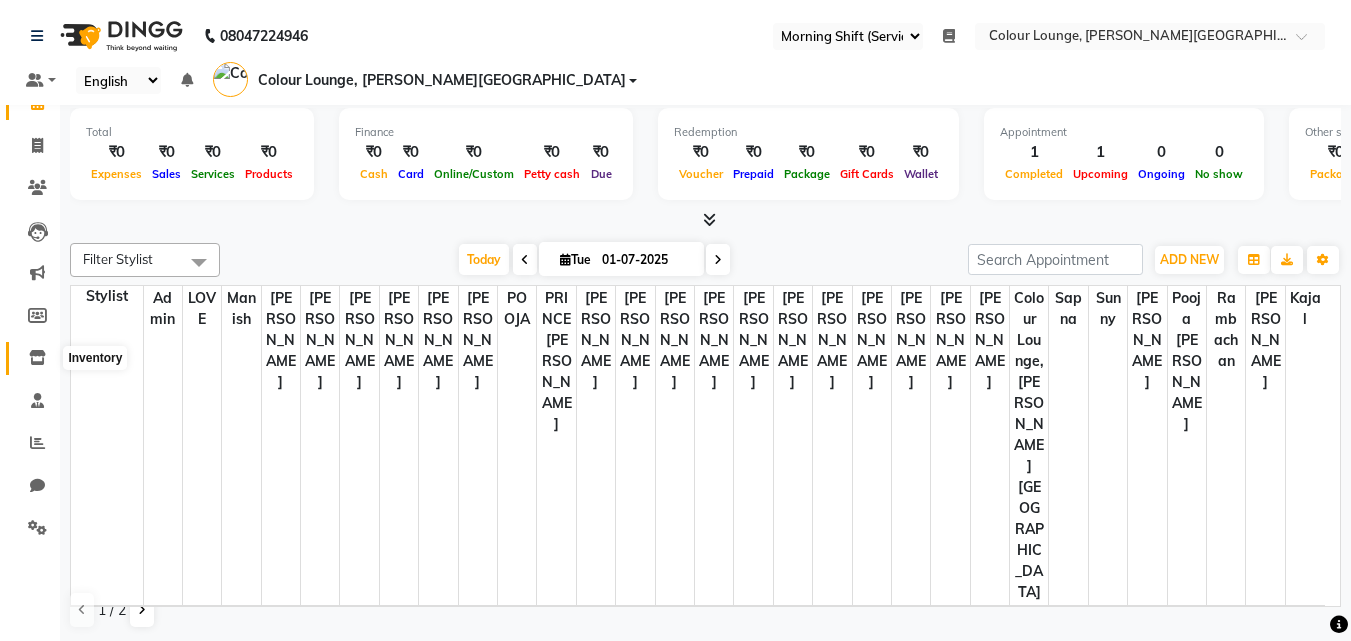 click 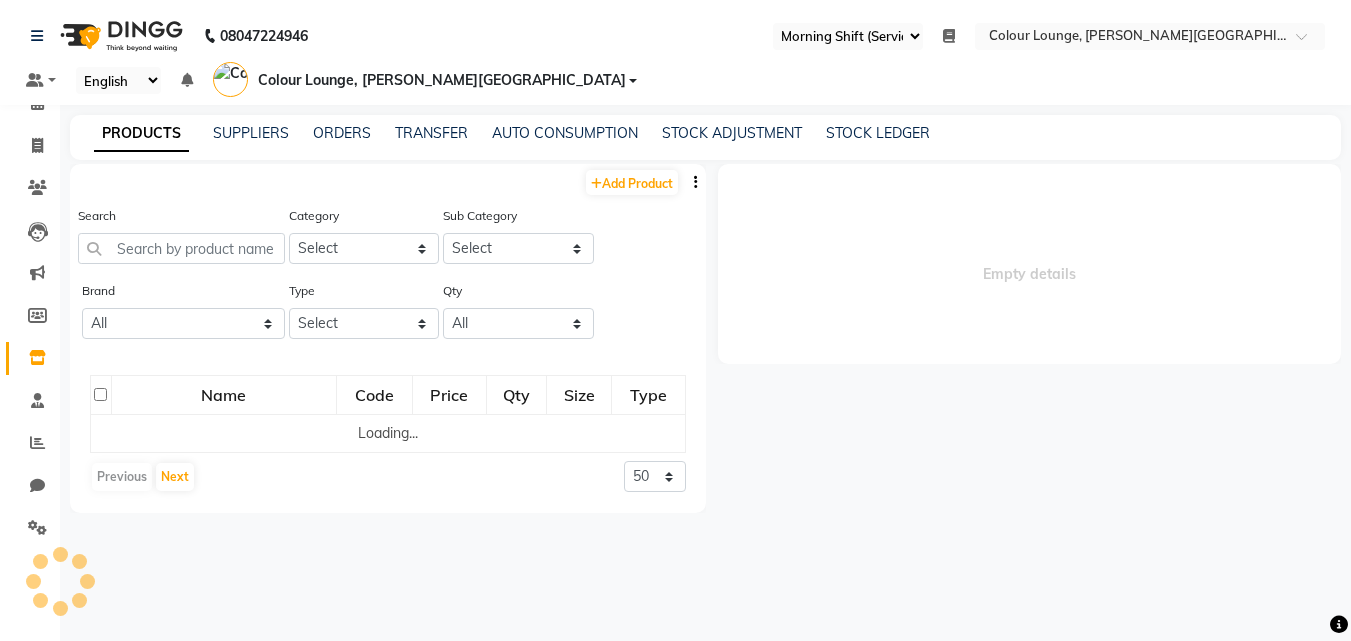 select 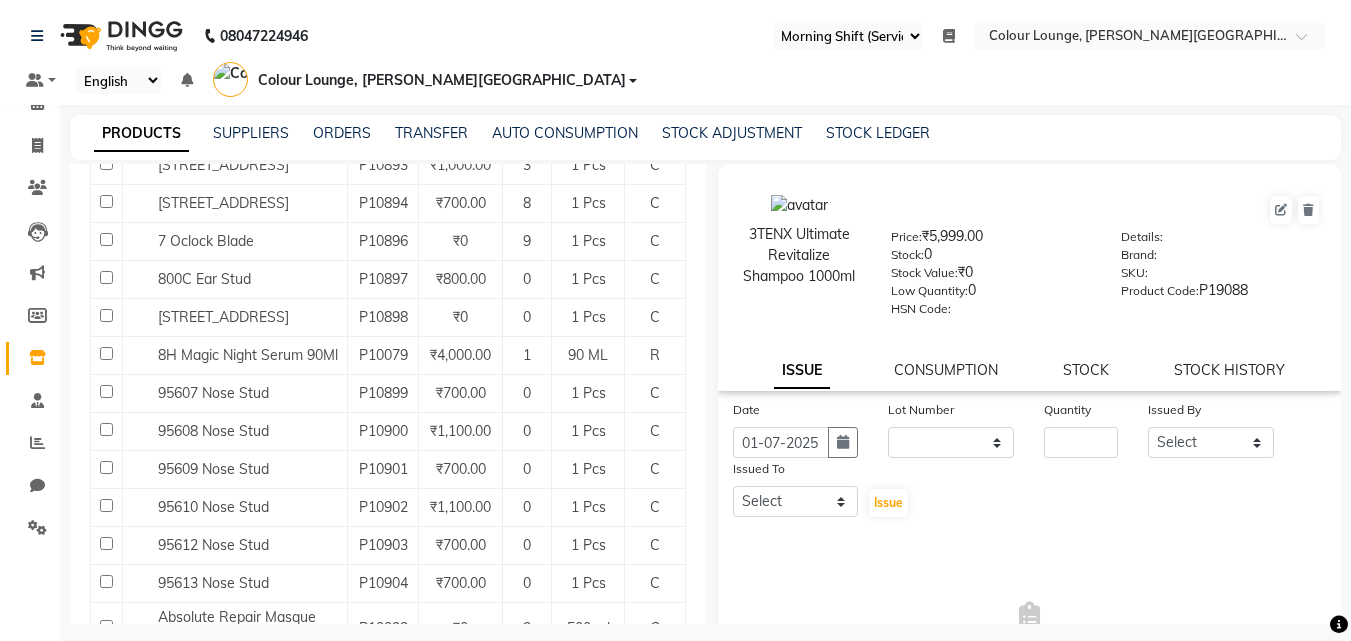 scroll, scrollTop: 1985, scrollLeft: 0, axis: vertical 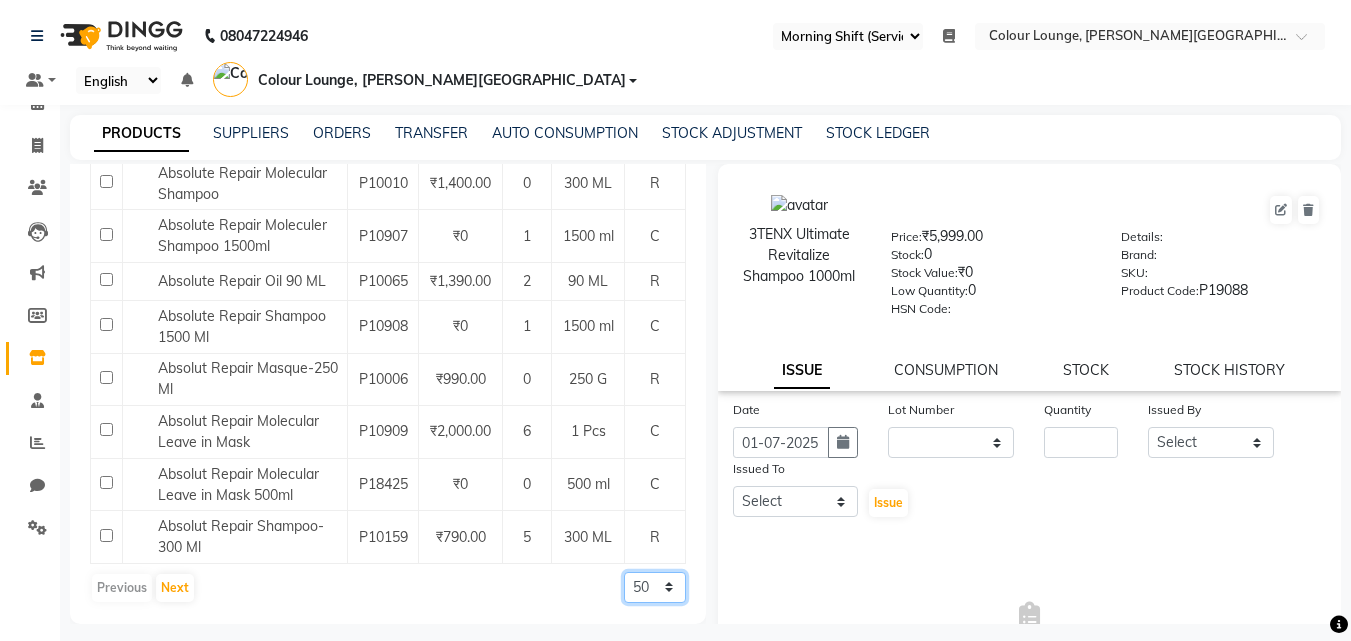 click on "50 100 500" 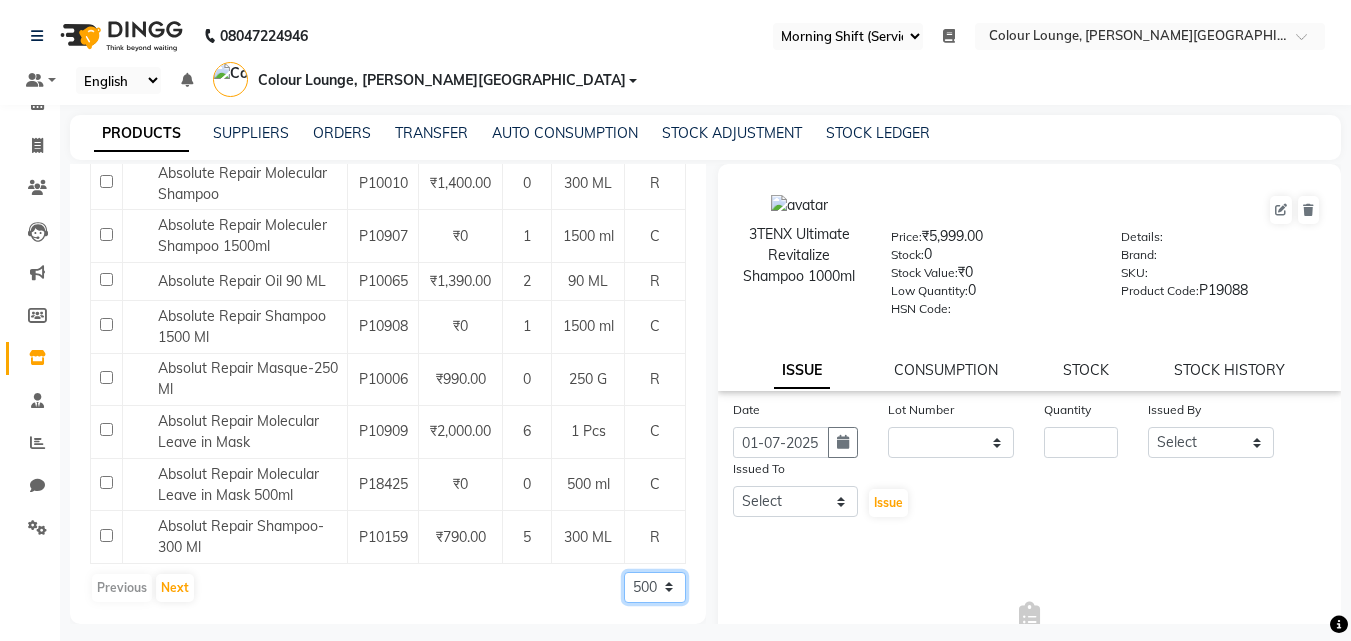 click on "50 100 500" 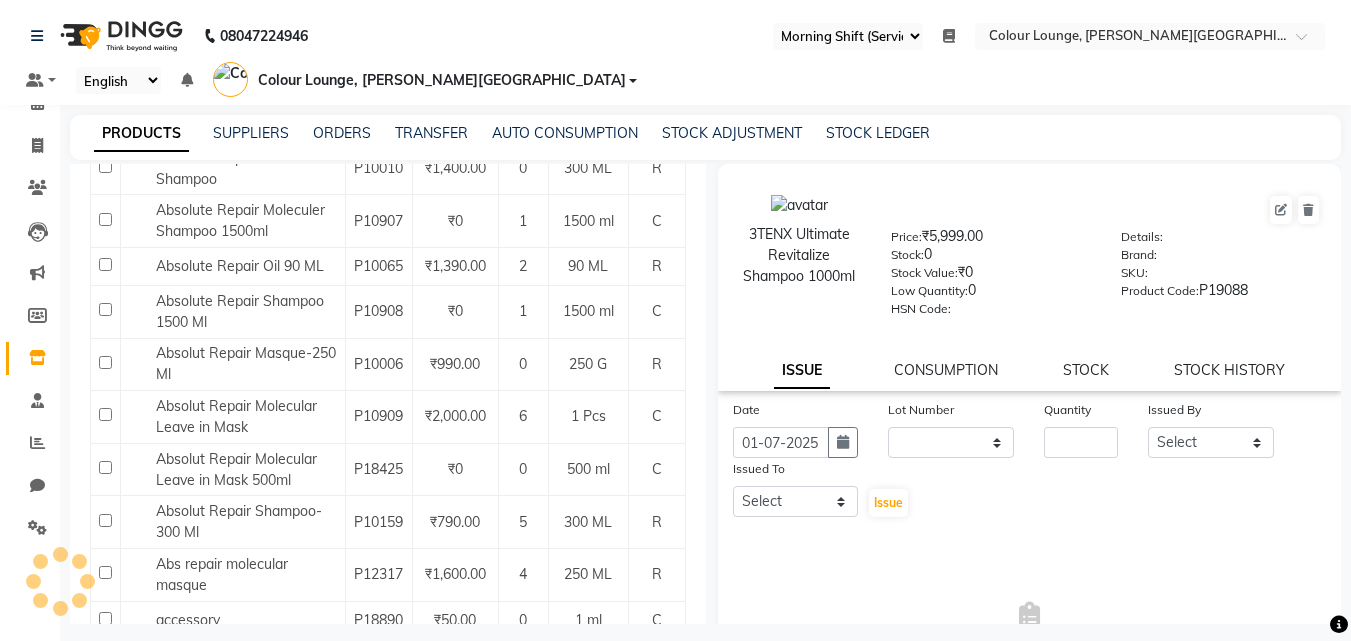 scroll, scrollTop: 0, scrollLeft: 0, axis: both 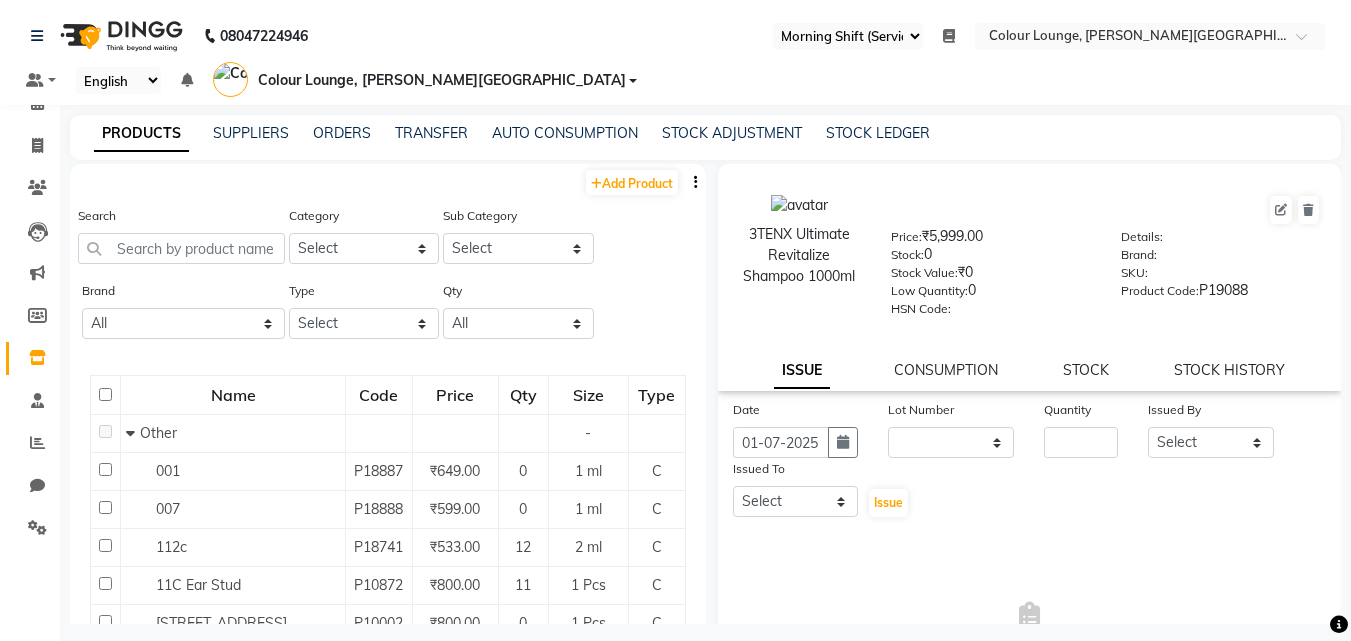 click on "Next" 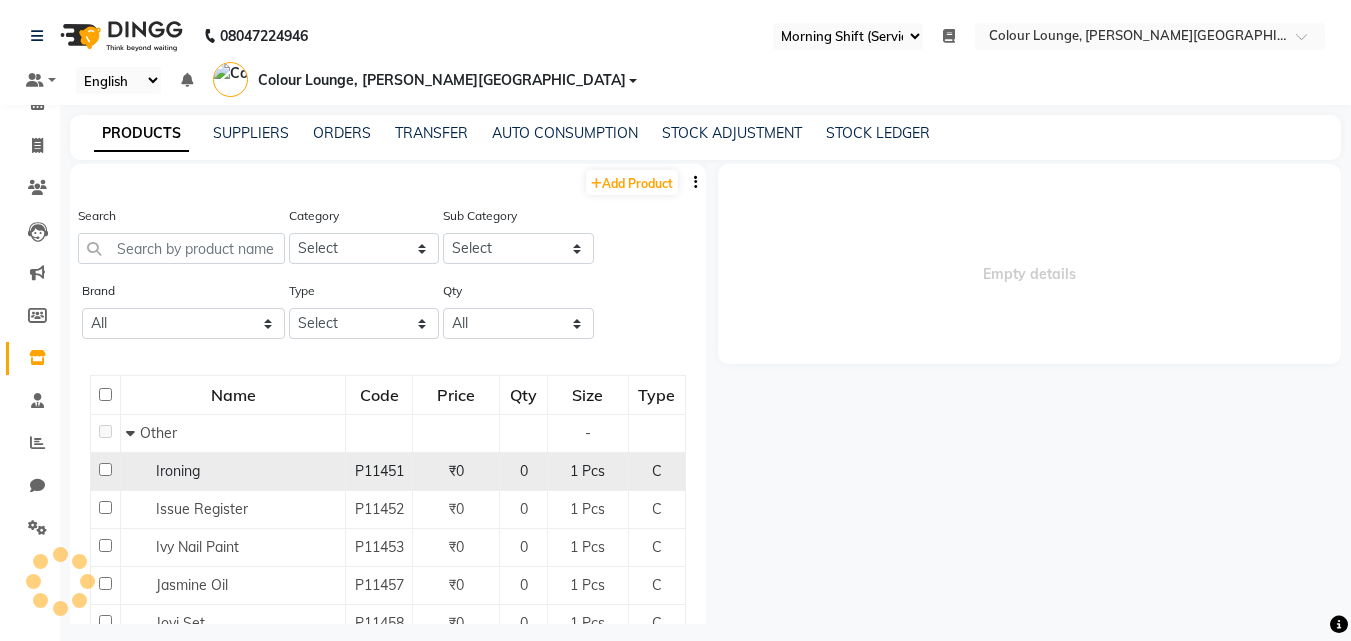 click on "Ironing" 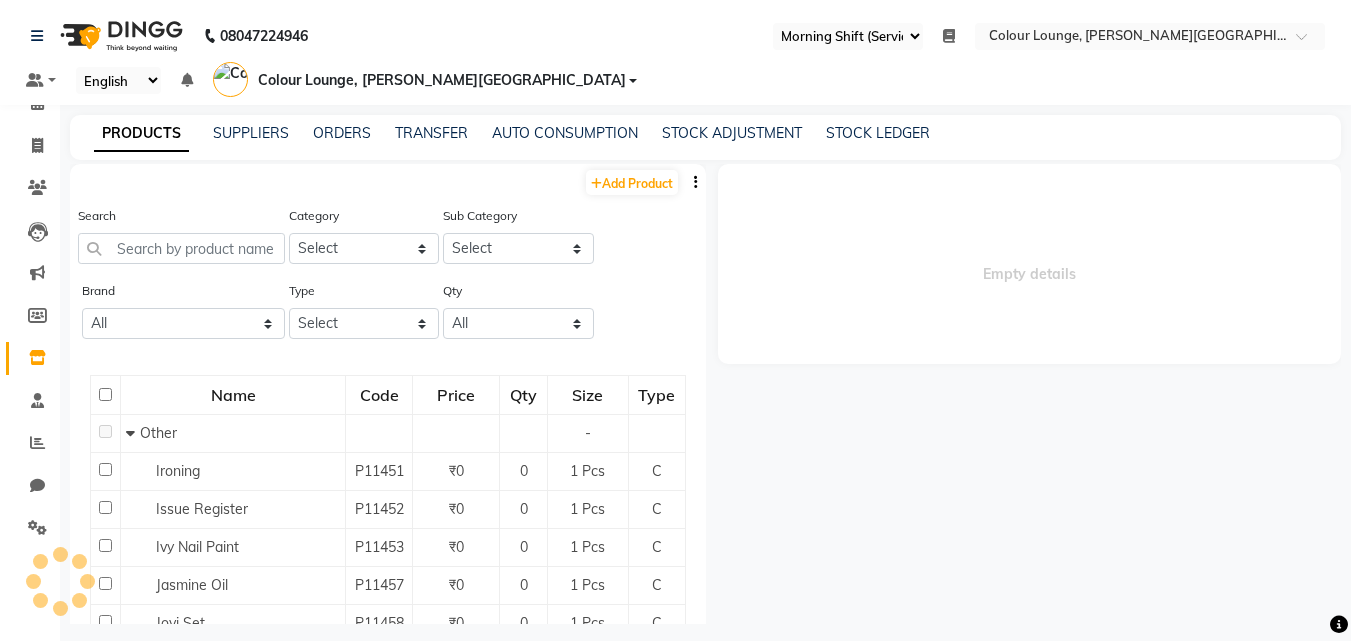 select 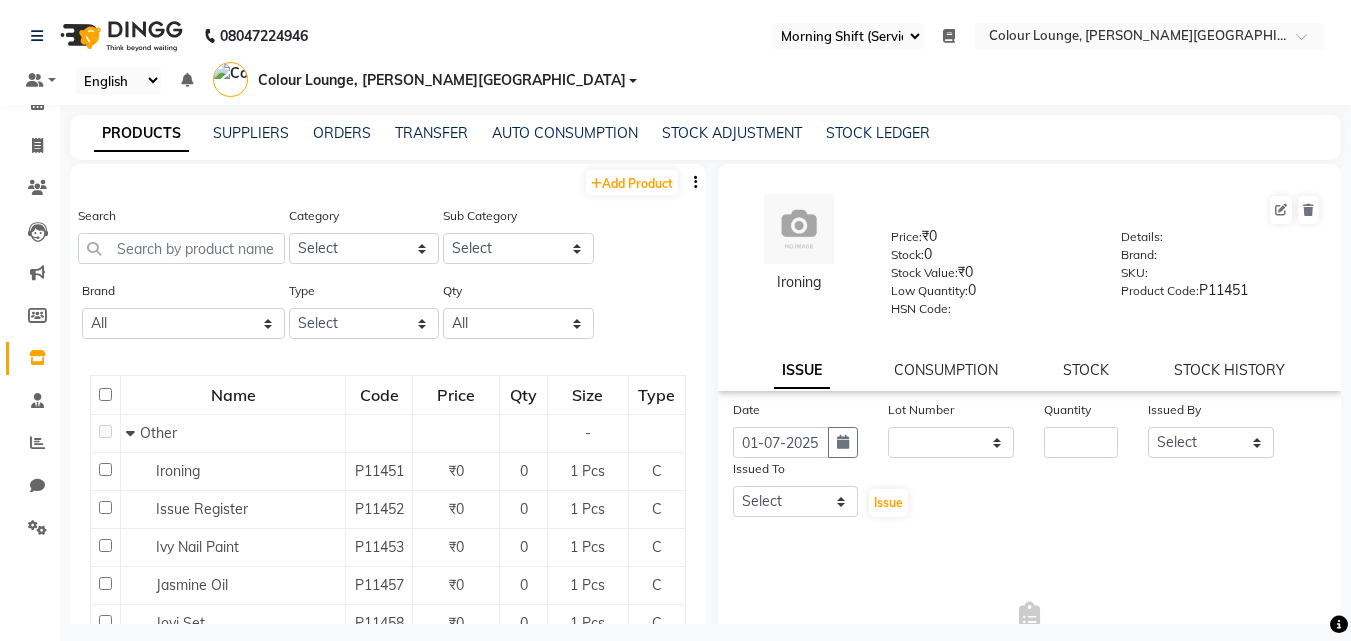 click on "Next" 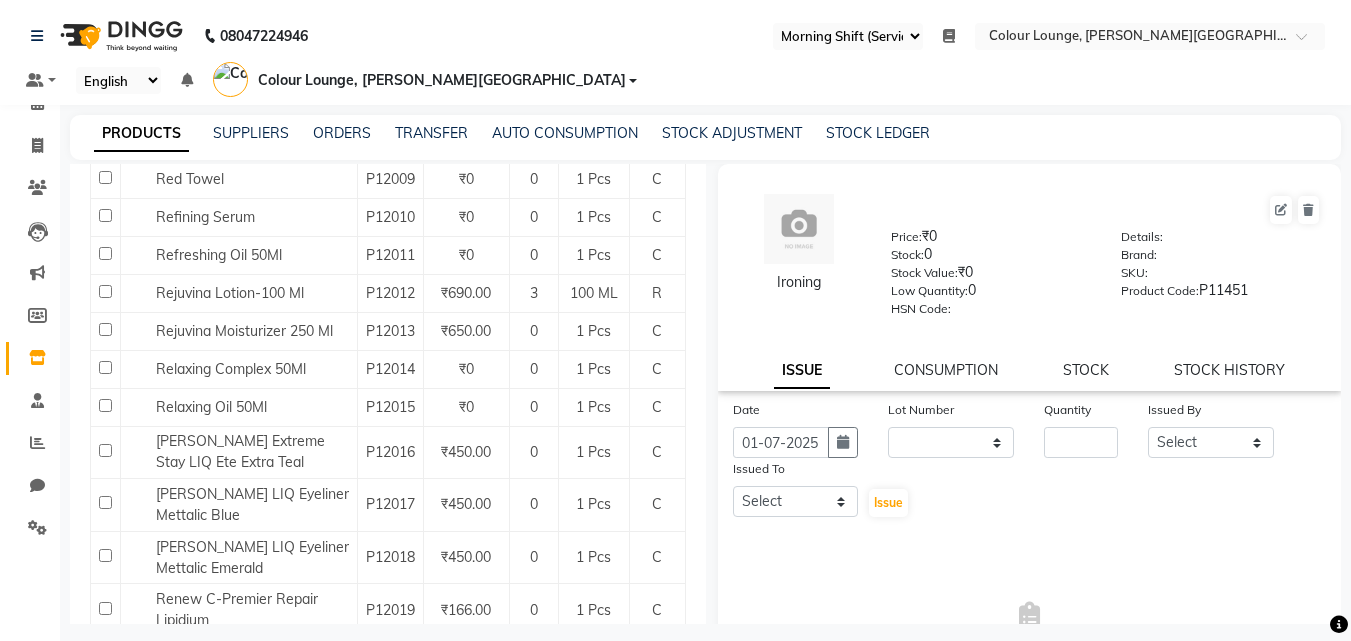 scroll, scrollTop: 11478, scrollLeft: 0, axis: vertical 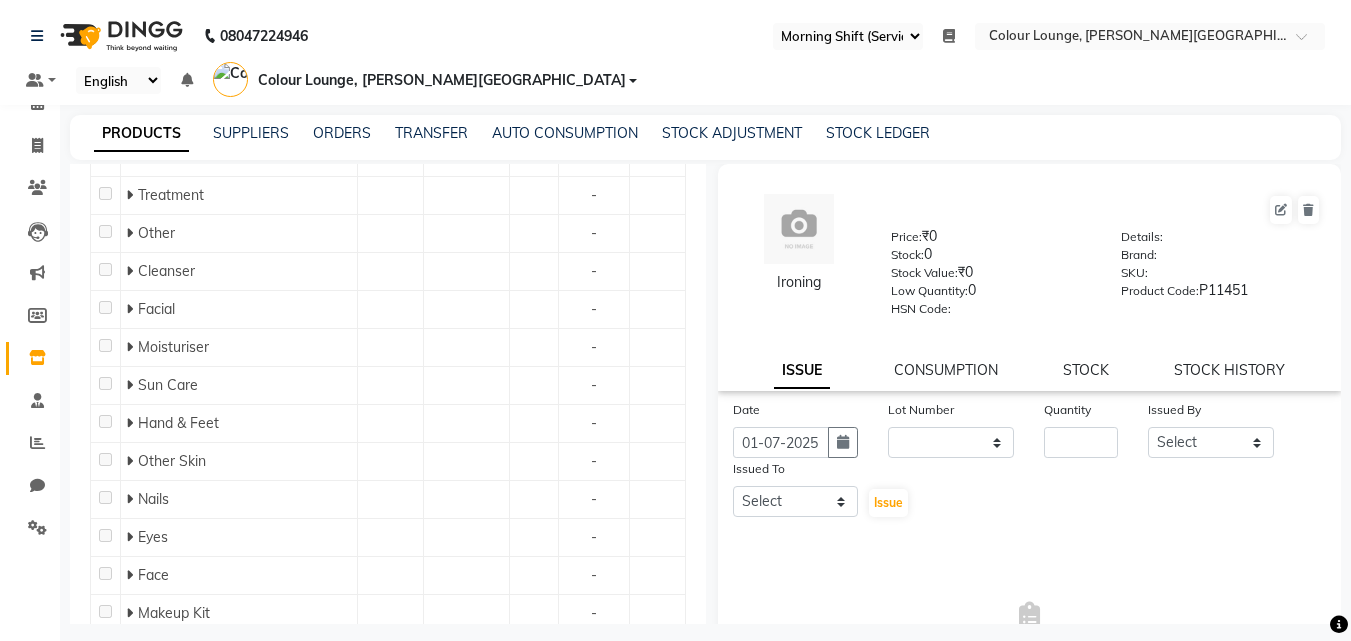 click 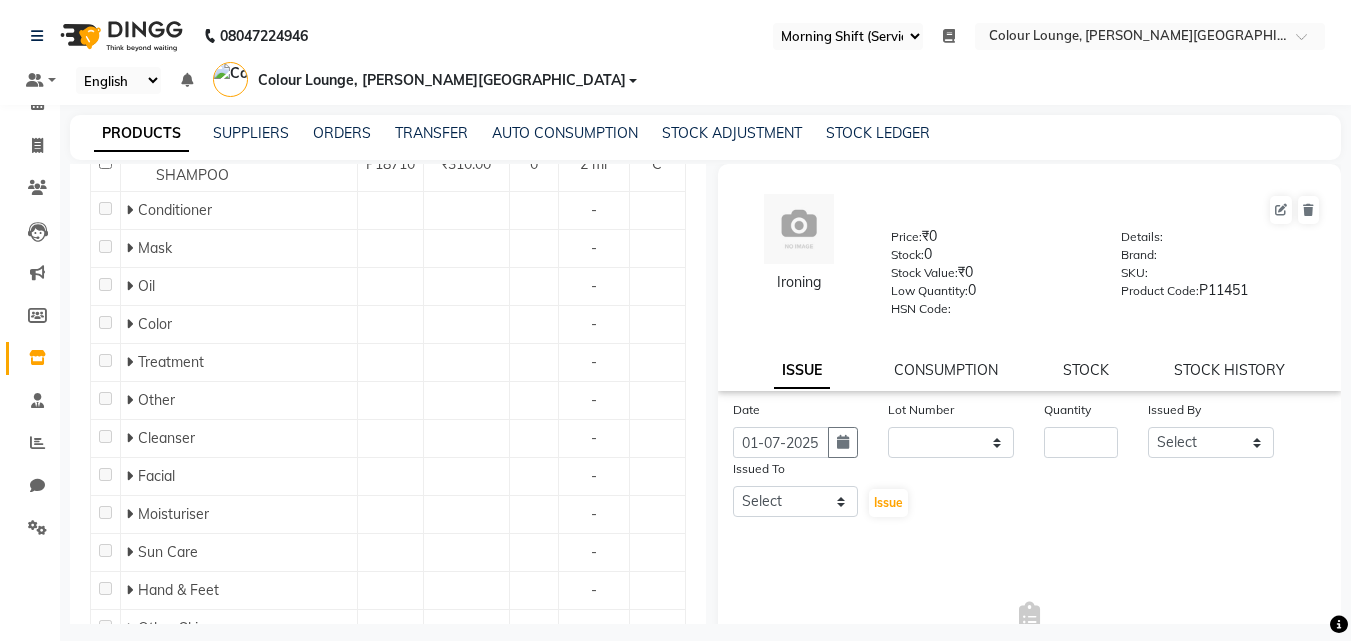 click 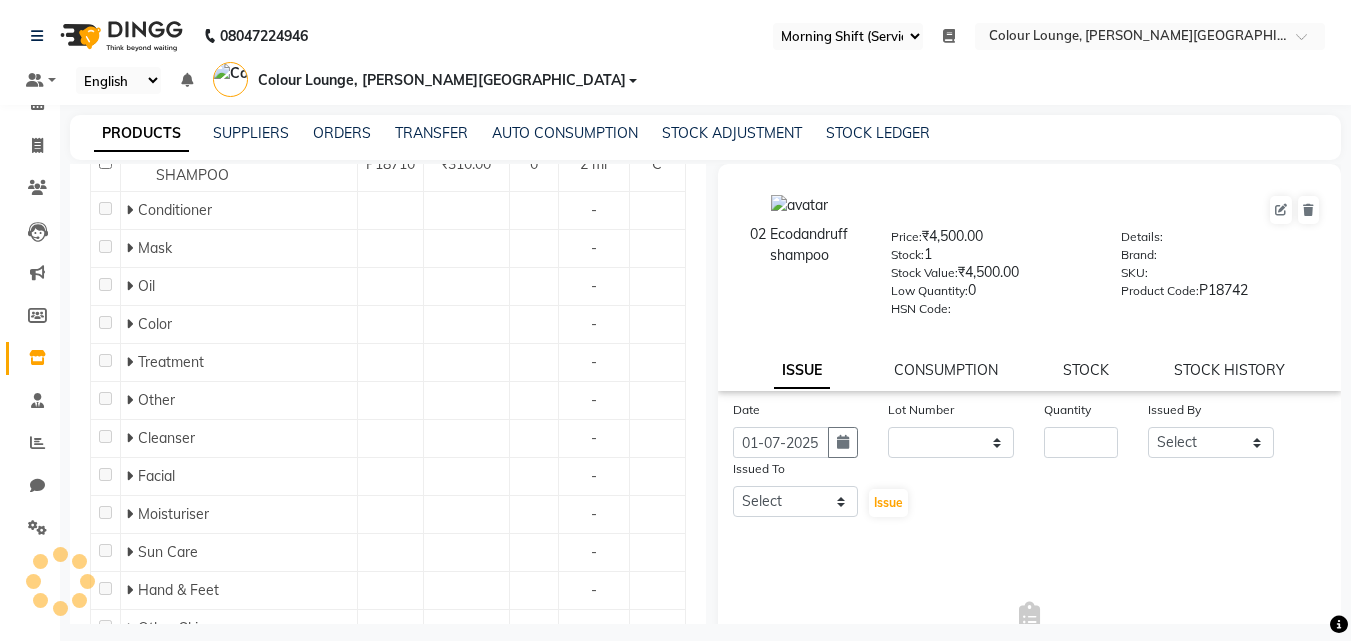 click 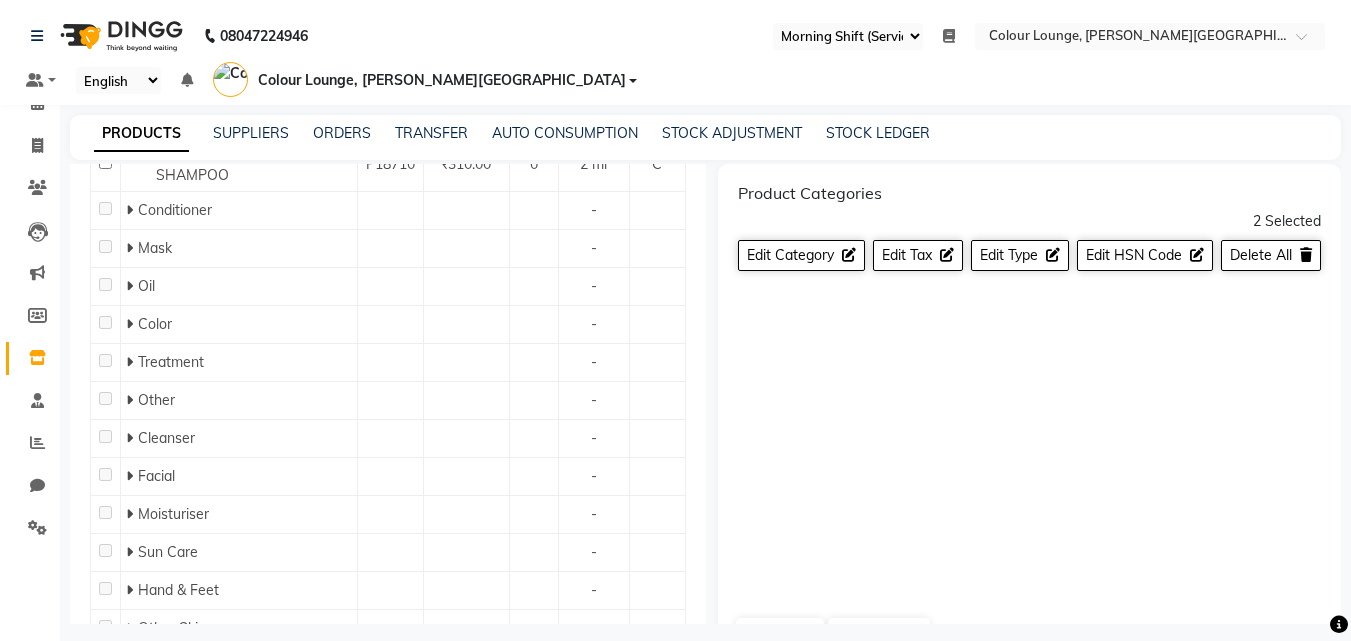 click 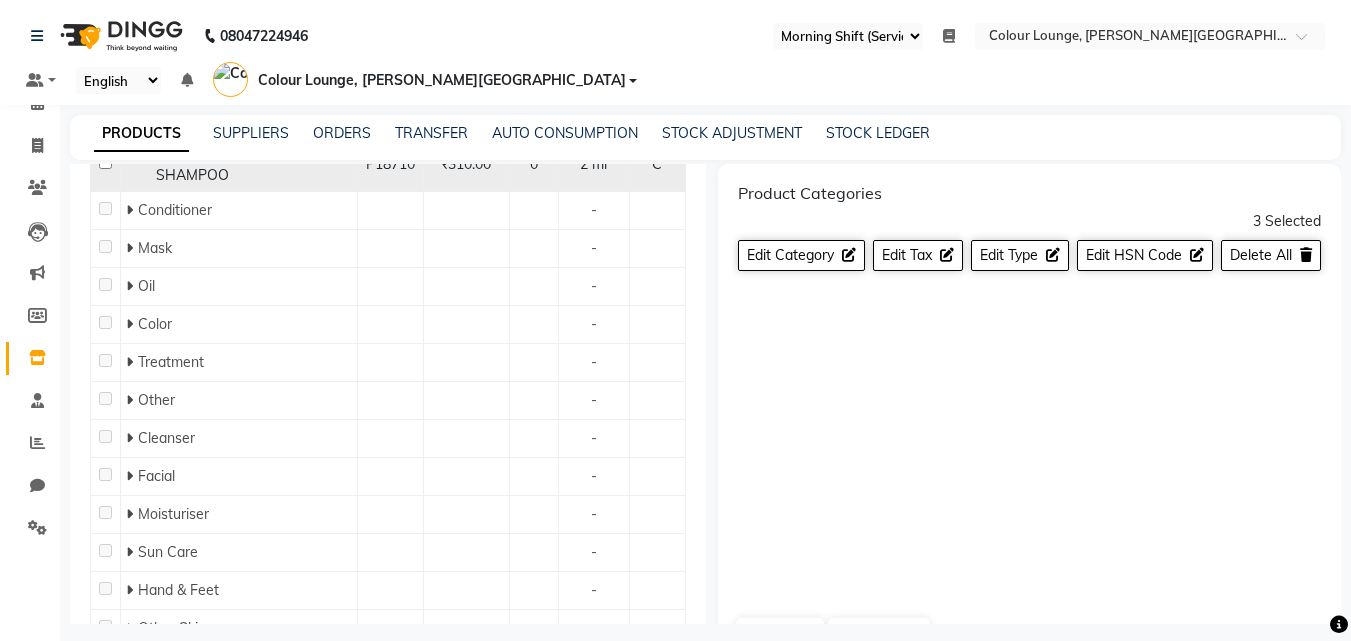 click 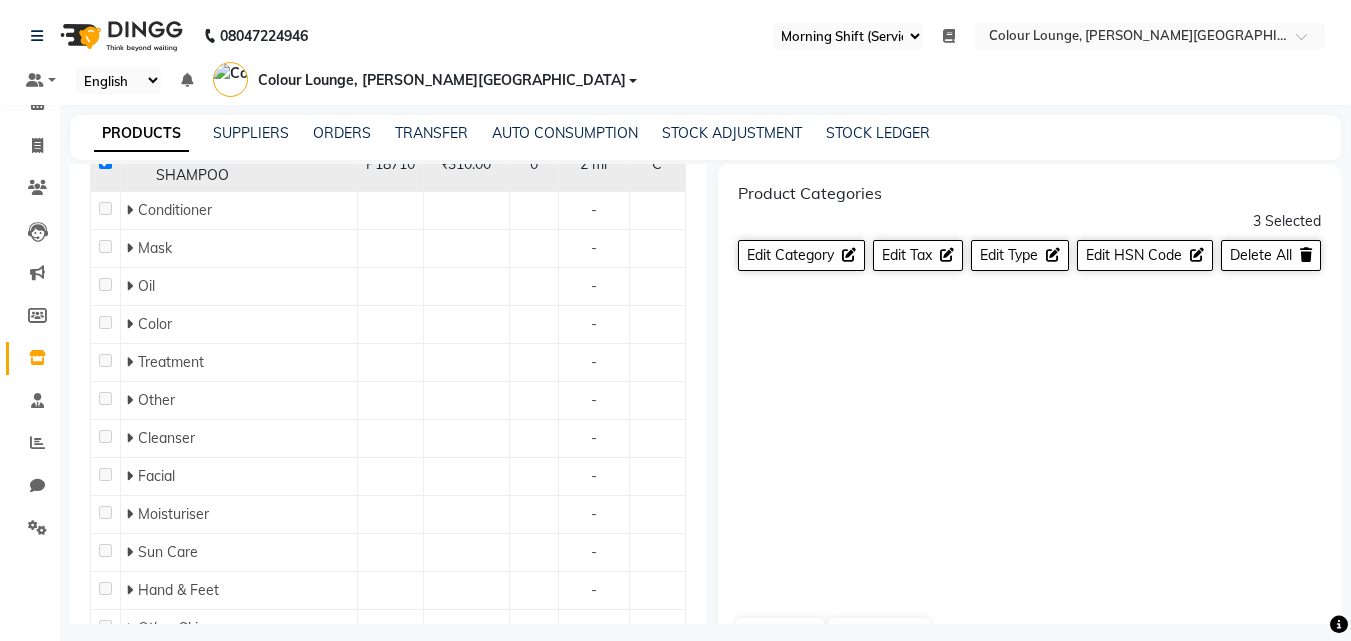 checkbox on "true" 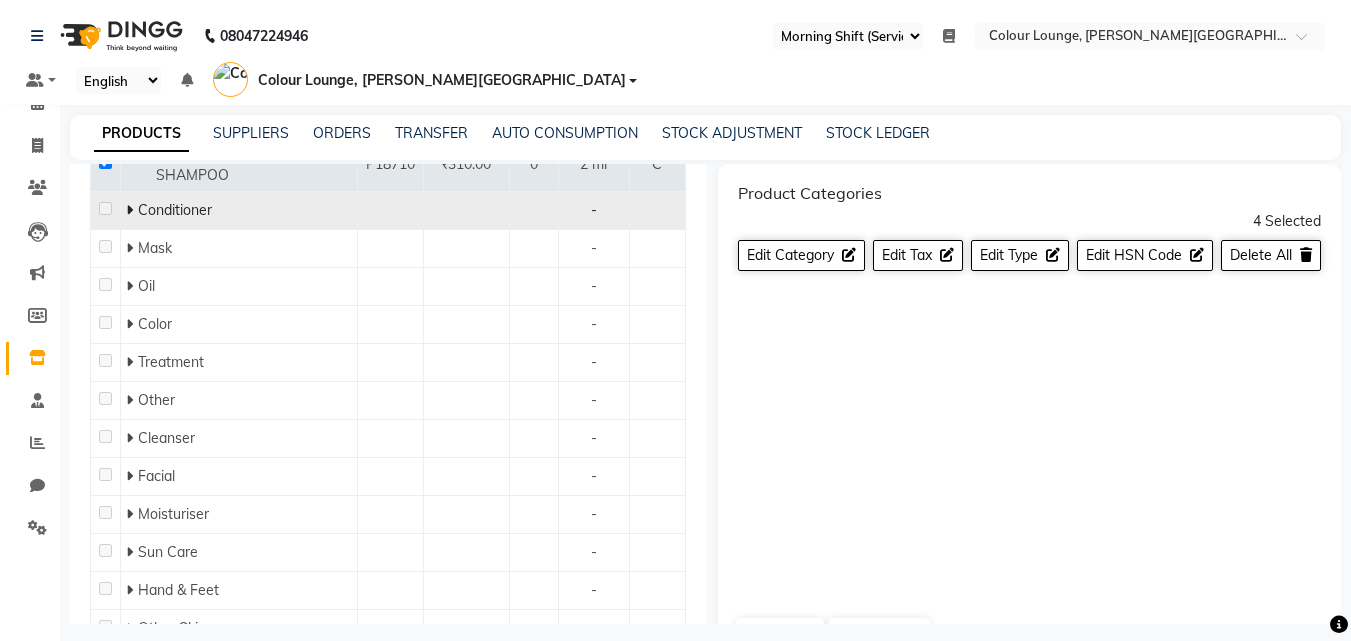 drag, startPoint x: 127, startPoint y: 567, endPoint x: 276, endPoint y: 564, distance: 149.0302 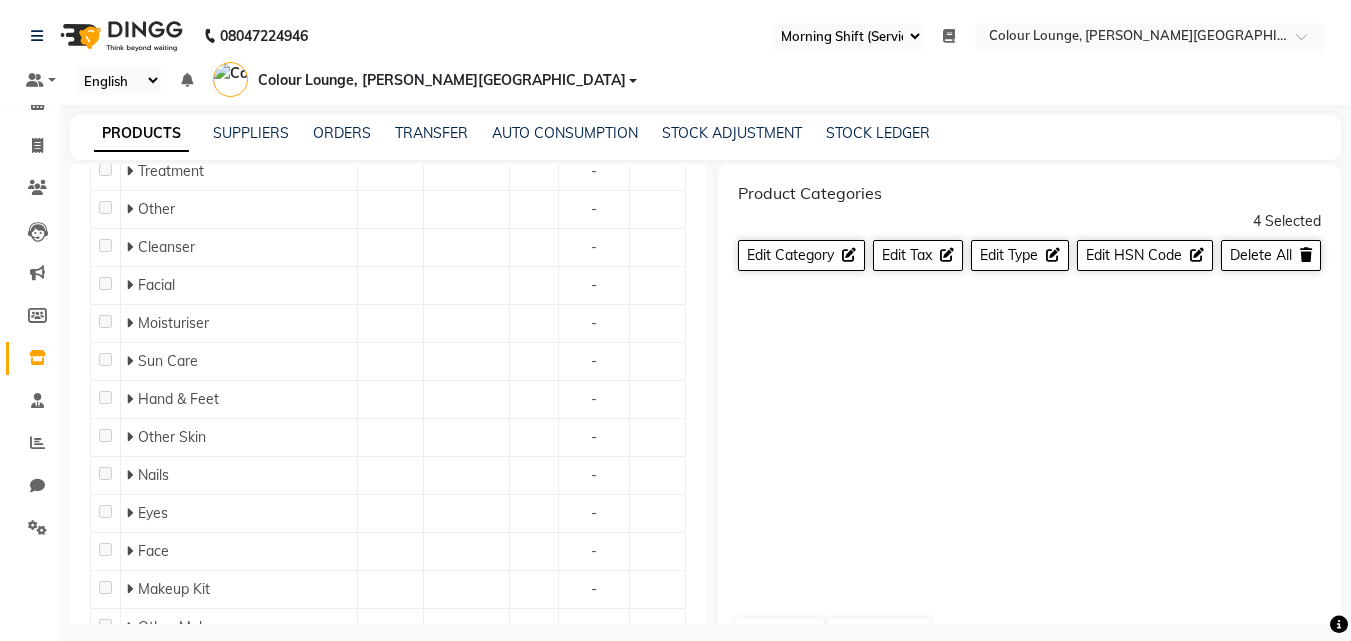scroll, scrollTop: 11332, scrollLeft: 0, axis: vertical 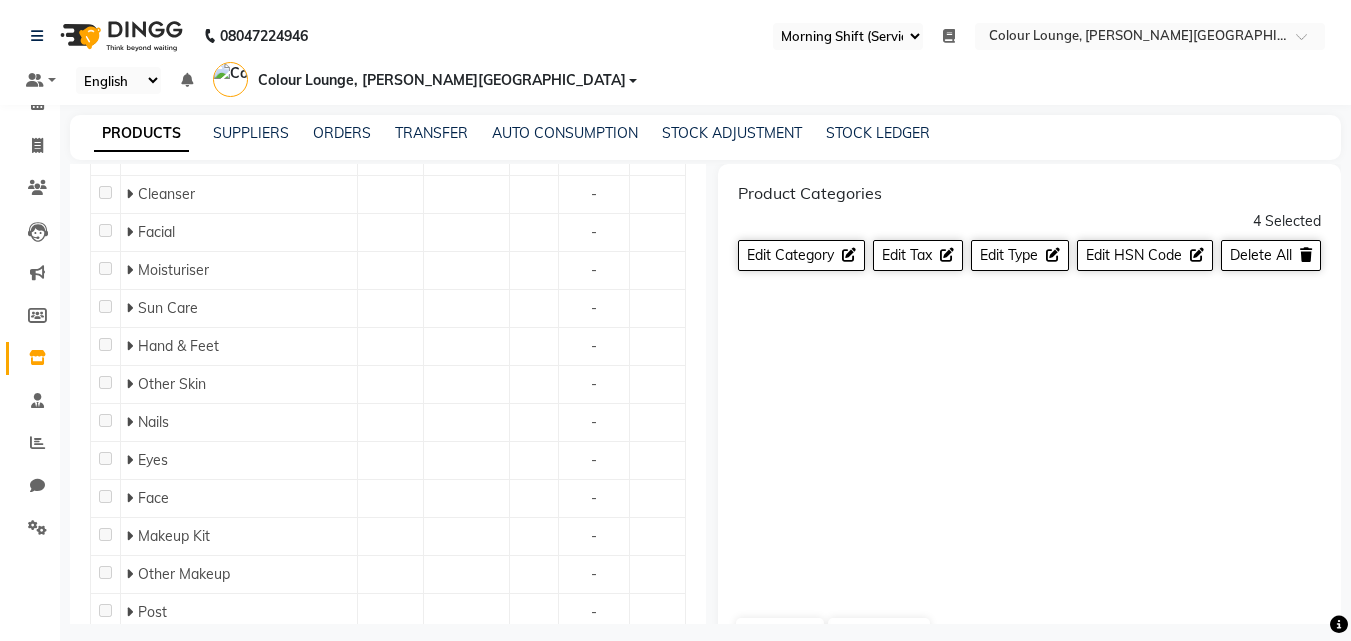 click 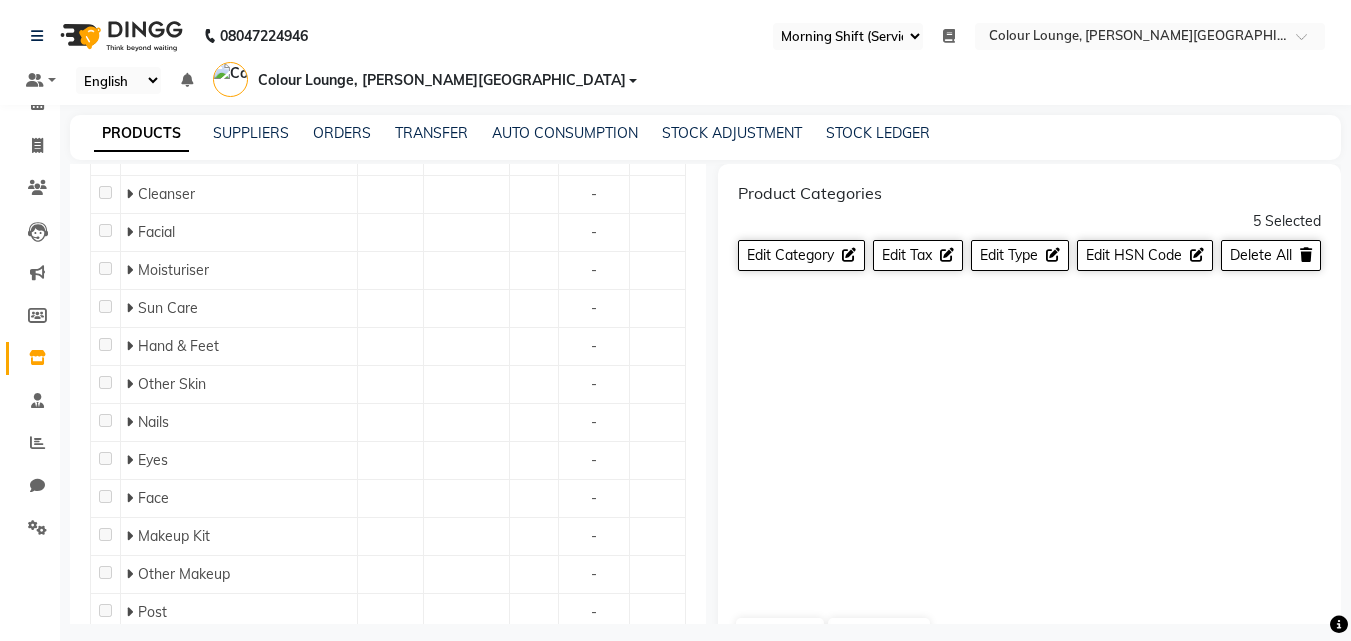 click 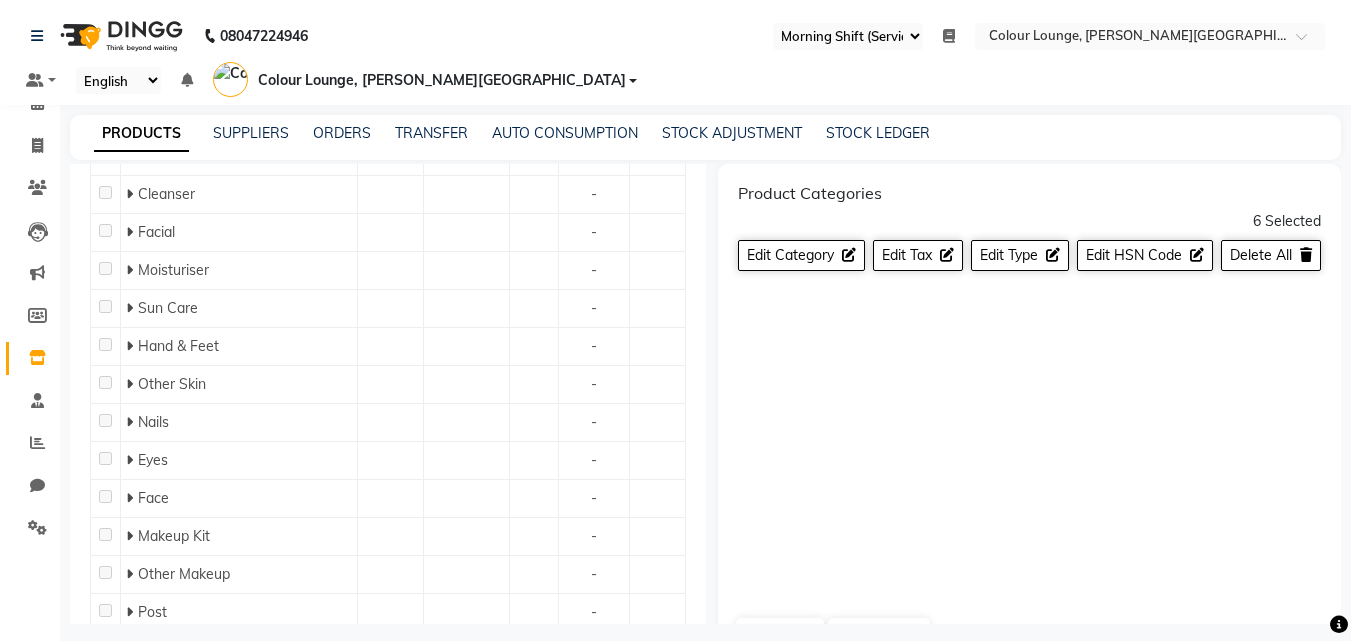 click 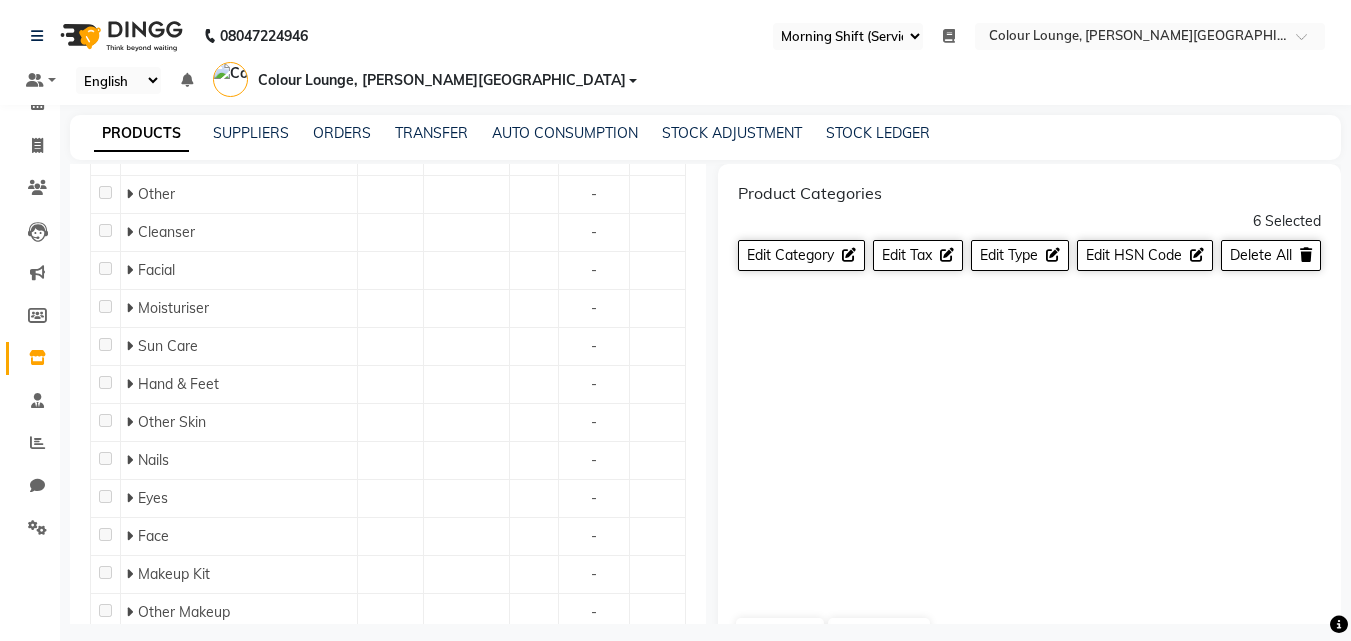 drag, startPoint x: 102, startPoint y: 435, endPoint x: 124, endPoint y: 449, distance: 26.076809 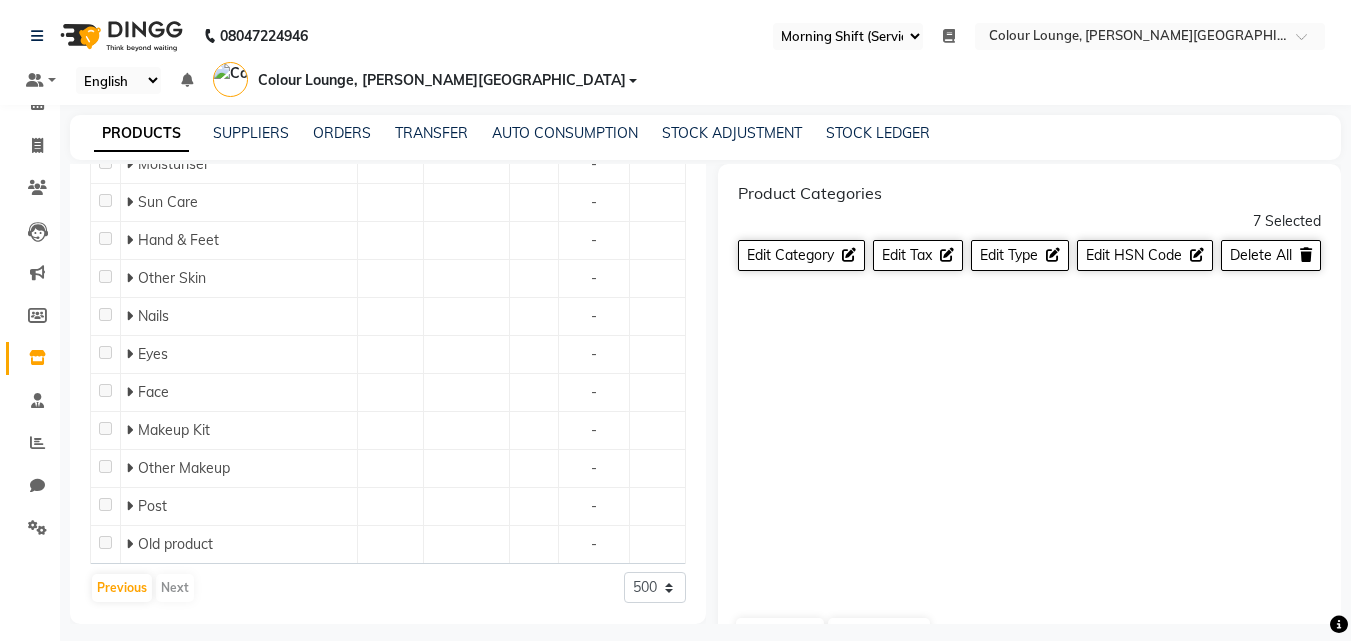 scroll, scrollTop: 11627, scrollLeft: 0, axis: vertical 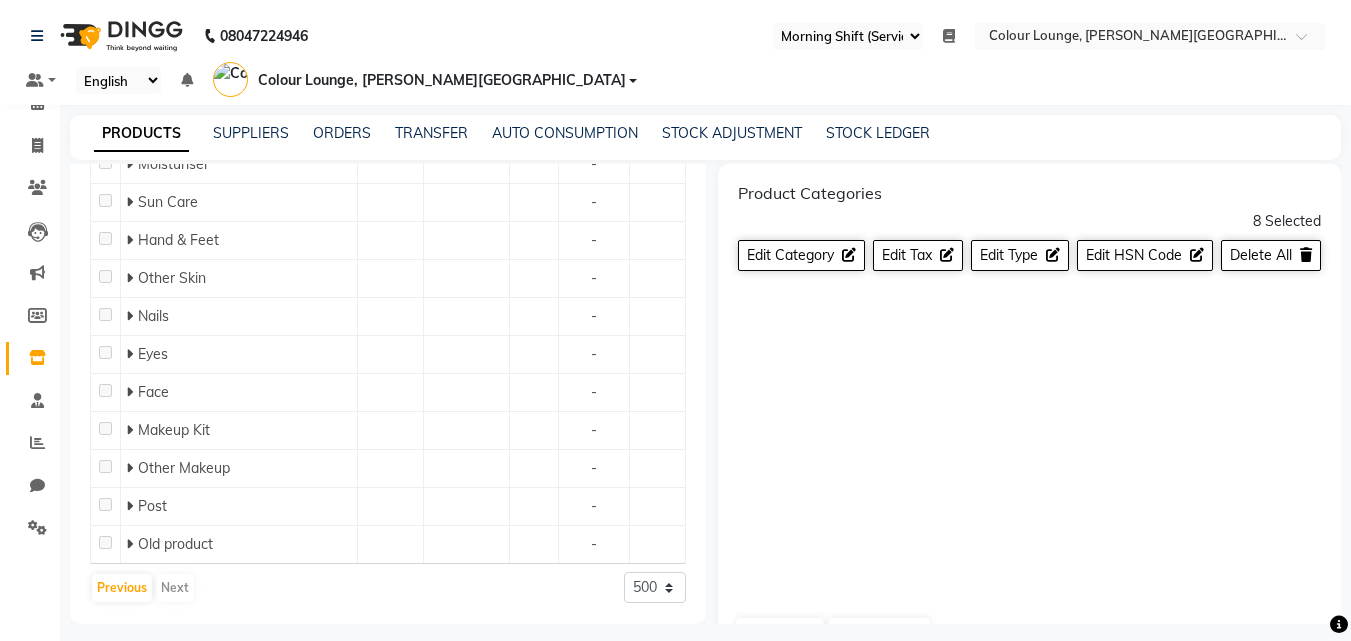 click 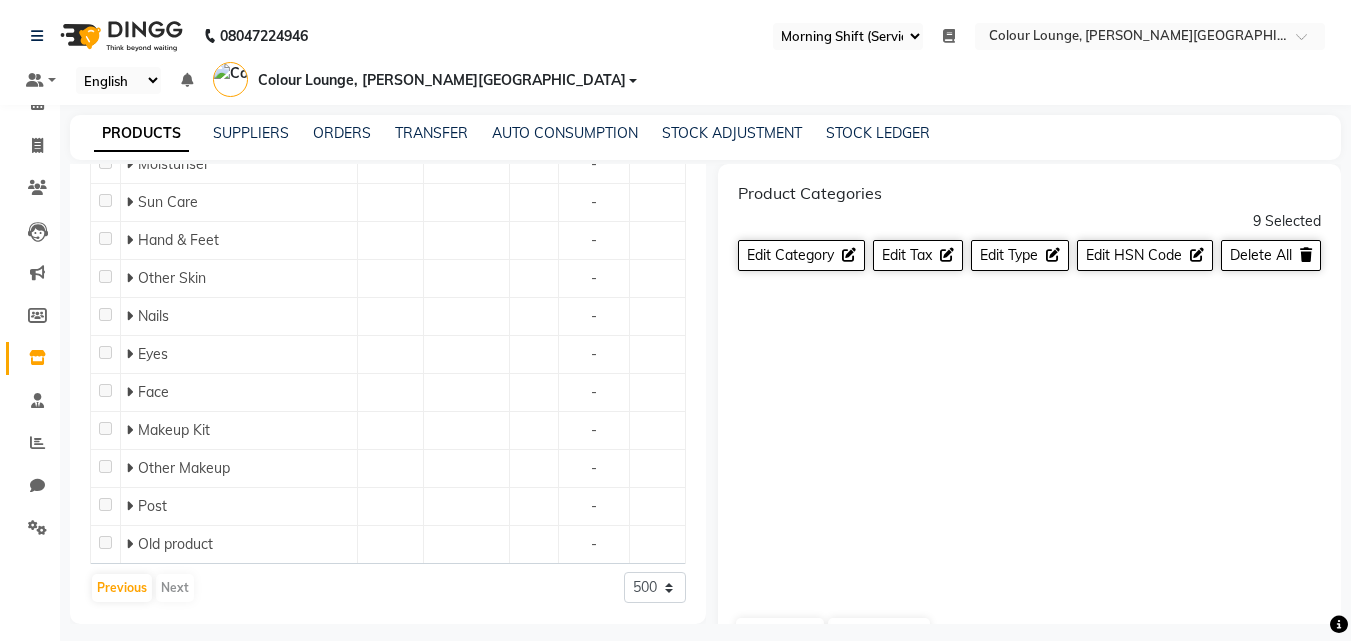 click 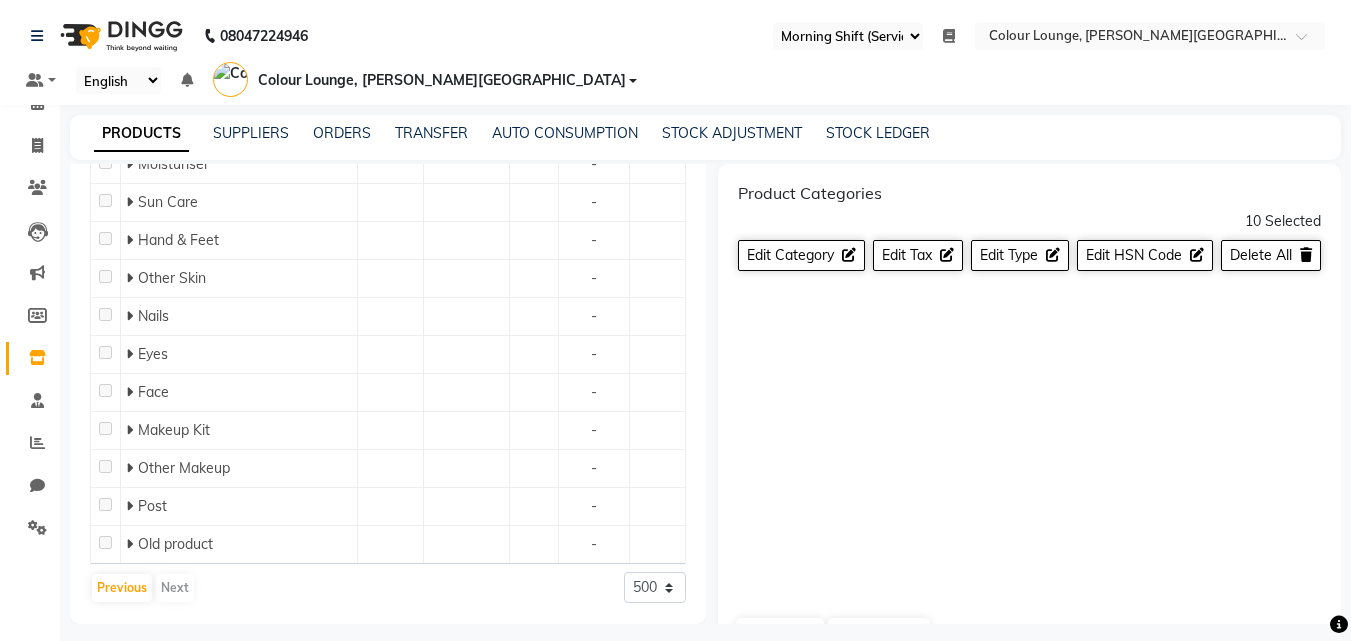 click 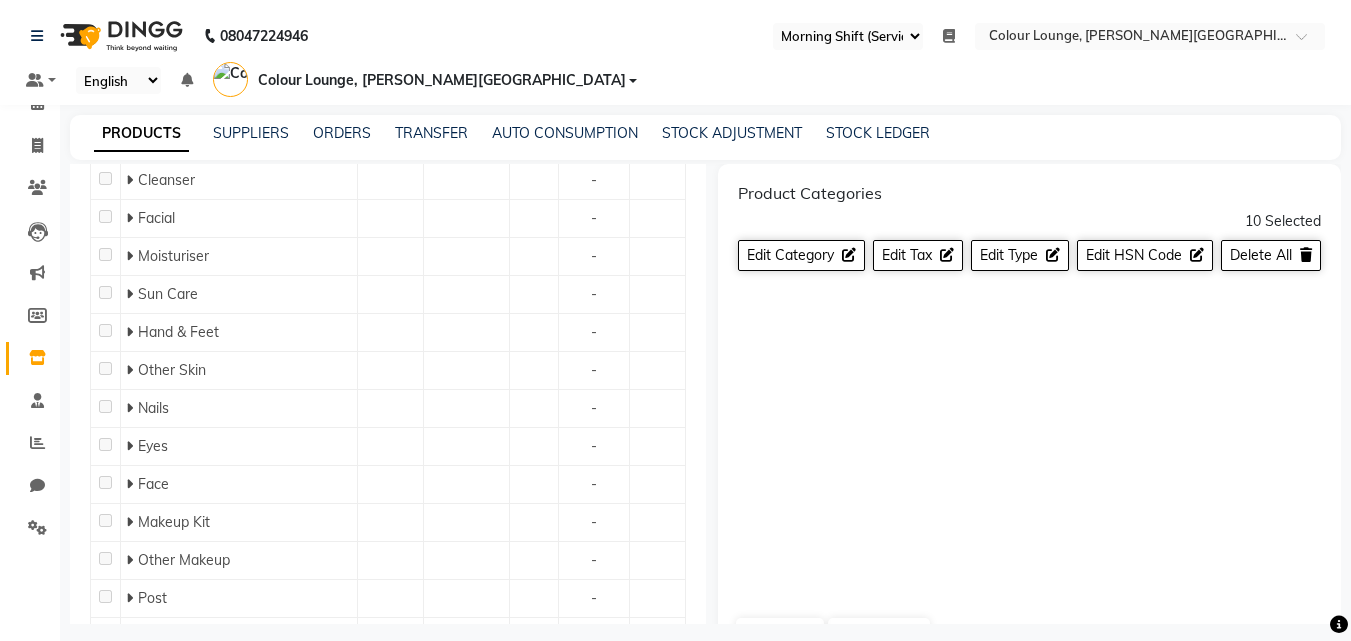 click 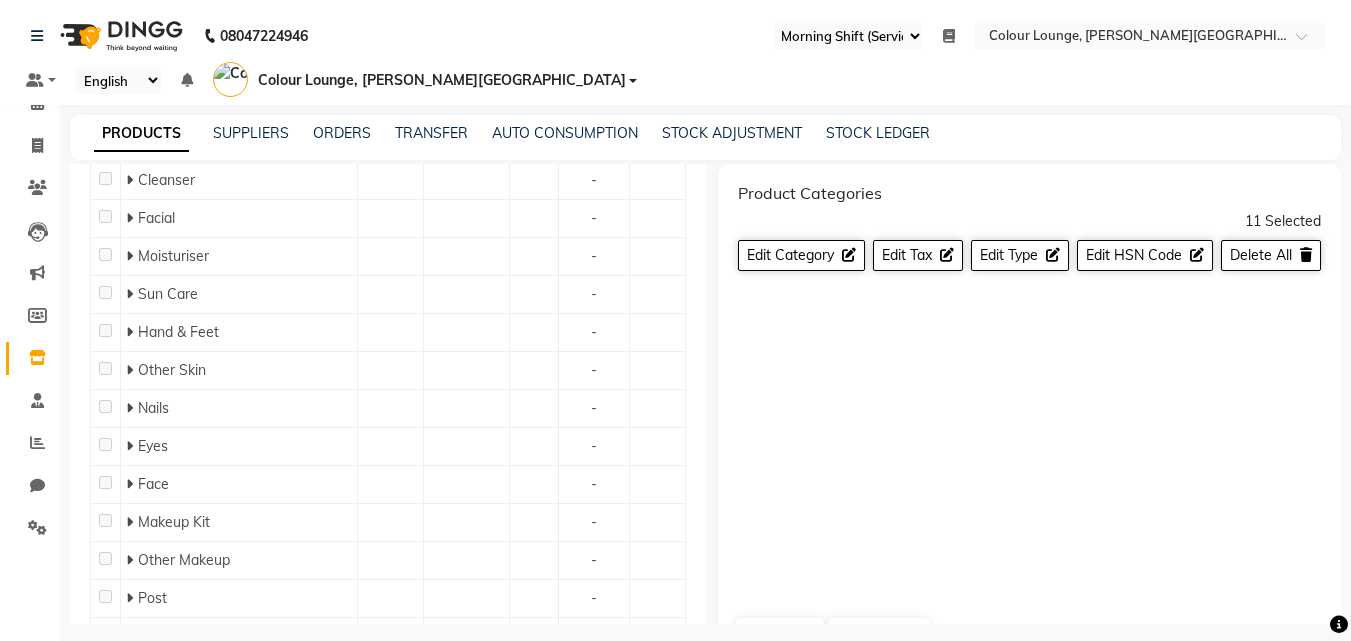 click 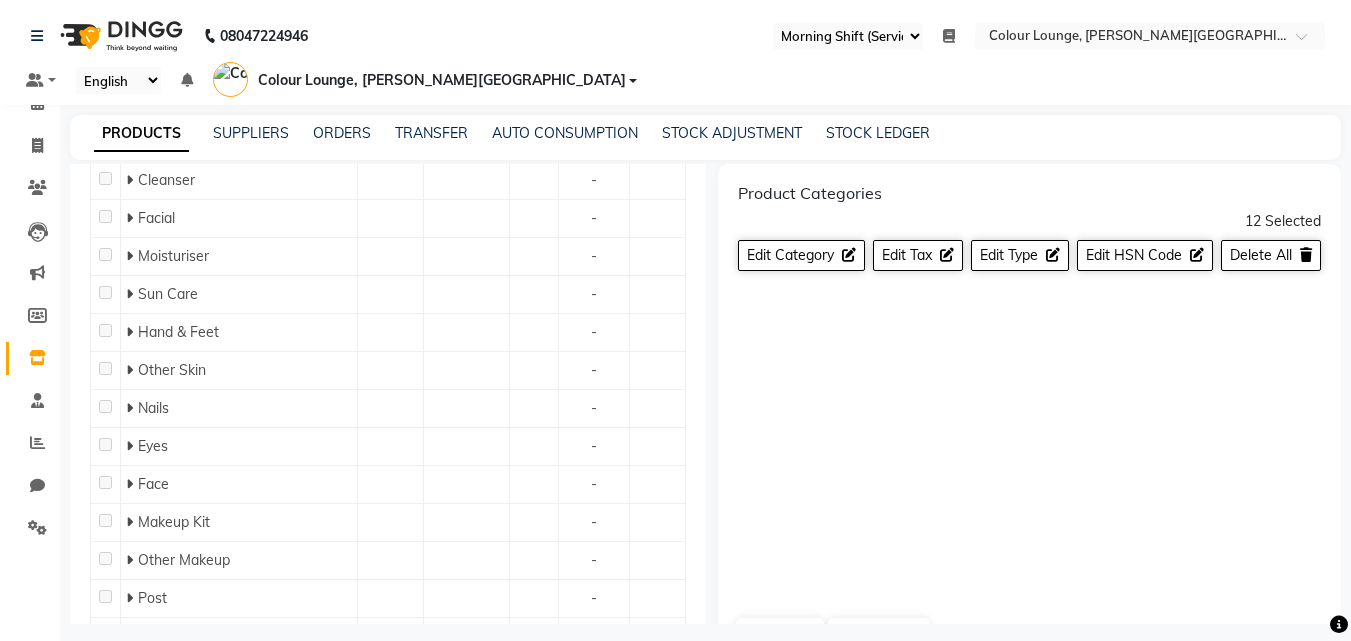 click 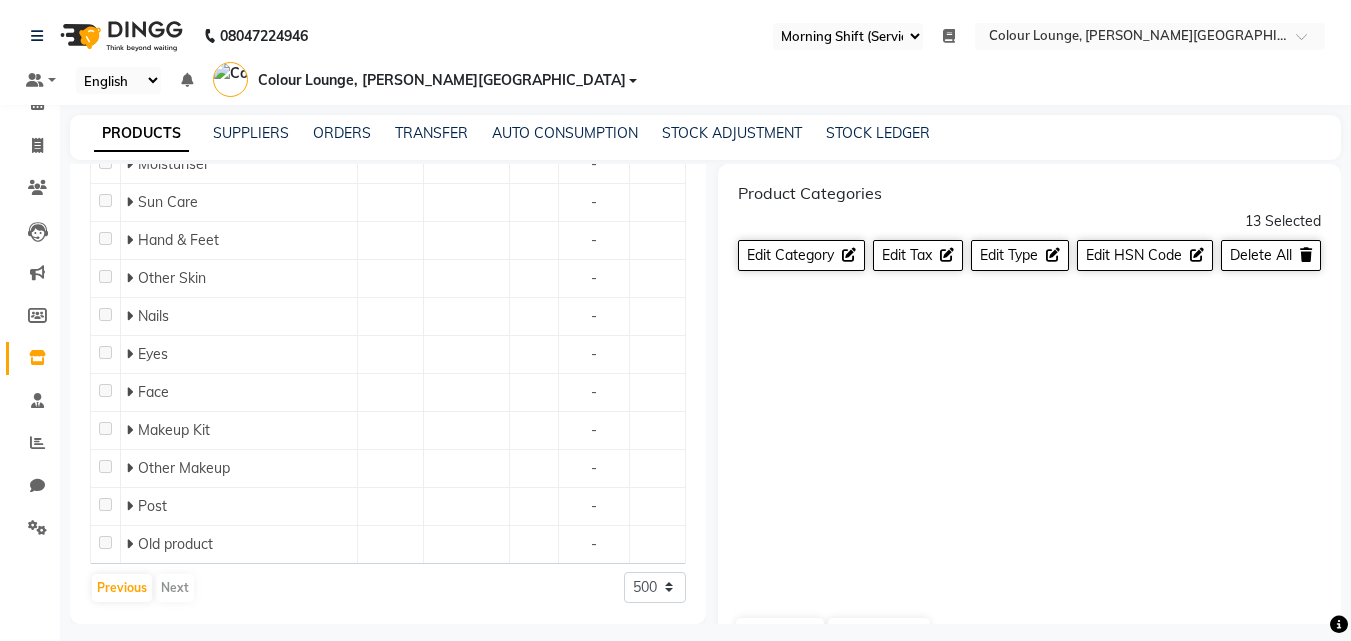 scroll, scrollTop: 11907, scrollLeft: 0, axis: vertical 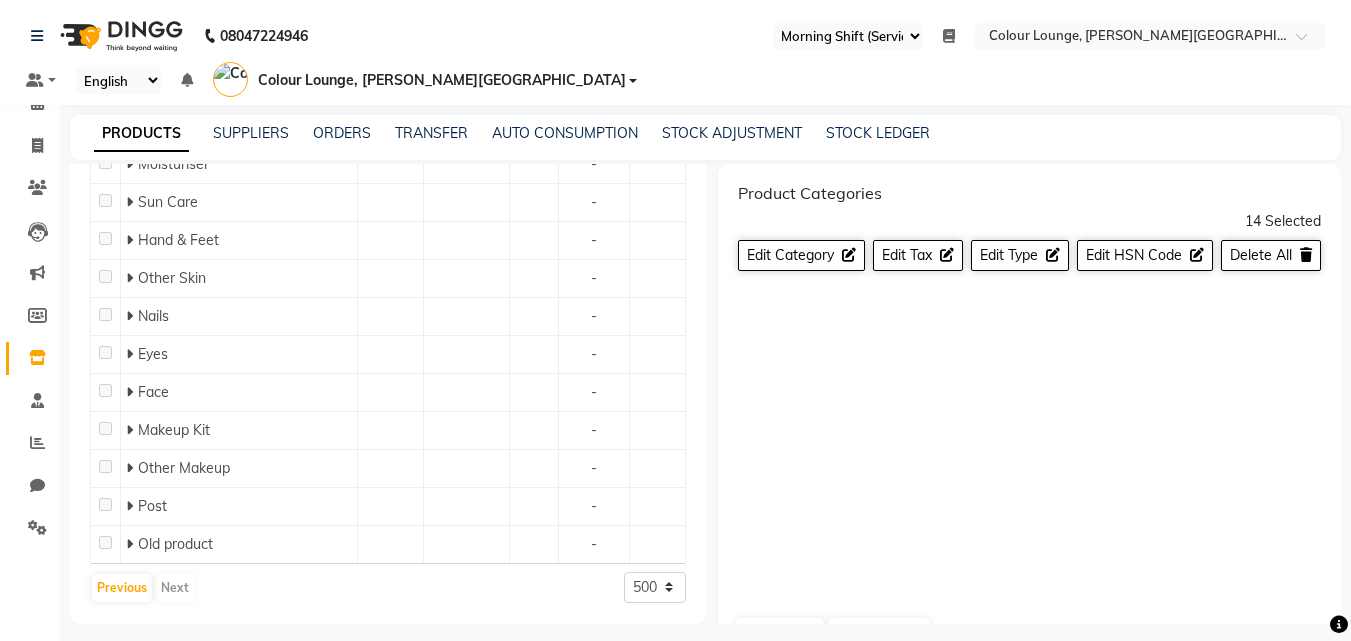 click 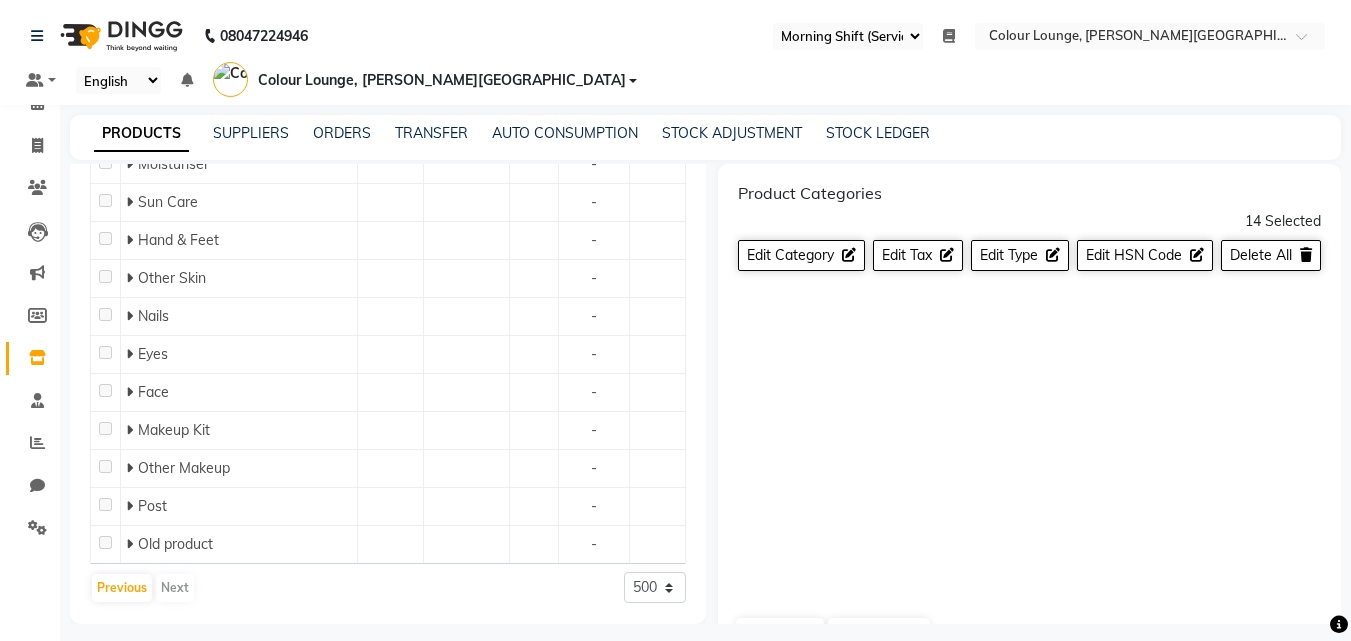 click 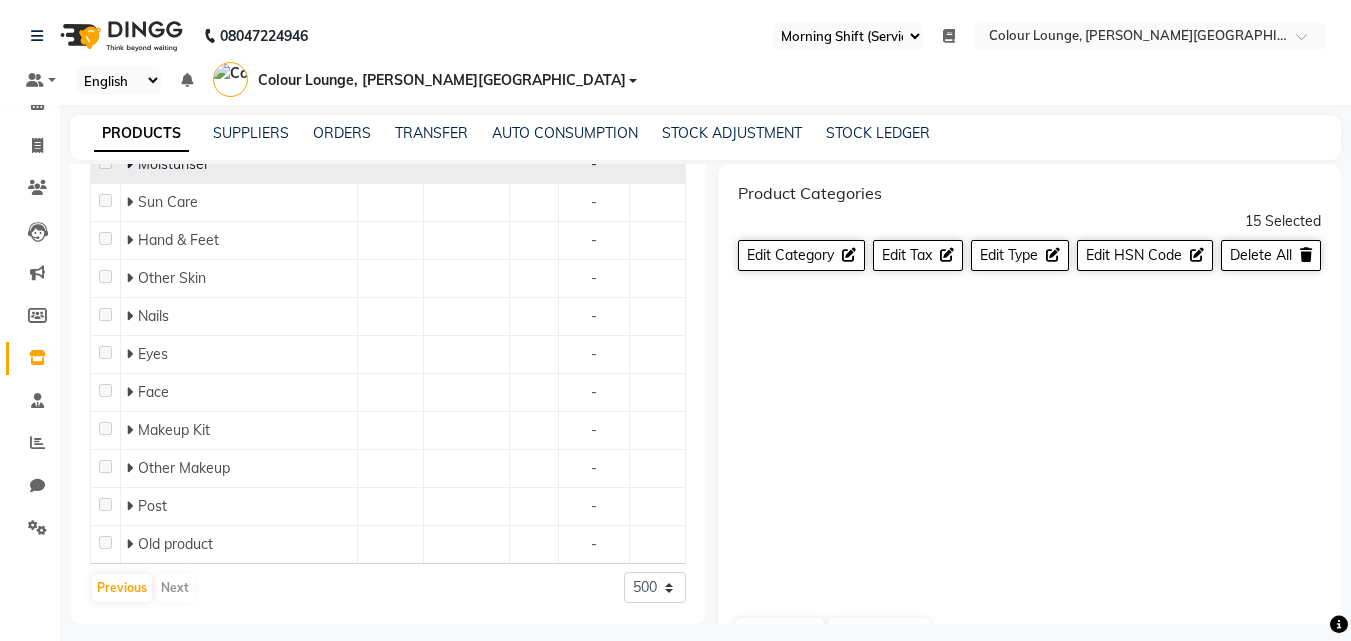 scroll, scrollTop: 12067, scrollLeft: 0, axis: vertical 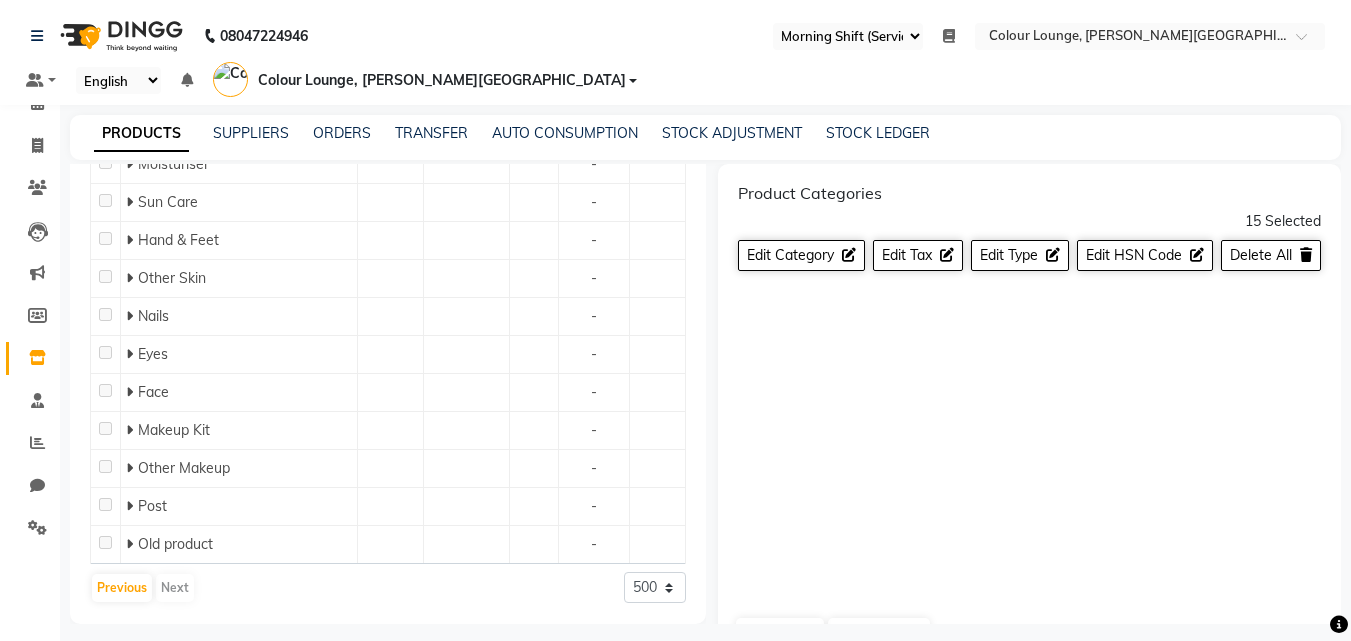 click 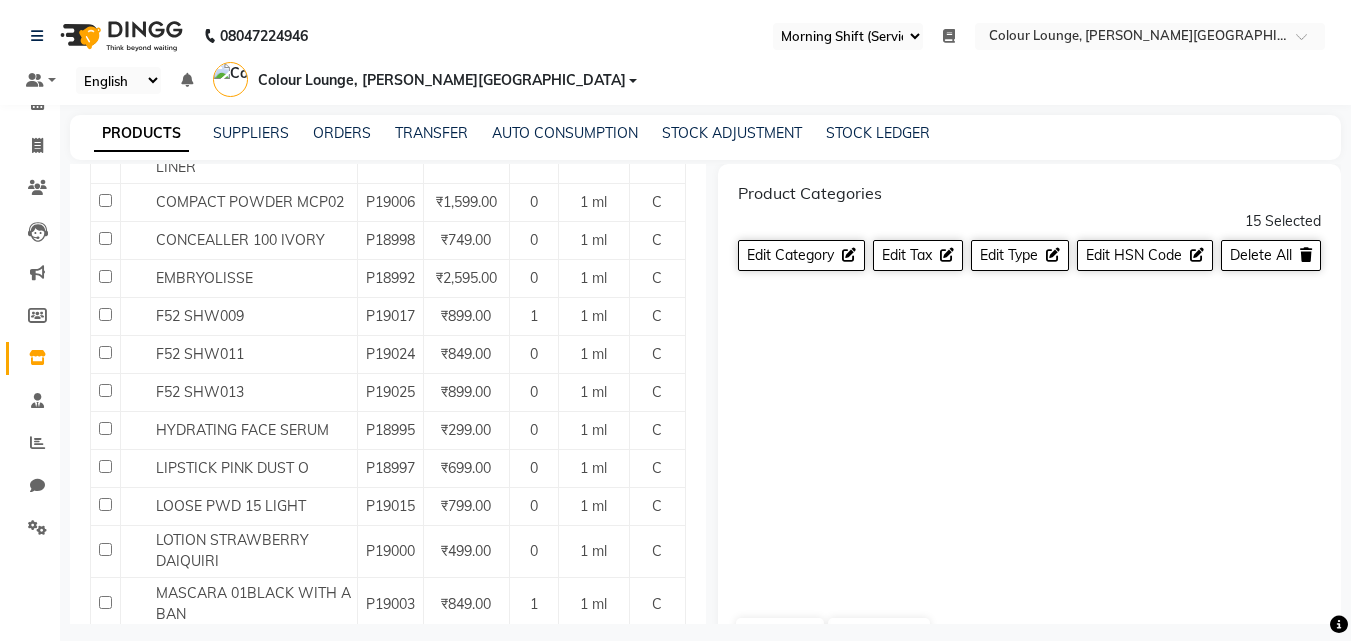 click 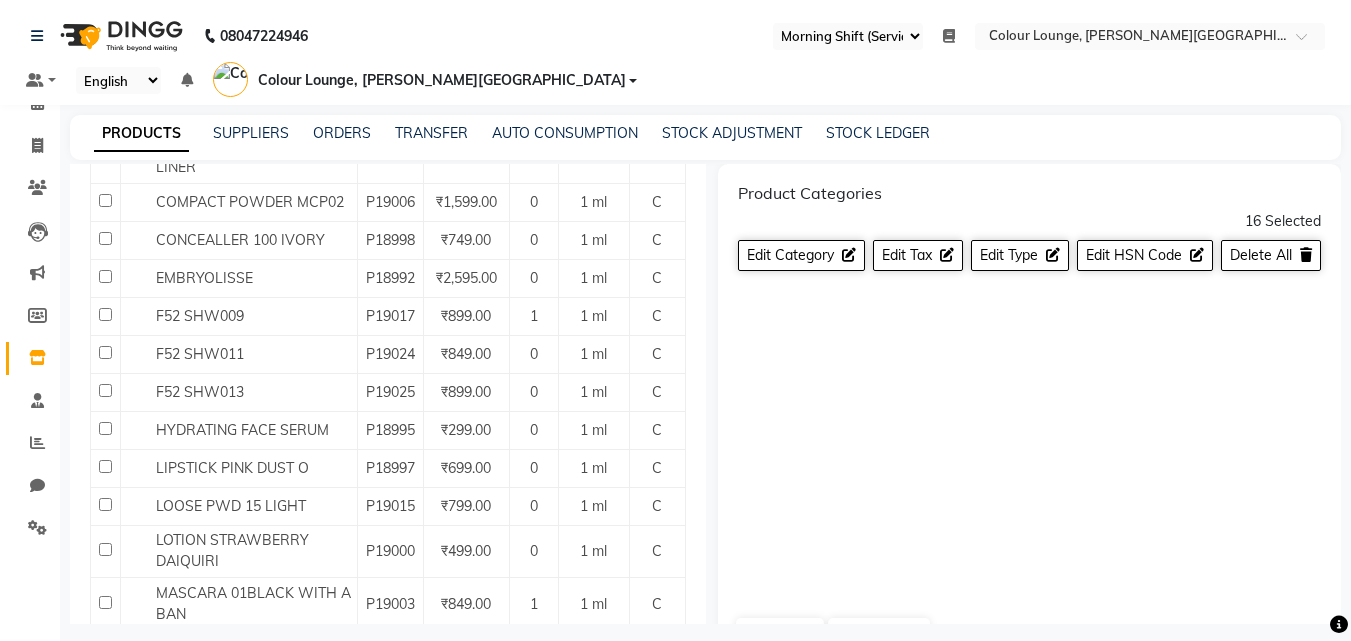 drag, startPoint x: 104, startPoint y: 416, endPoint x: 109, endPoint y: 439, distance: 23.537205 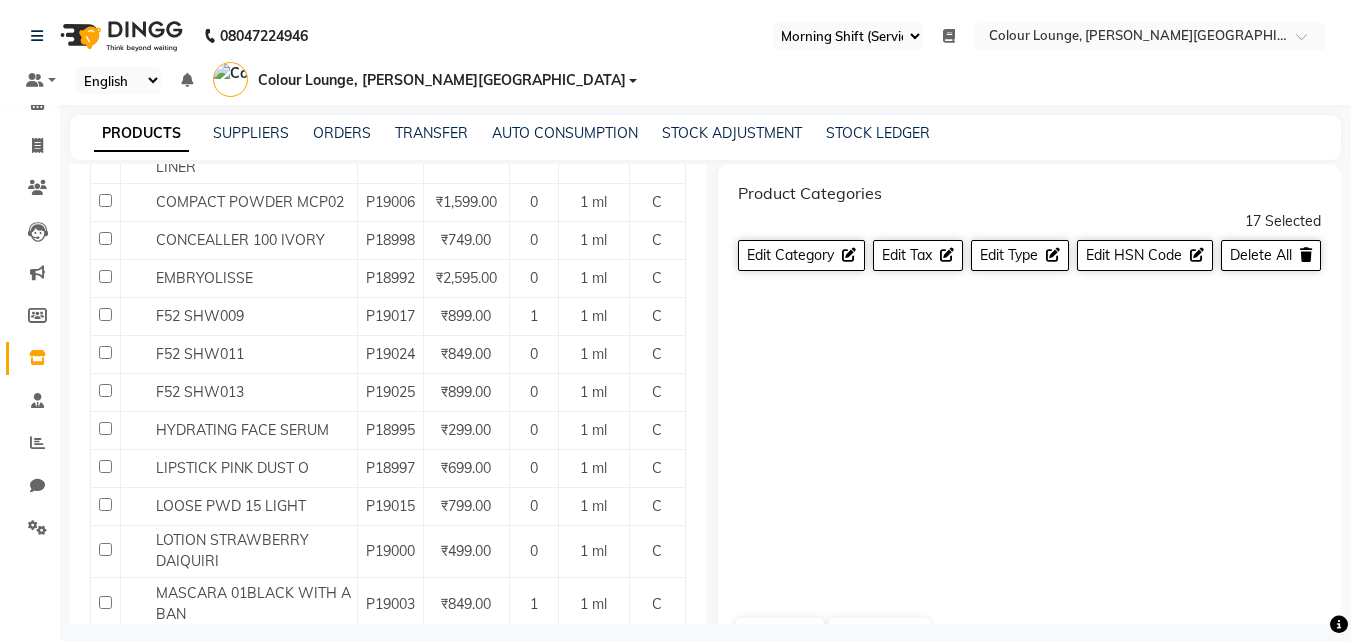 click 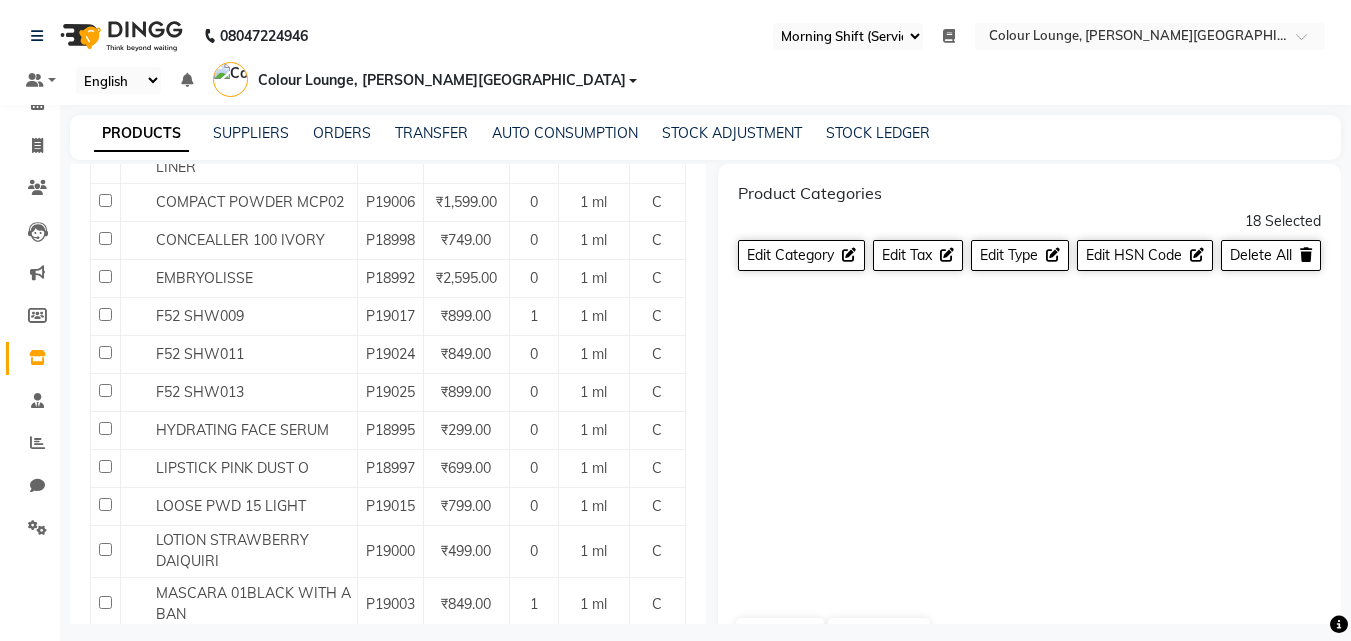 click 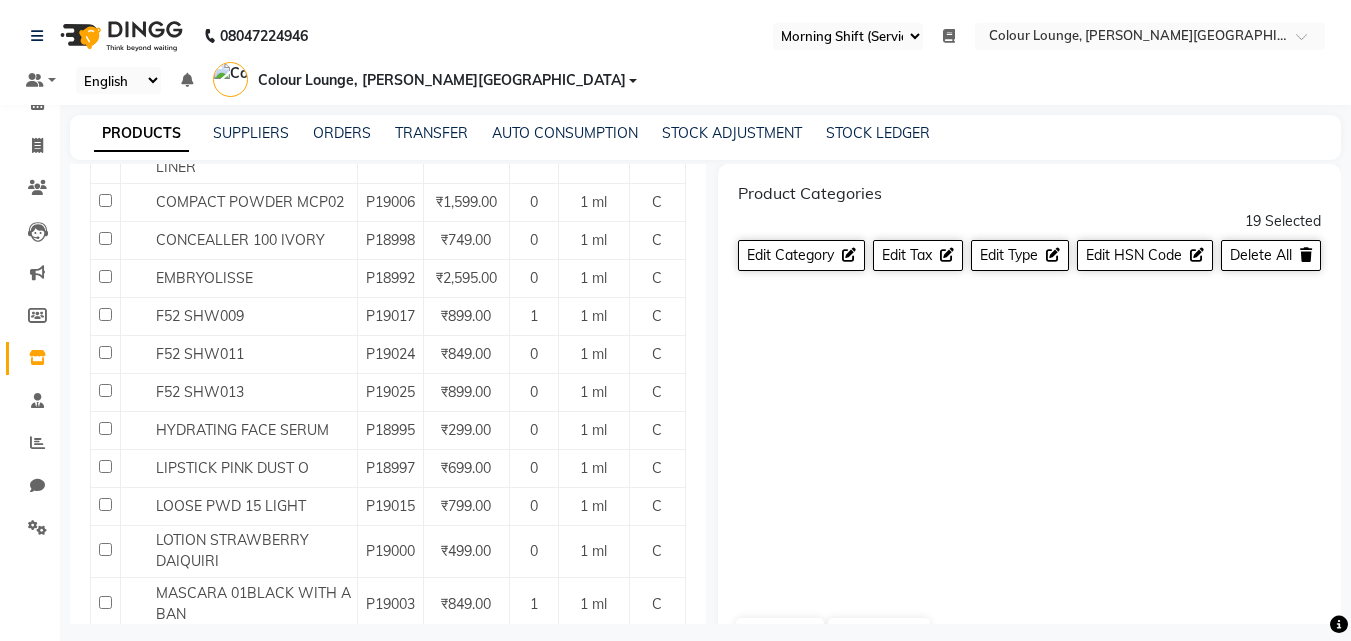 click 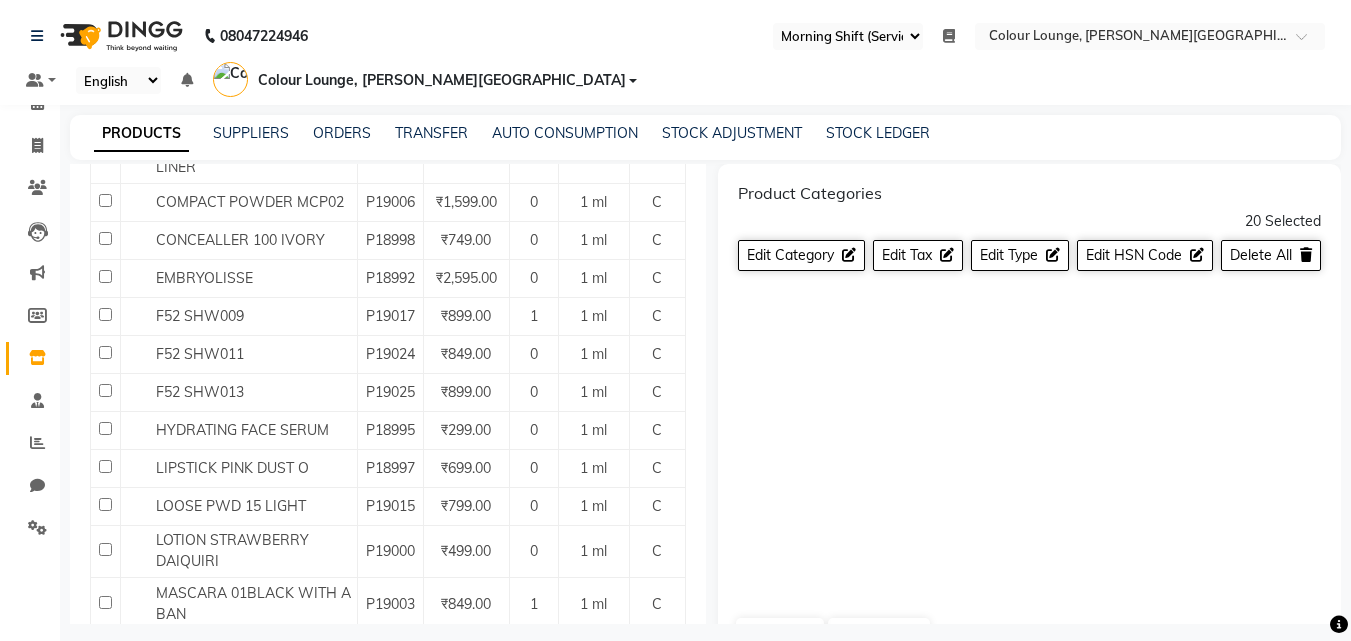 drag, startPoint x: 104, startPoint y: 579, endPoint x: 341, endPoint y: 636, distance: 243.75807 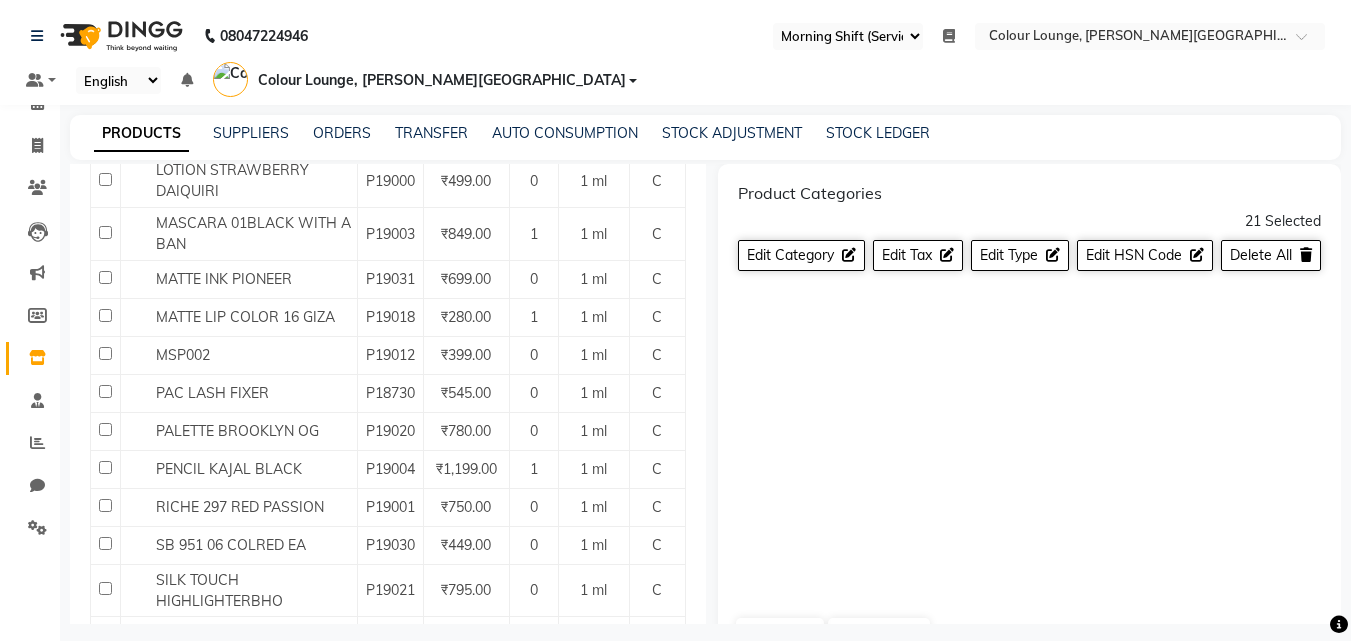 scroll, scrollTop: 12467, scrollLeft: 0, axis: vertical 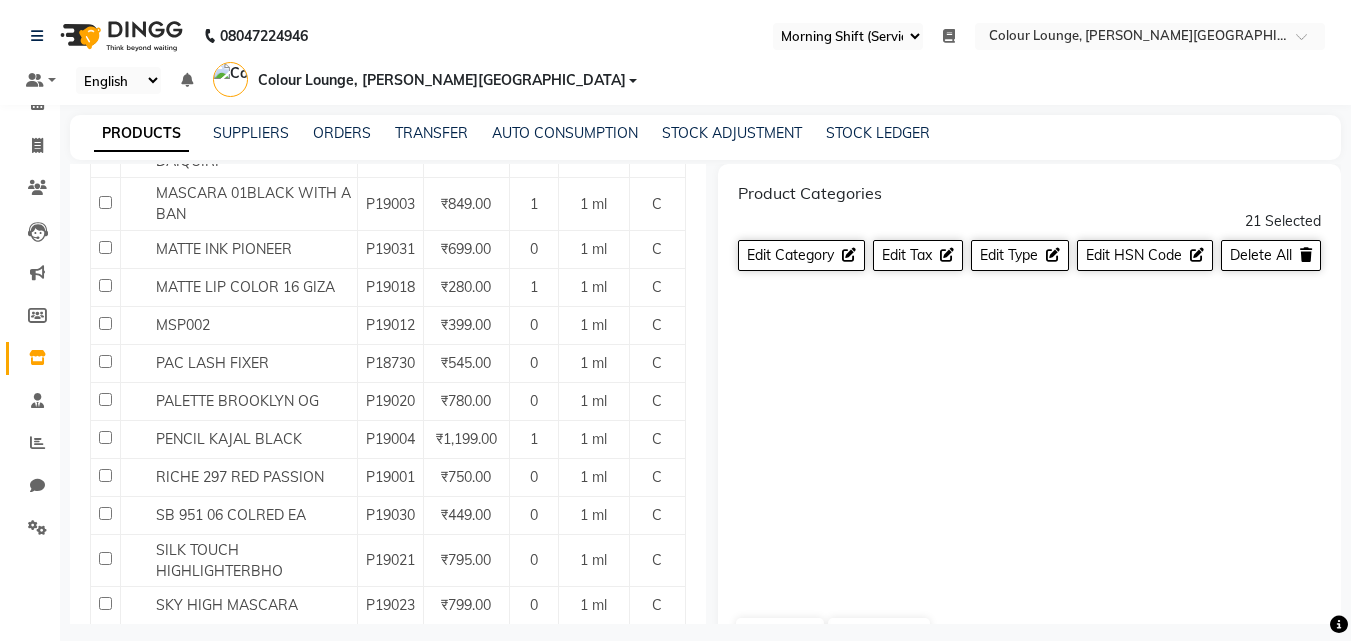 click 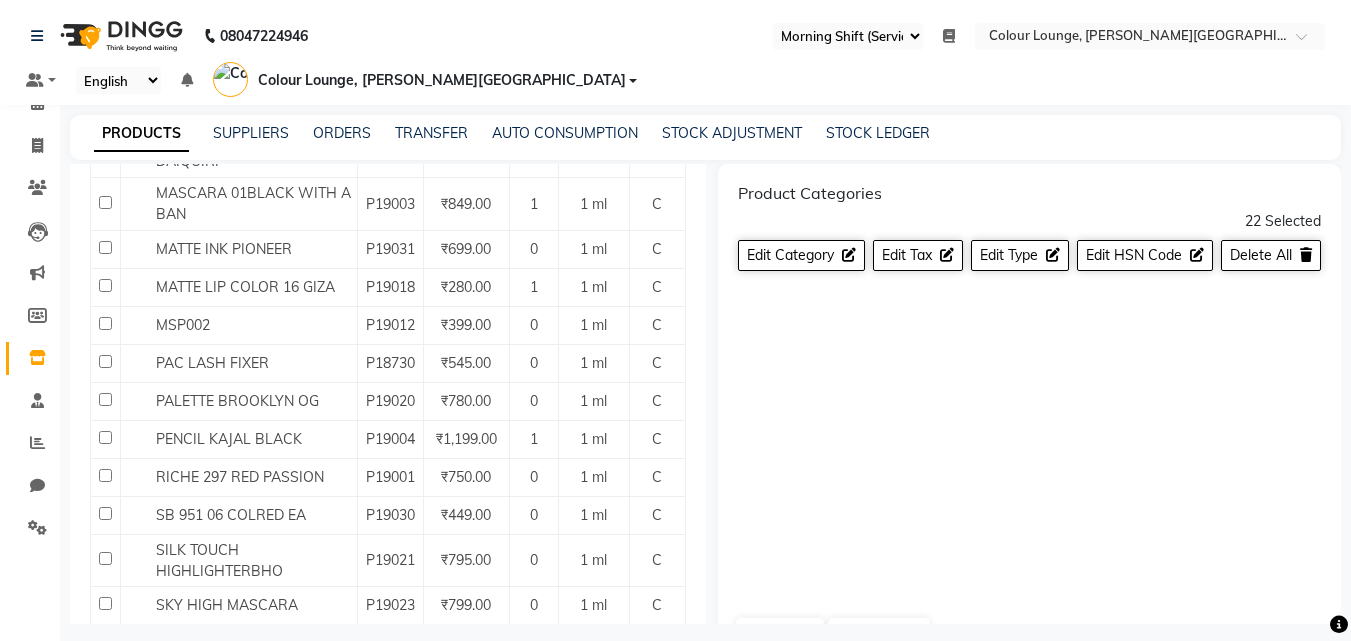 drag, startPoint x: 101, startPoint y: 277, endPoint x: 107, endPoint y: 299, distance: 22.803509 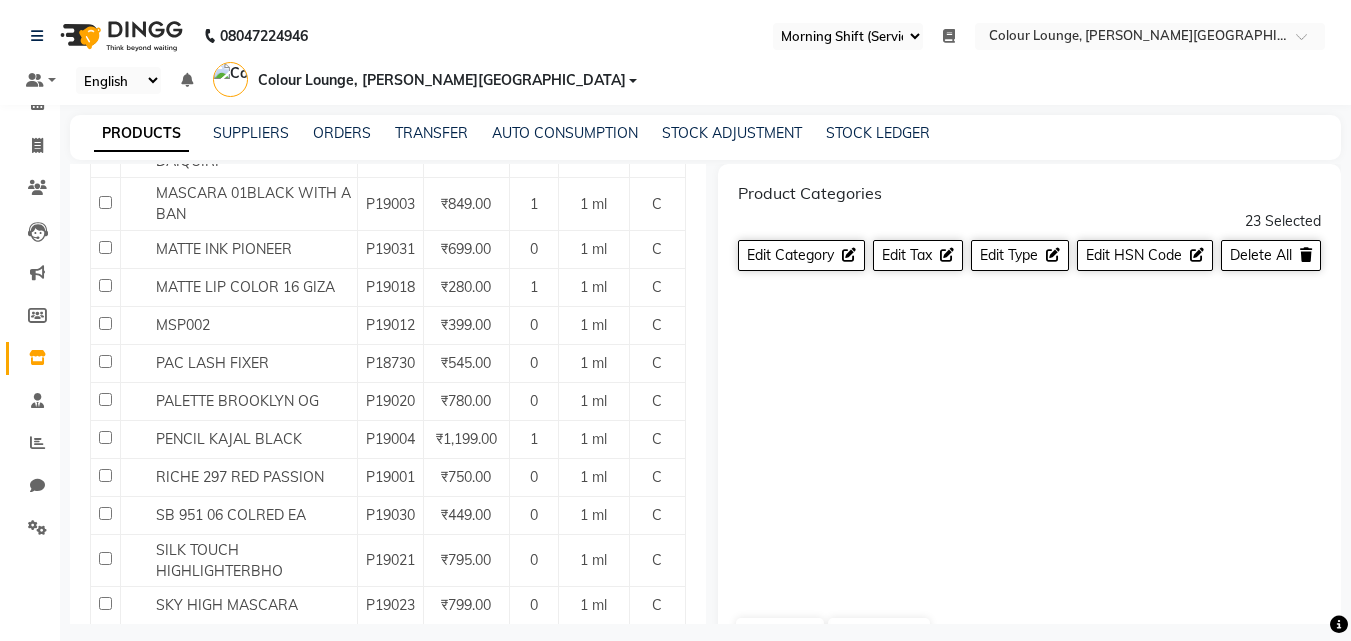 click 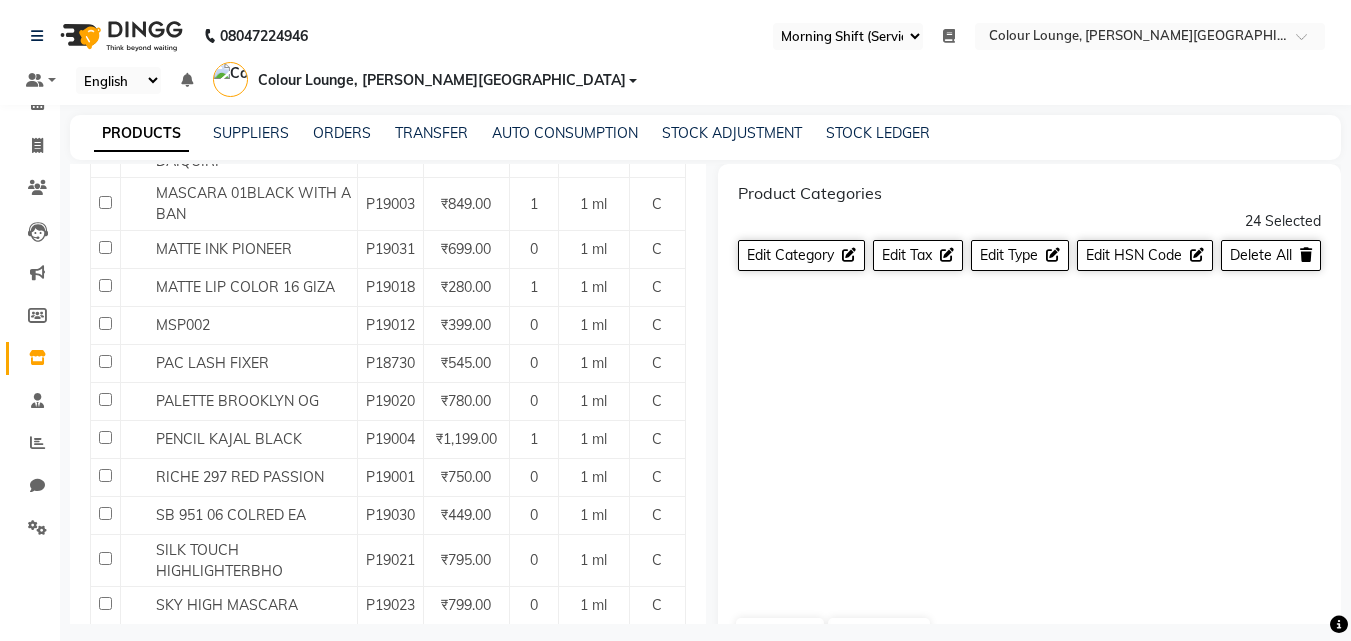 click 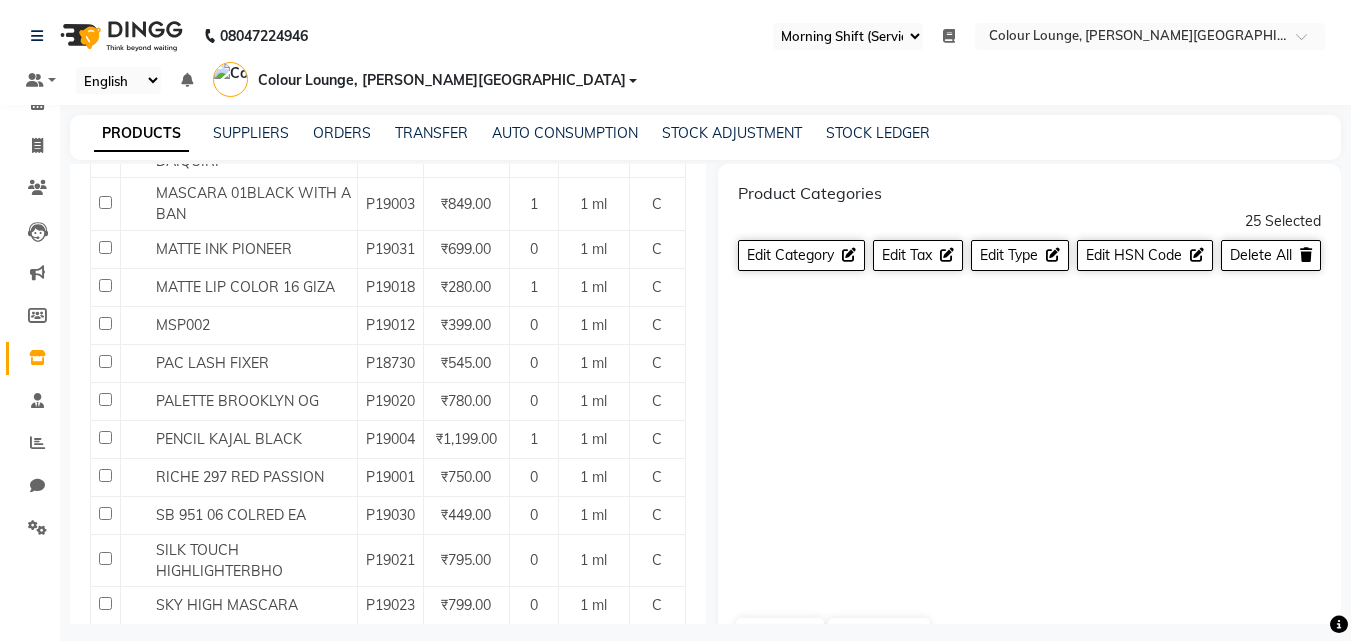 click 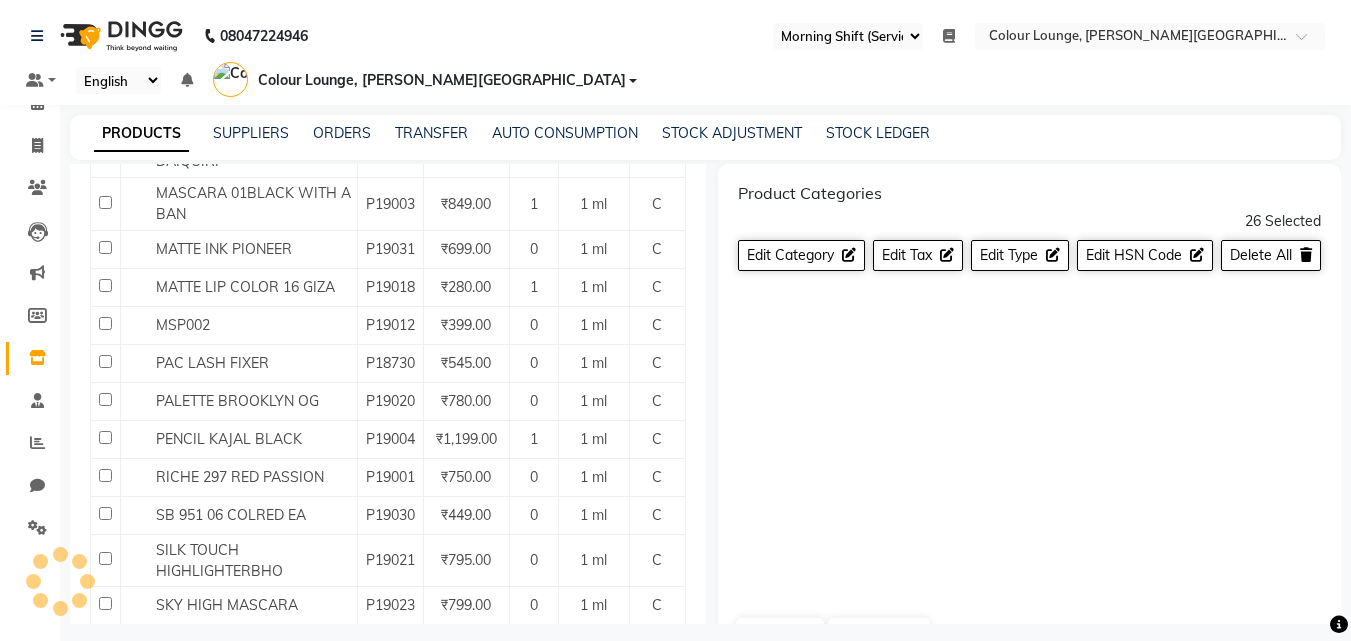 click 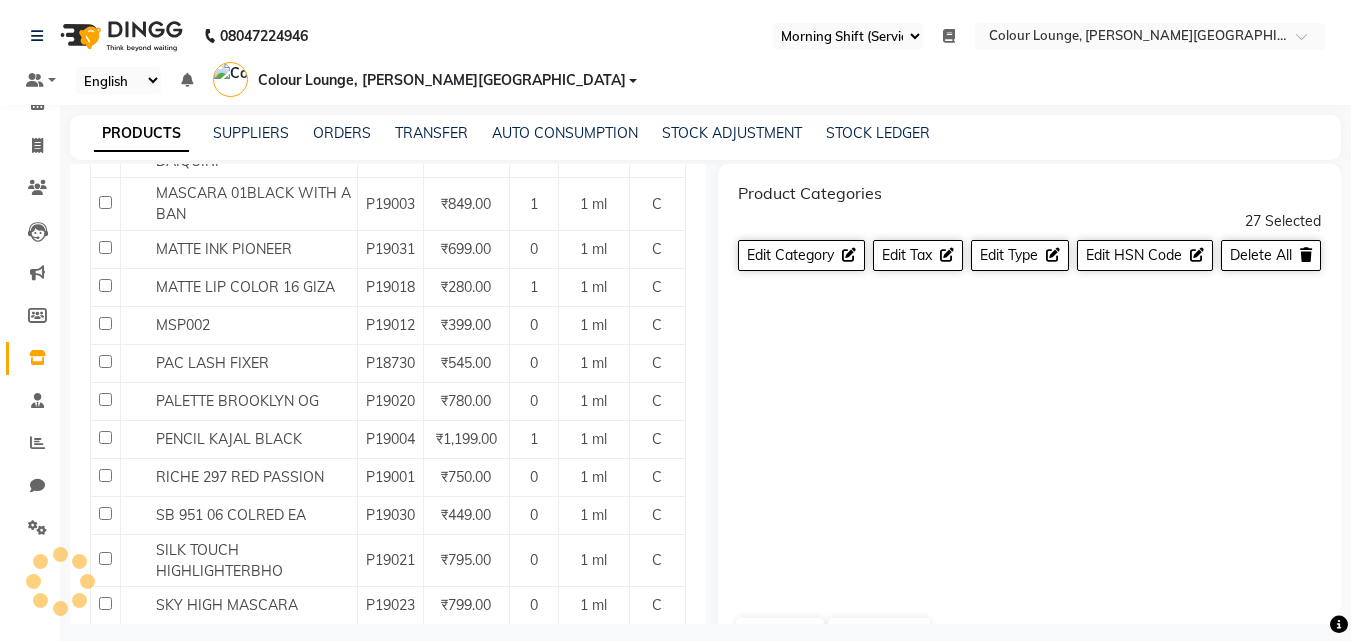 click 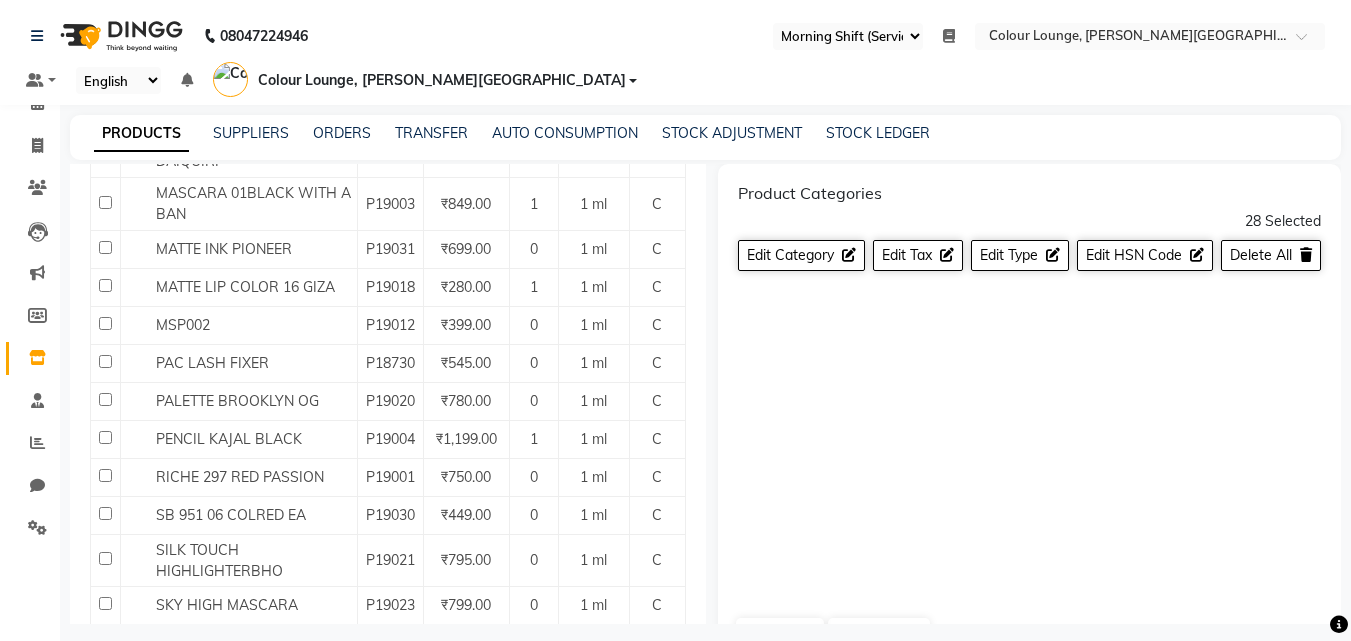 click 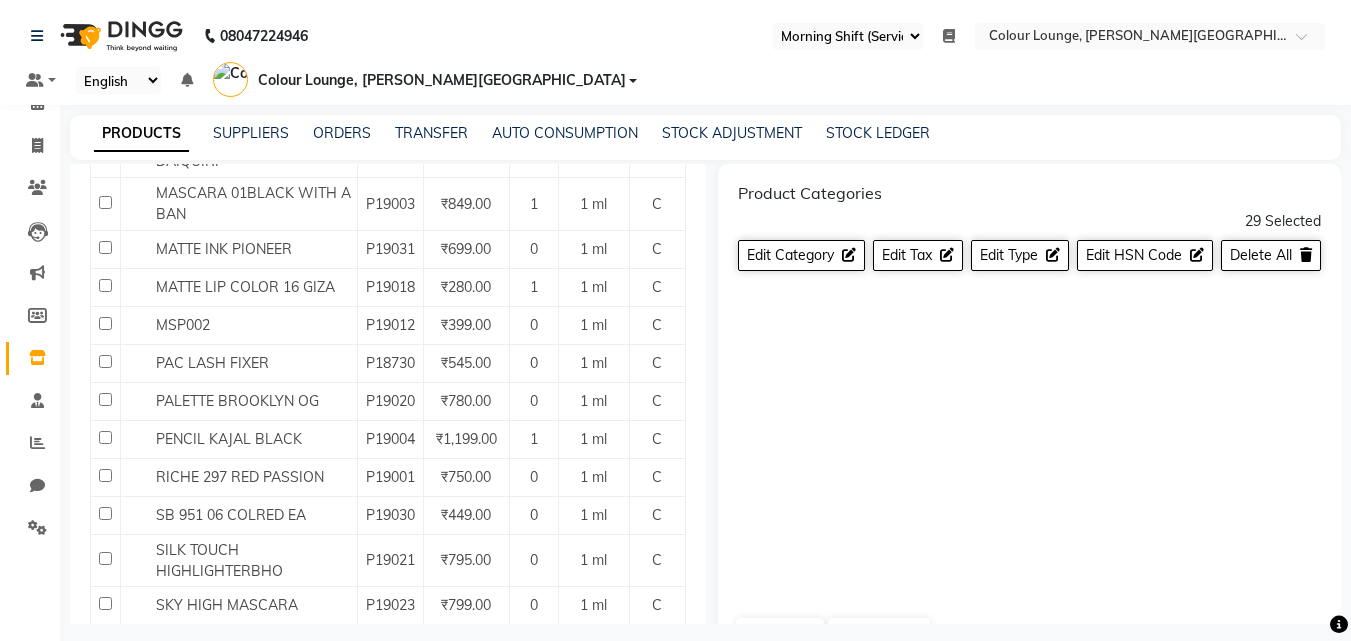 click 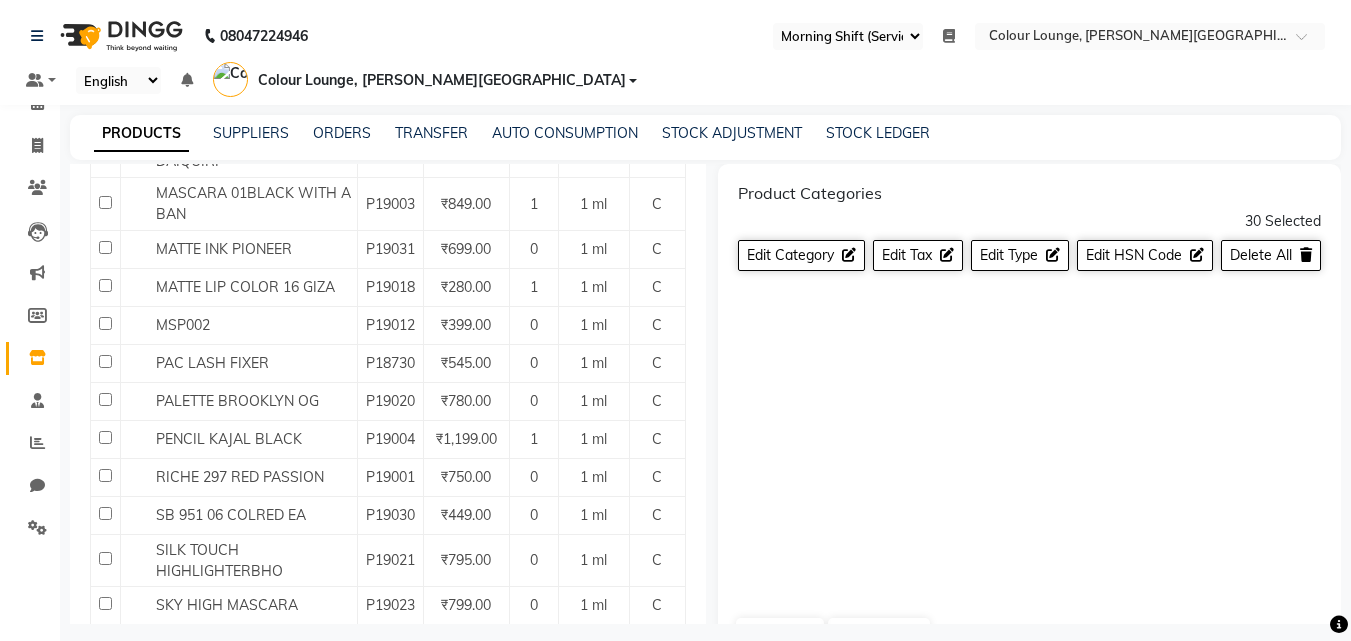 click 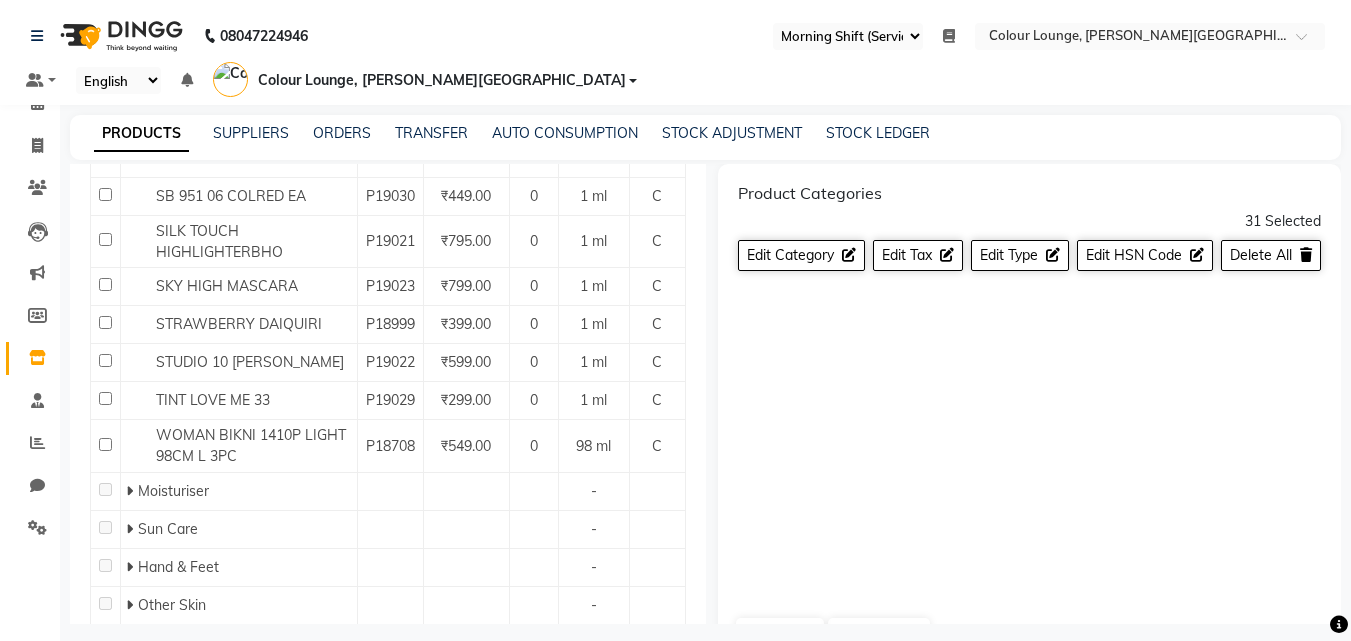 scroll, scrollTop: 12827, scrollLeft: 0, axis: vertical 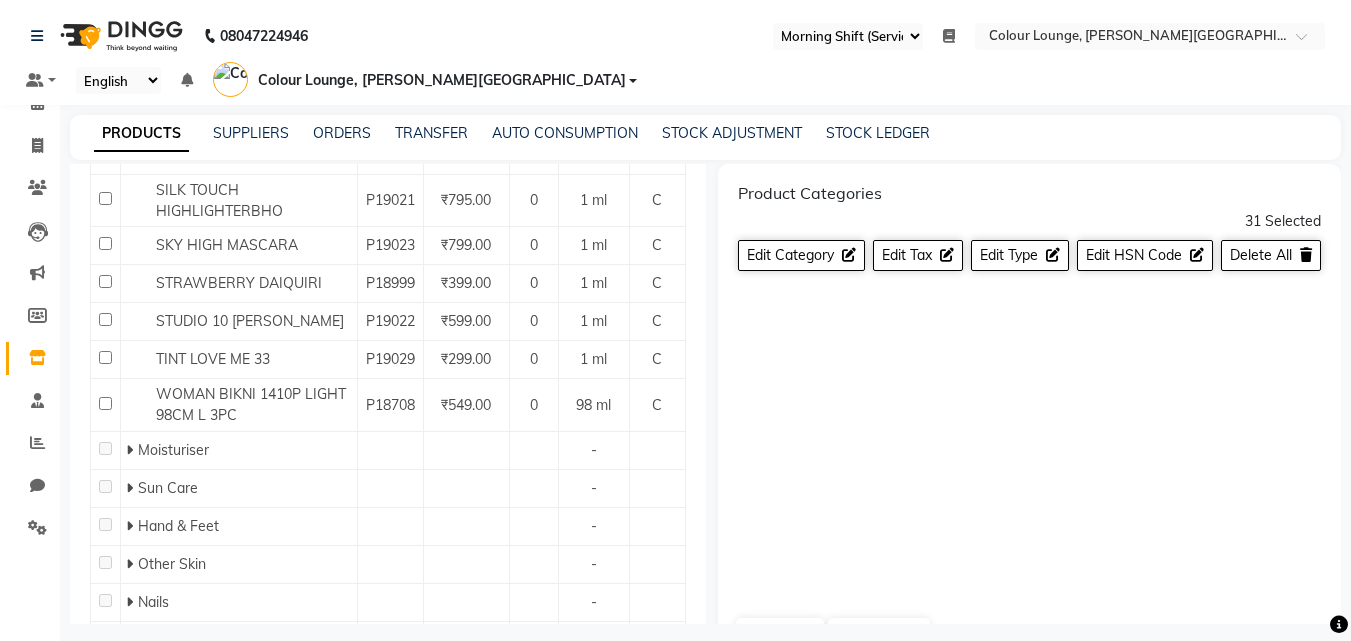 drag, startPoint x: 104, startPoint y: 276, endPoint x: 113, endPoint y: 286, distance: 13.453624 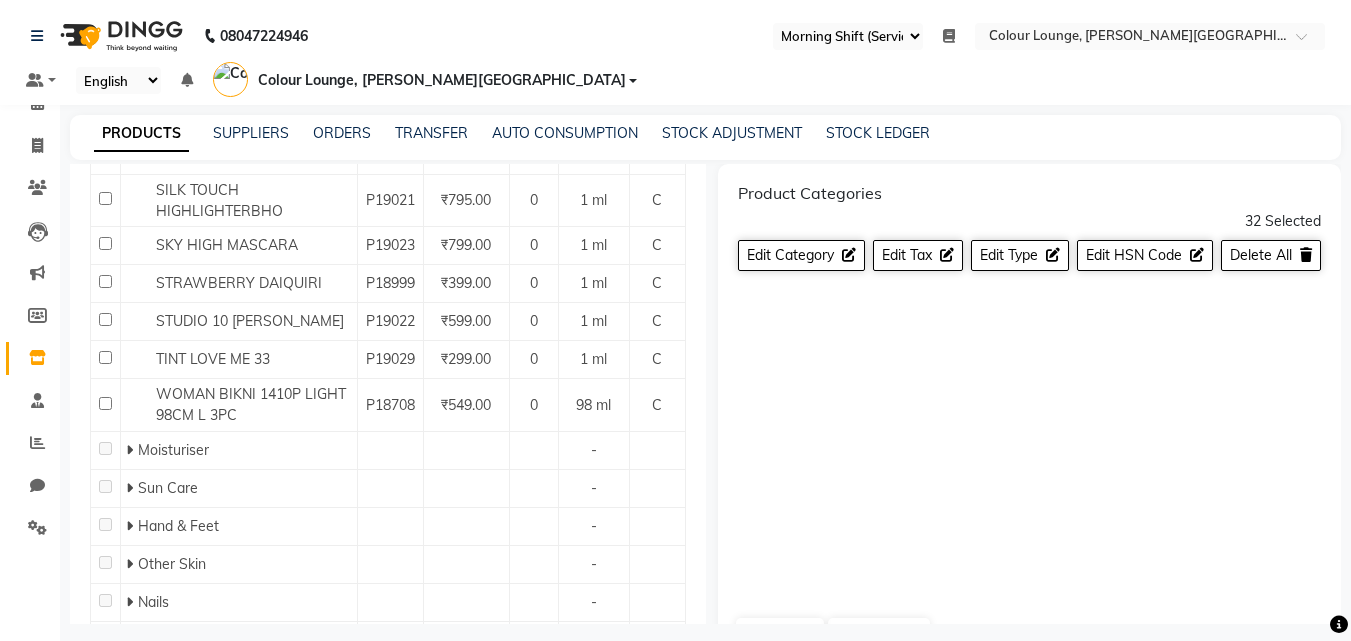 click 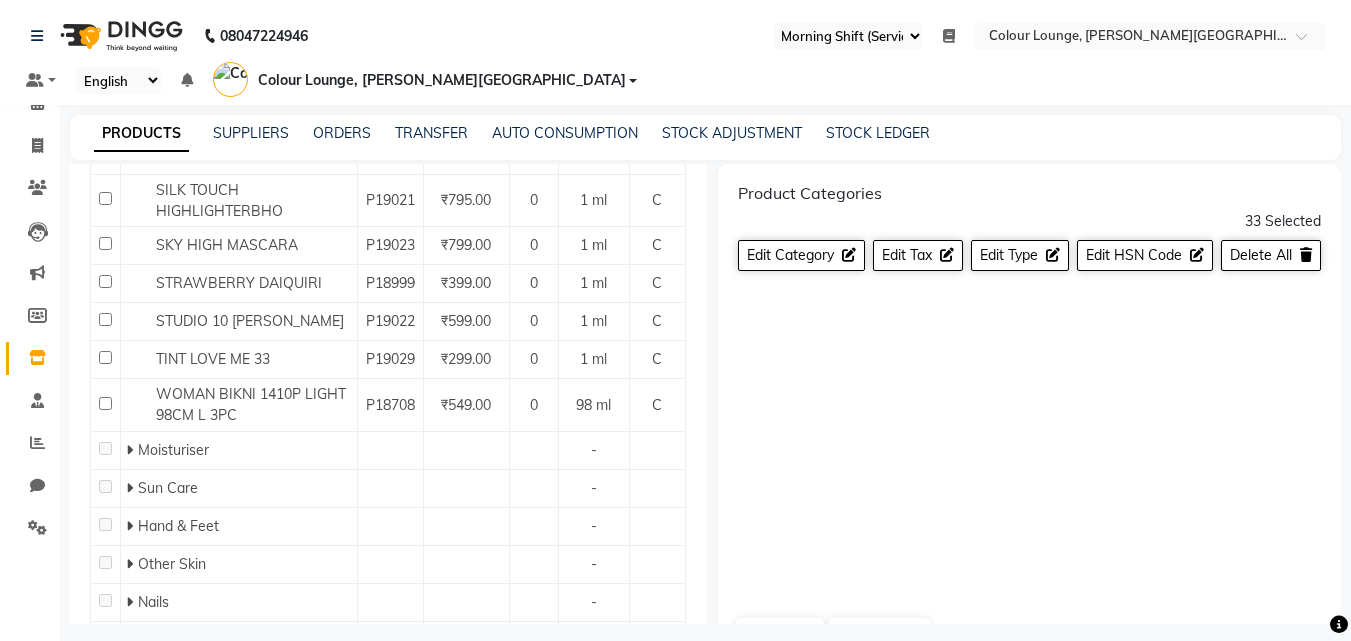 click 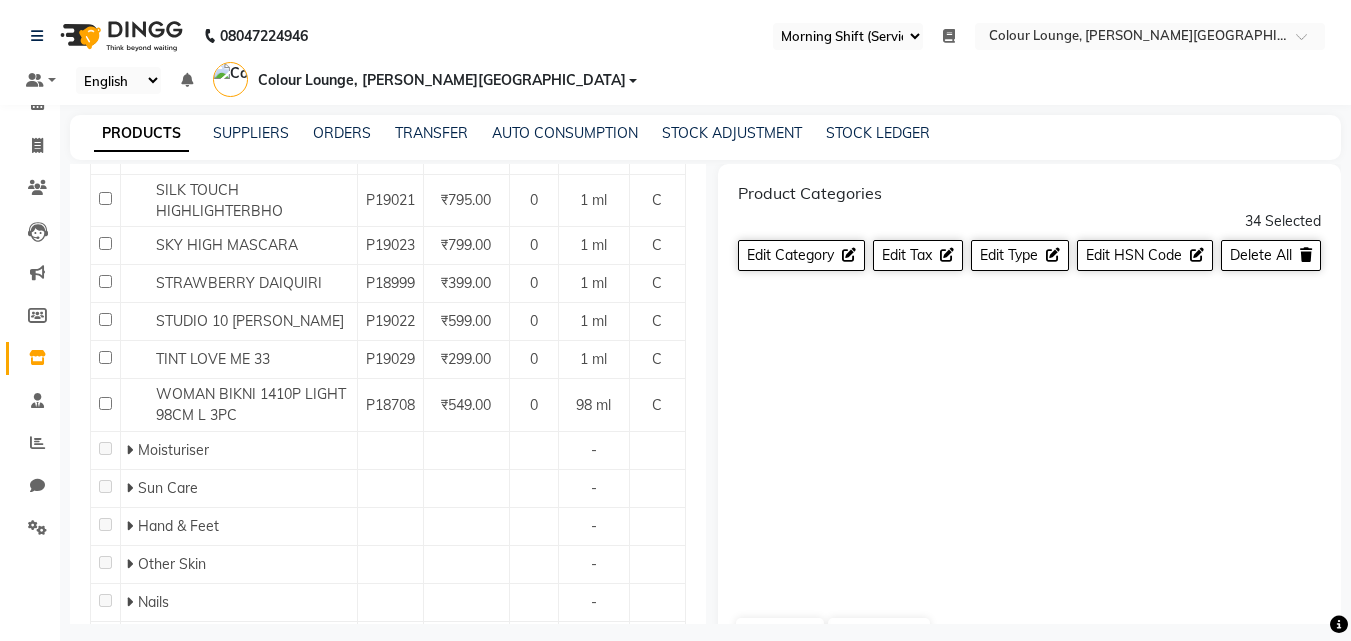 click 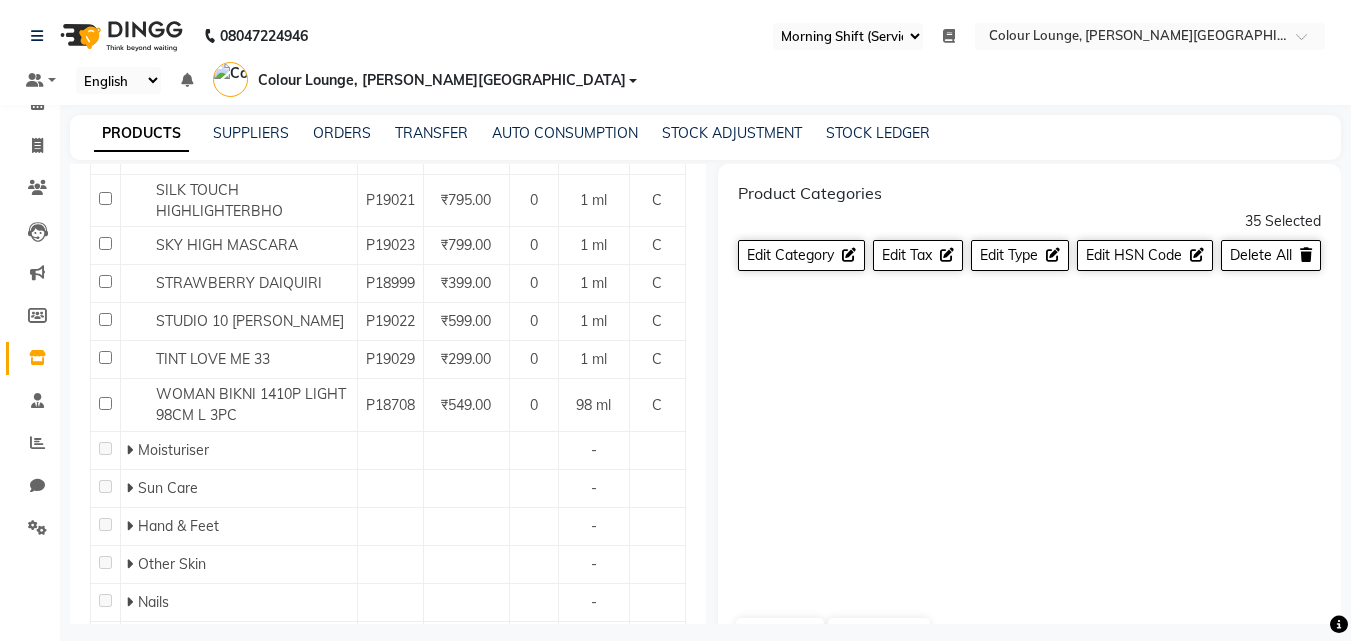 click 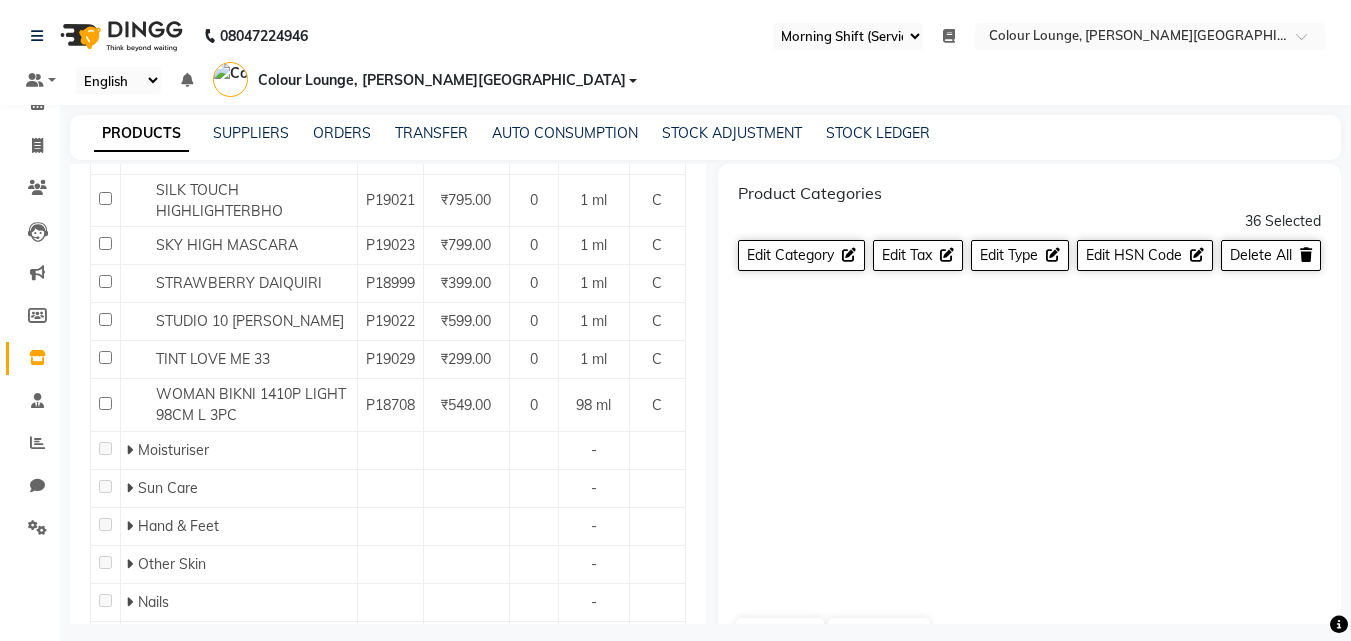 click 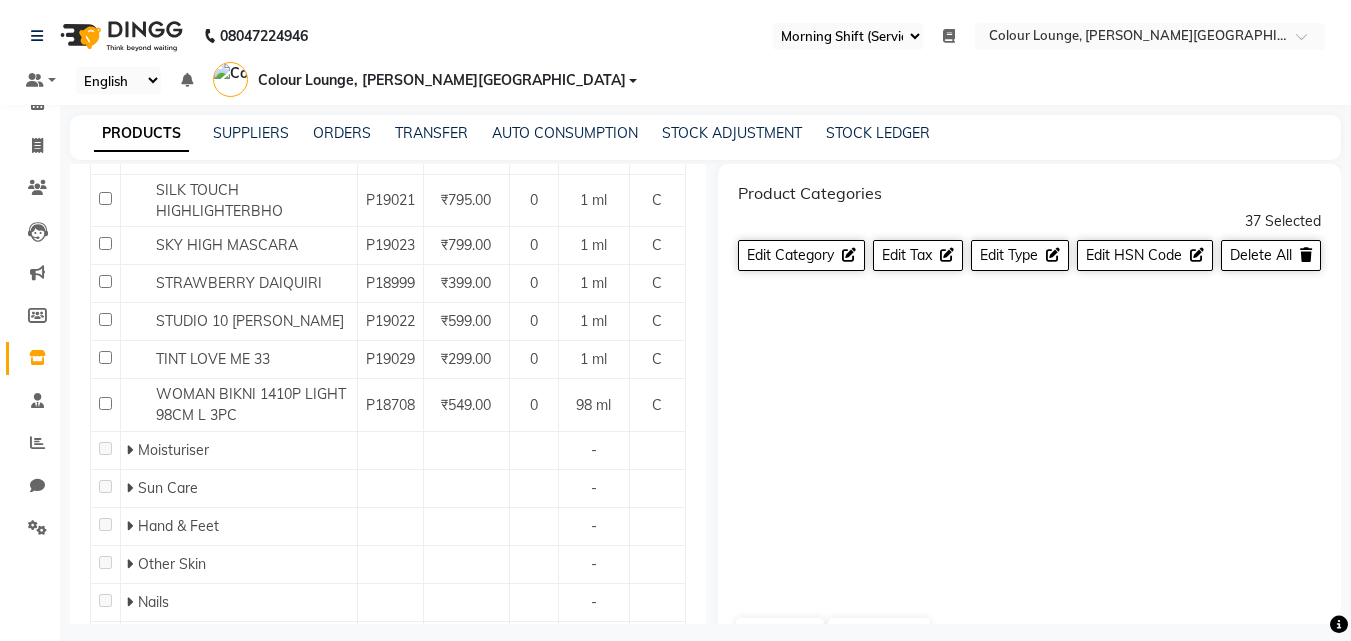 drag, startPoint x: 104, startPoint y: 528, endPoint x: 102, endPoint y: 541, distance: 13.152946 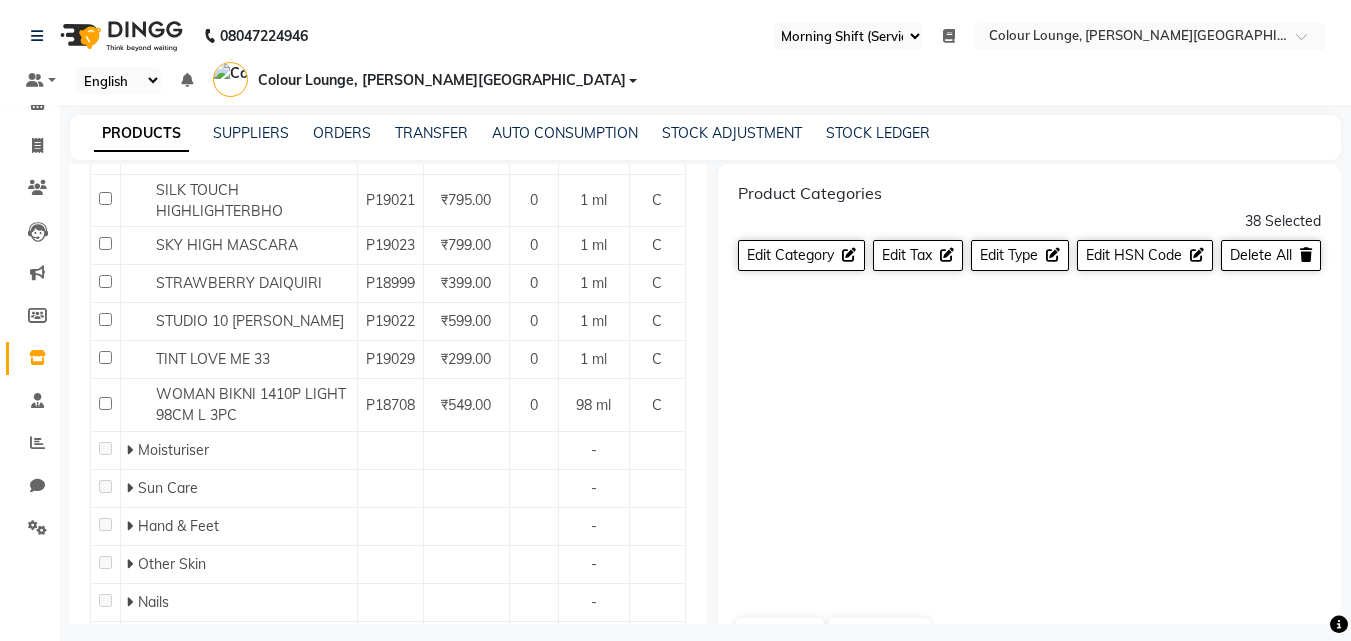 click 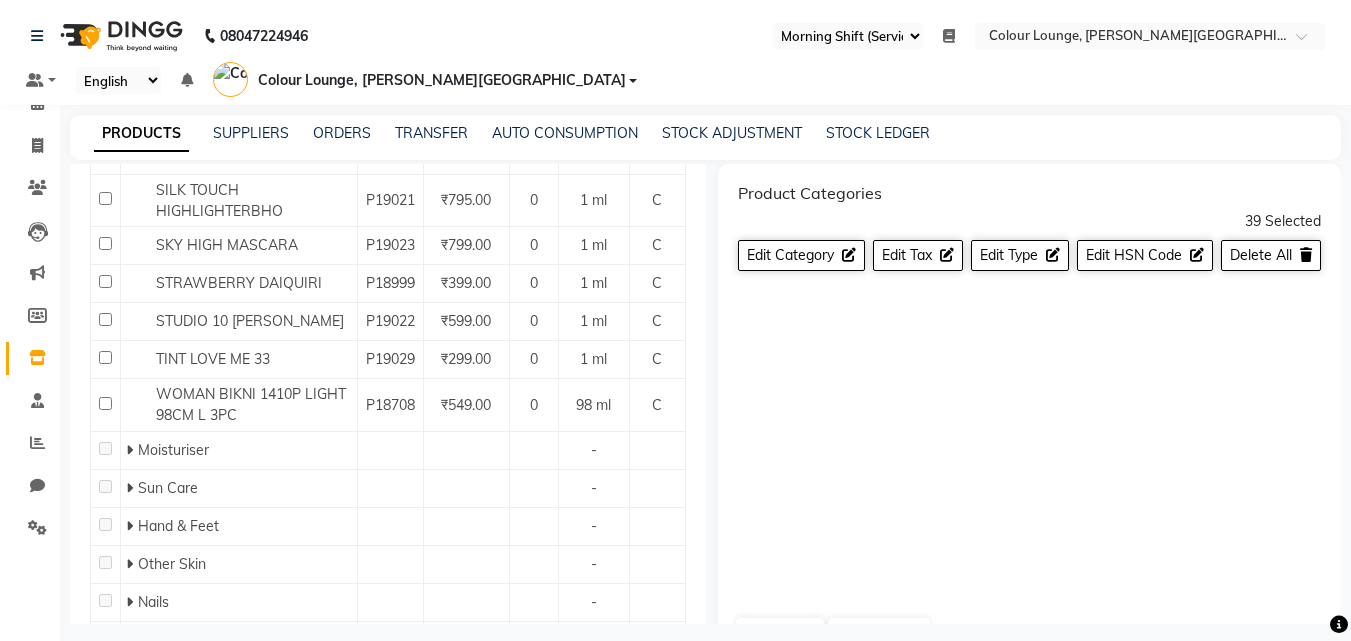 click 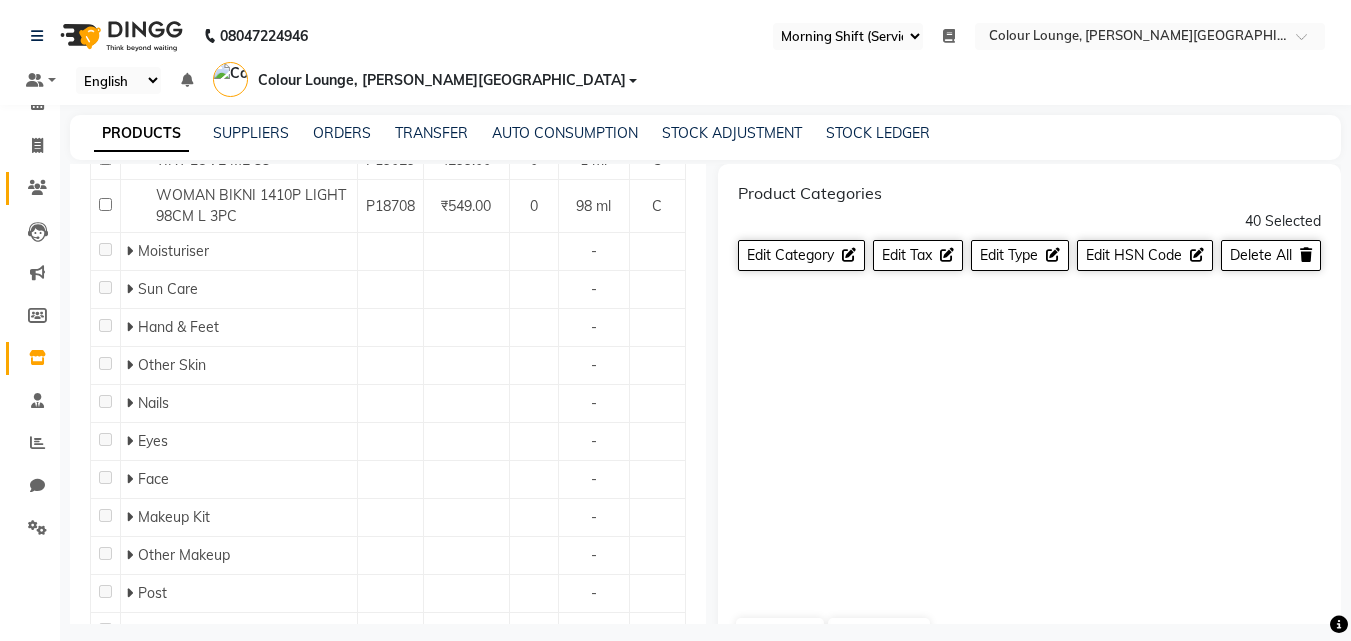 scroll, scrollTop: 13187, scrollLeft: 0, axis: vertical 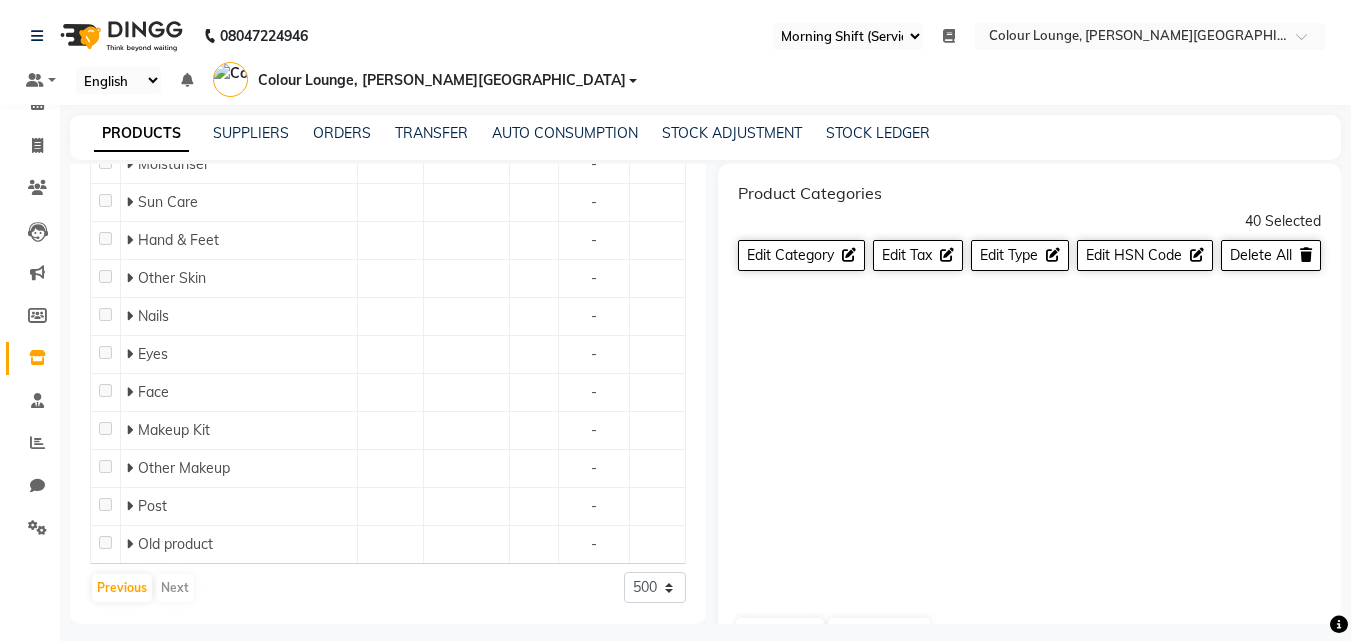 click 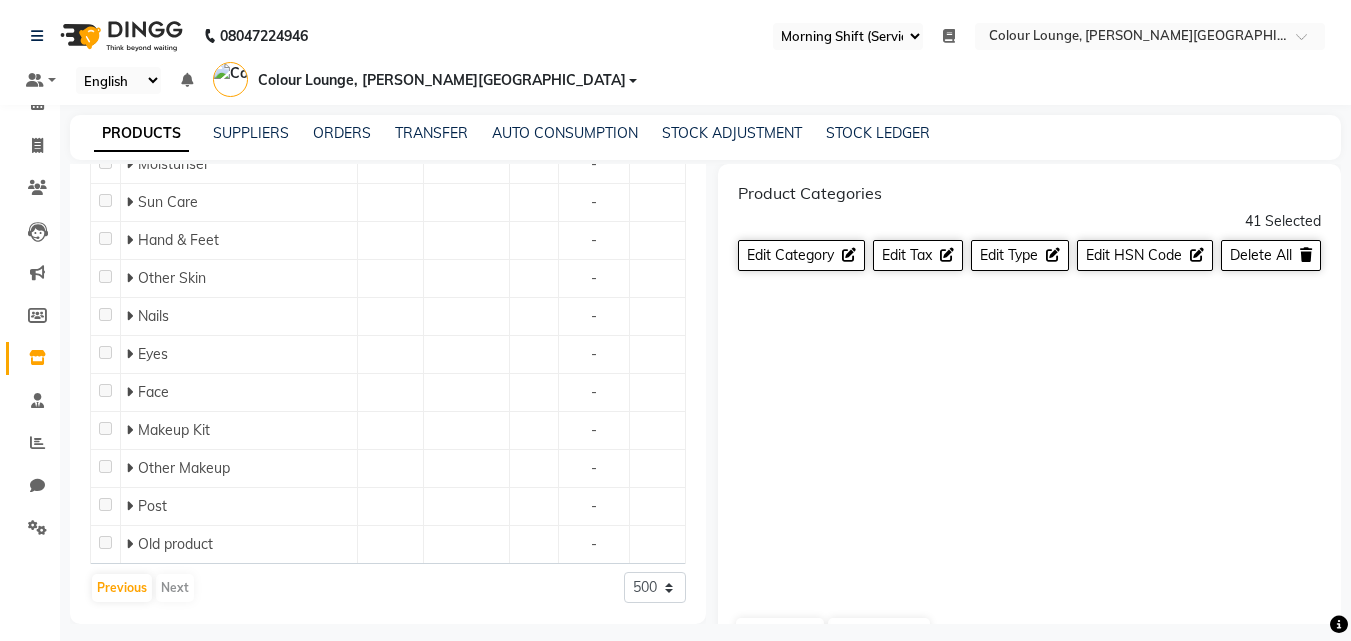 click 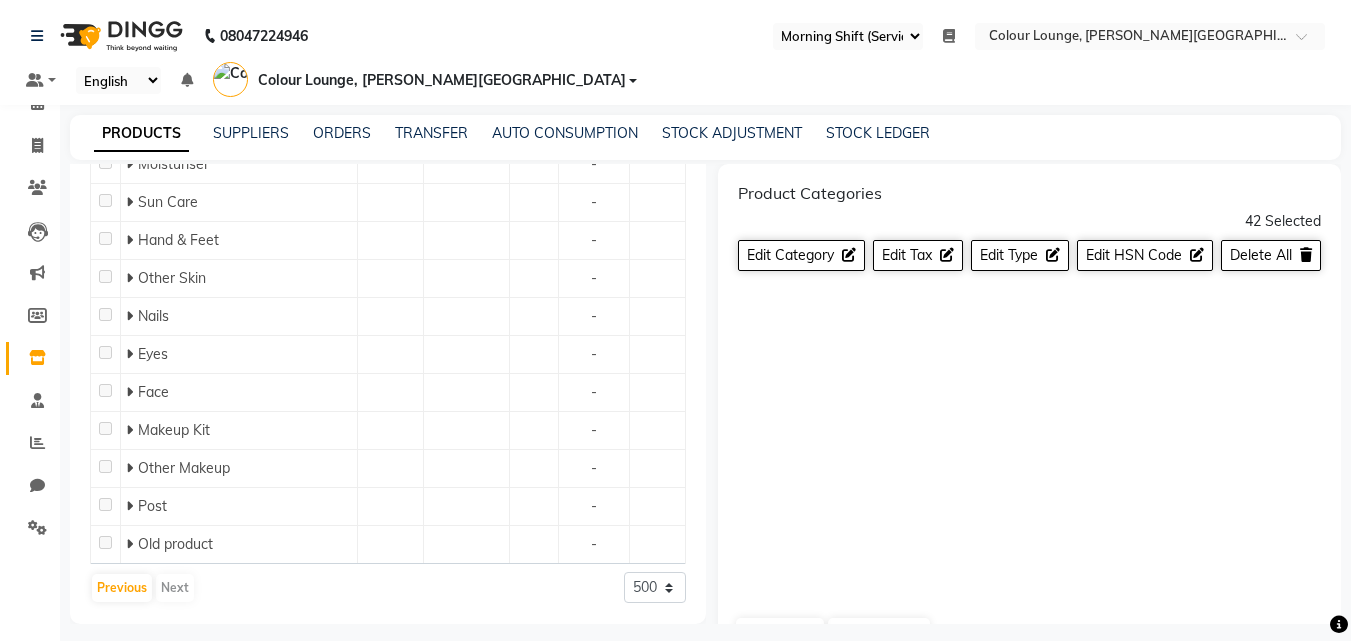 click 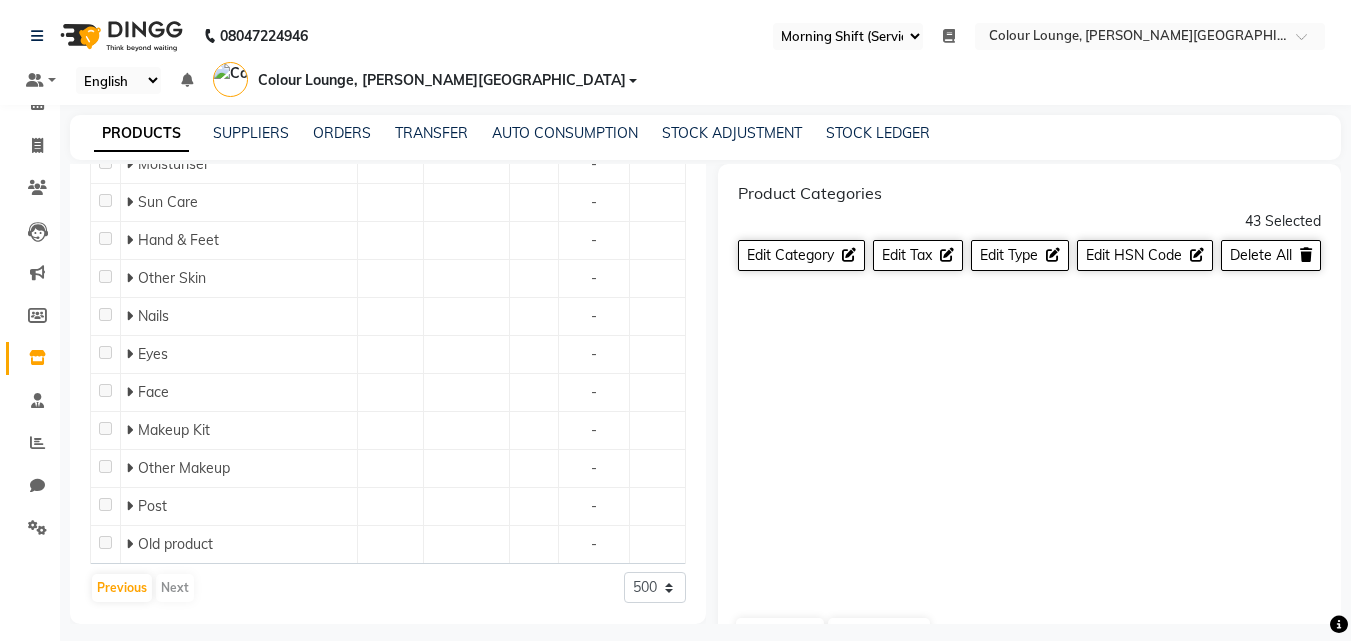 click 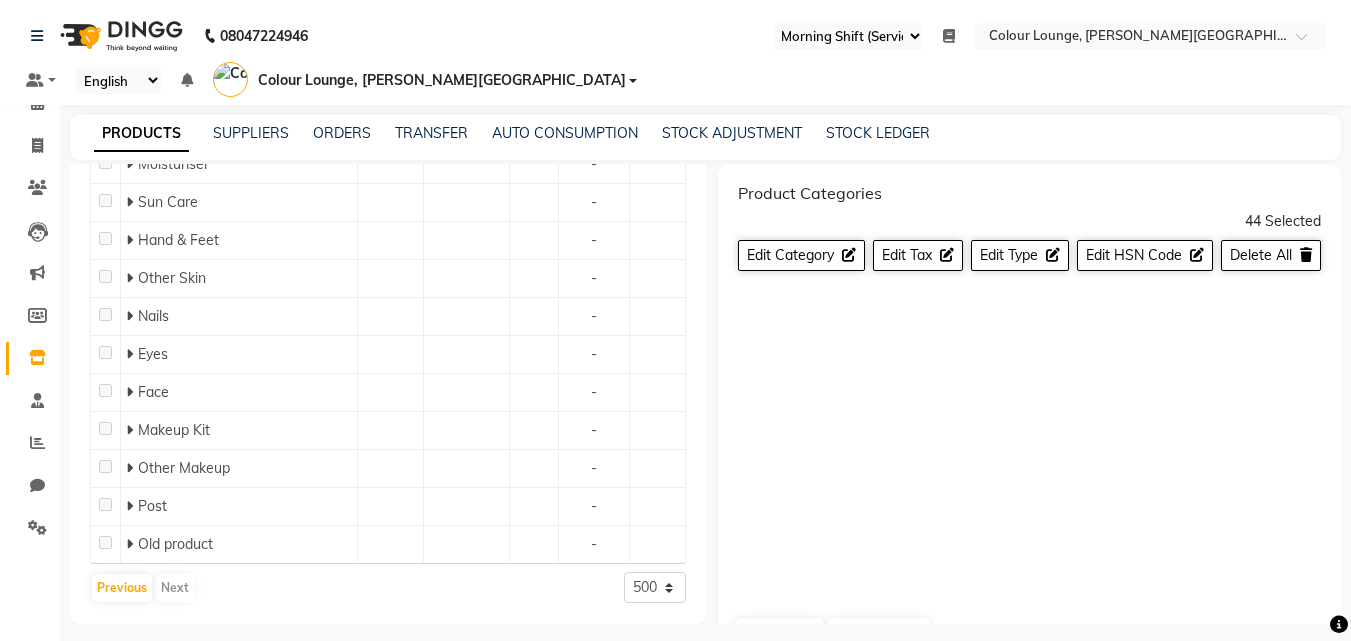 drag, startPoint x: 107, startPoint y: 447, endPoint x: 98, endPoint y: 498, distance: 51.78803 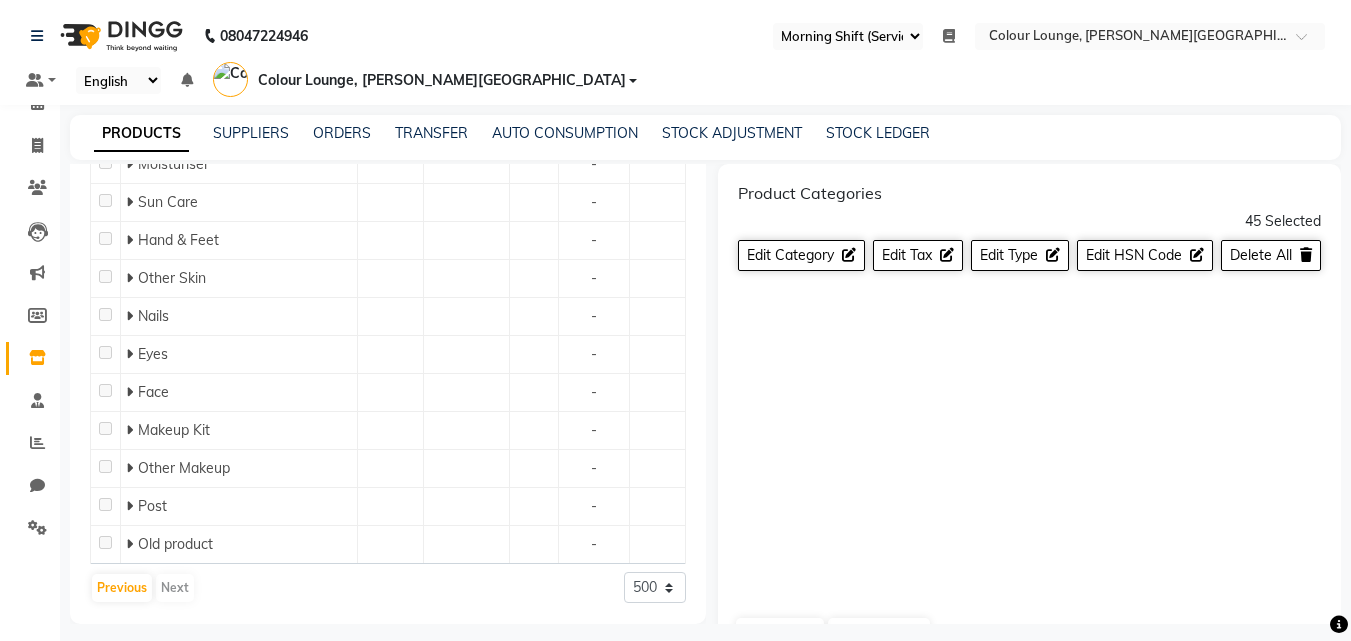 click 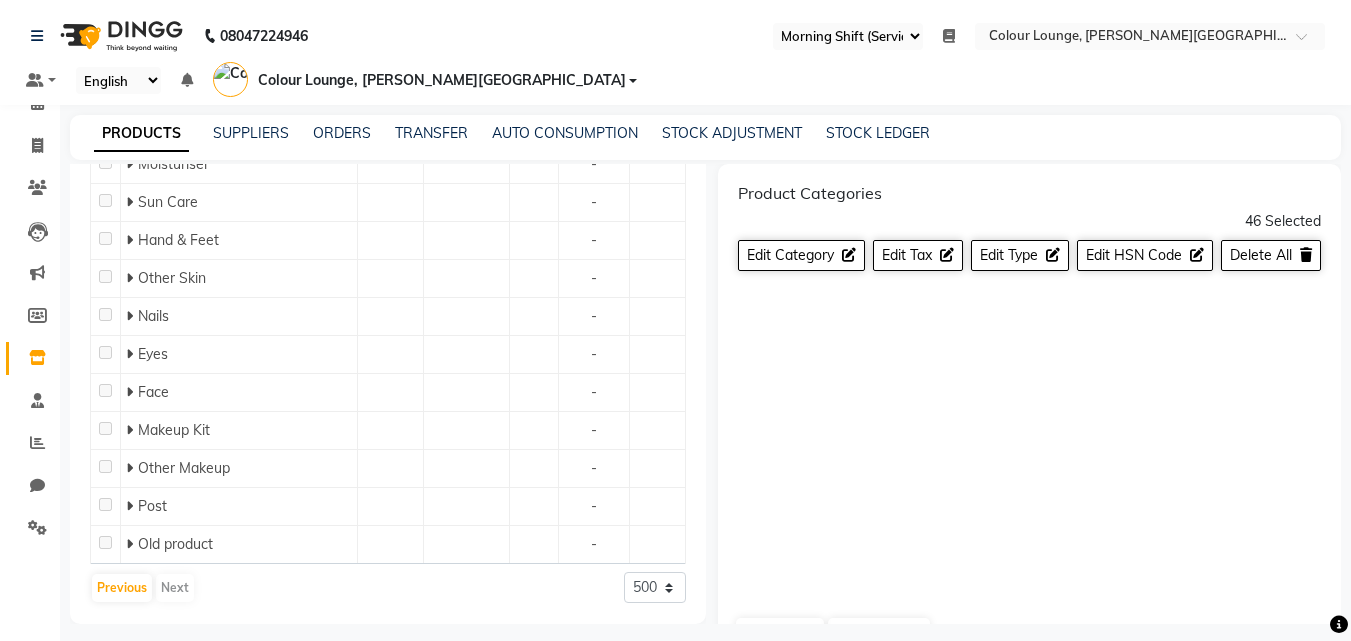 click 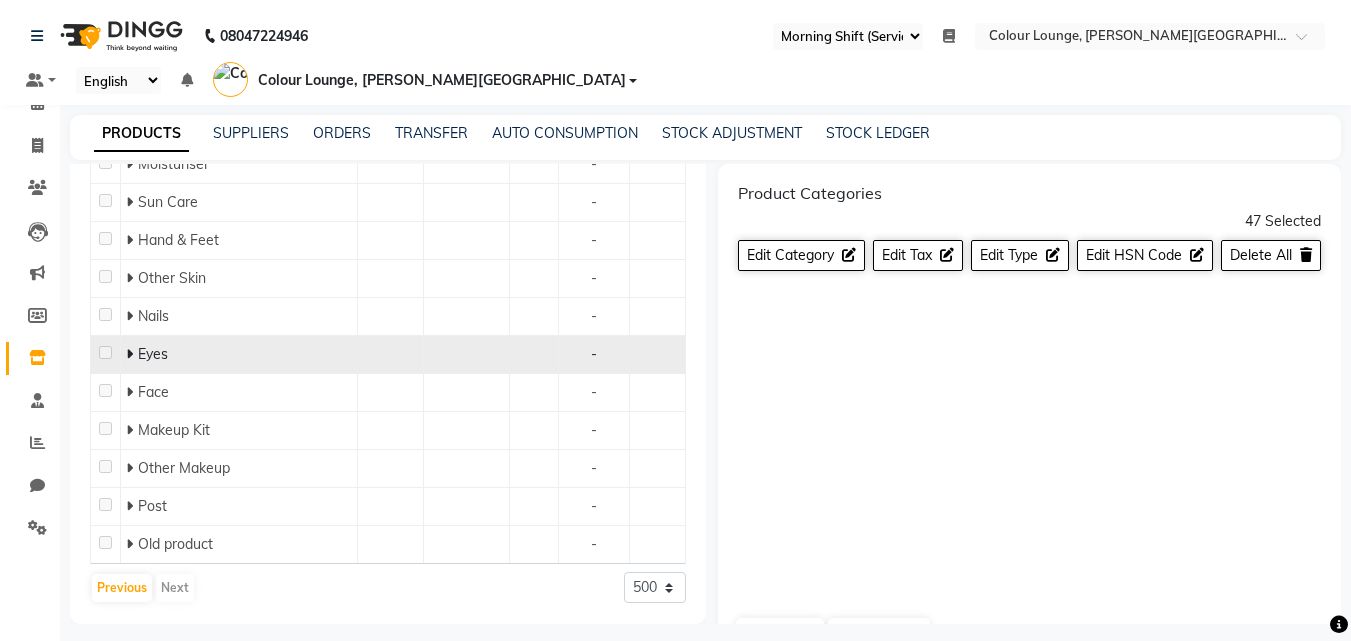 scroll, scrollTop: 13427, scrollLeft: 0, axis: vertical 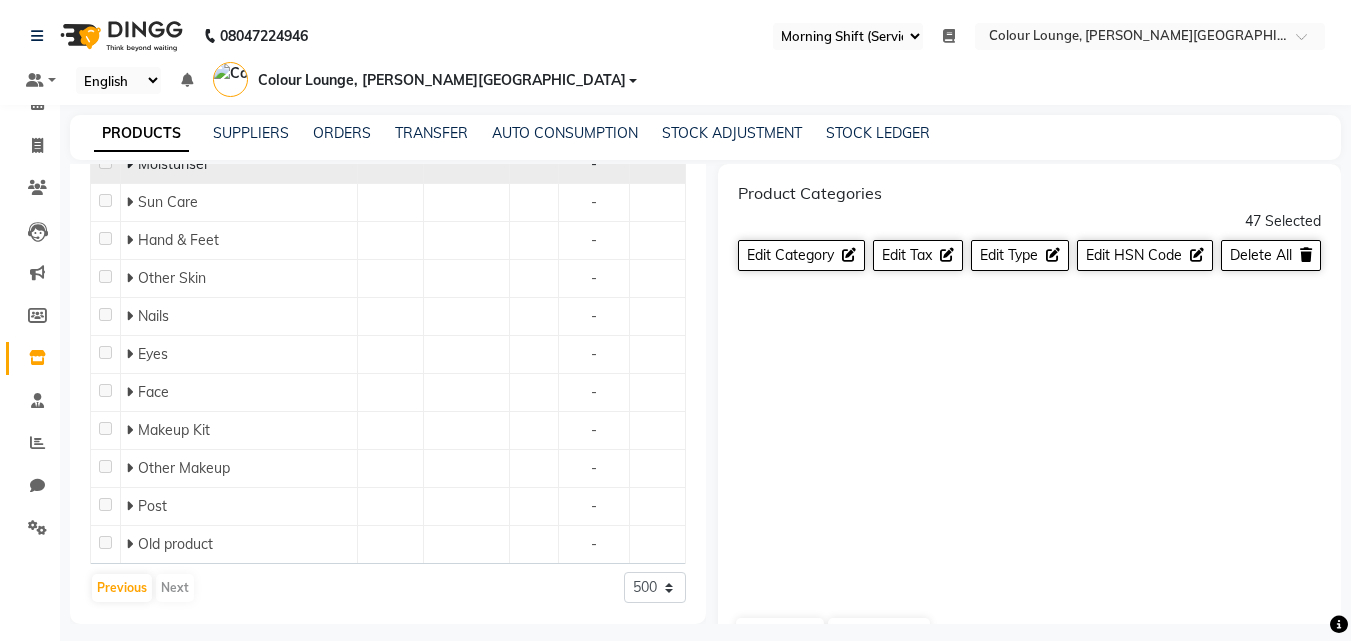 click 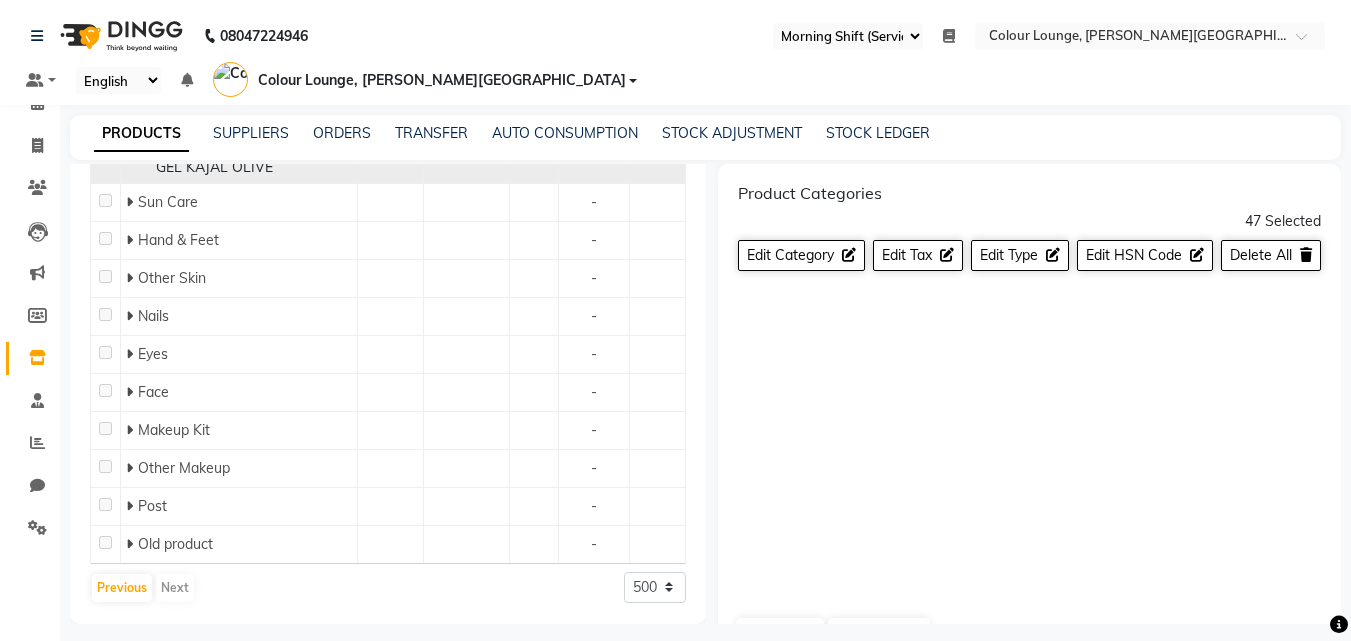 click 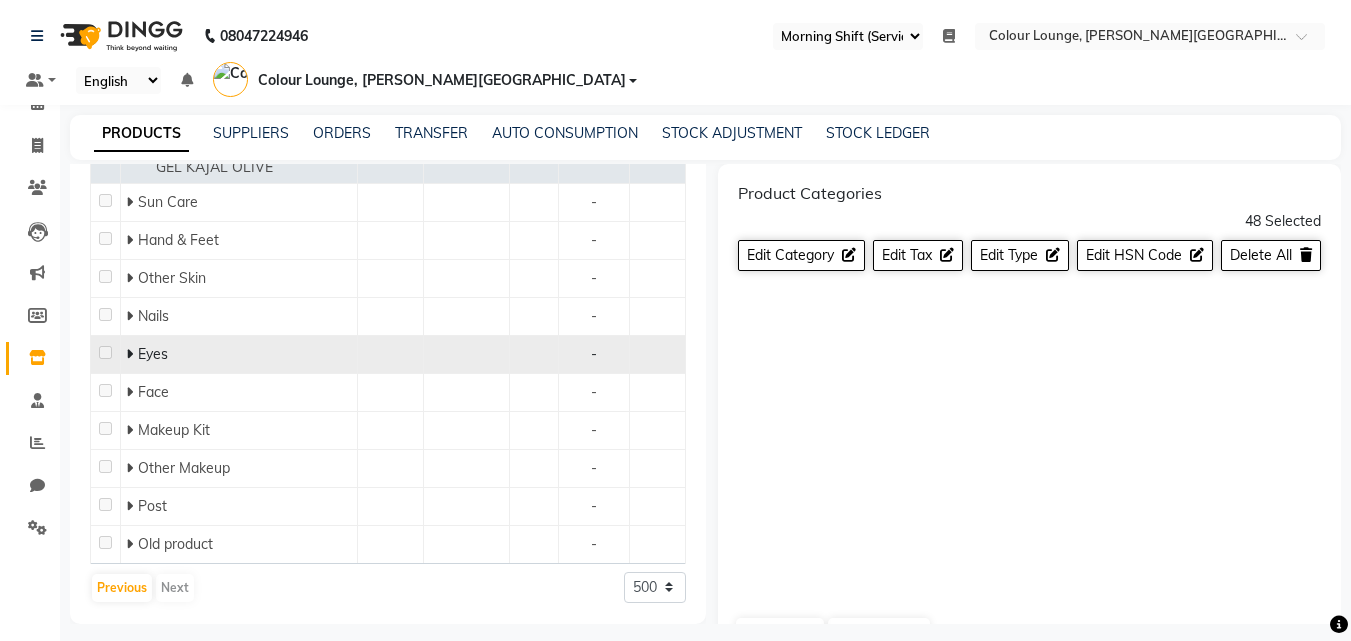 scroll, scrollTop: 13547, scrollLeft: 0, axis: vertical 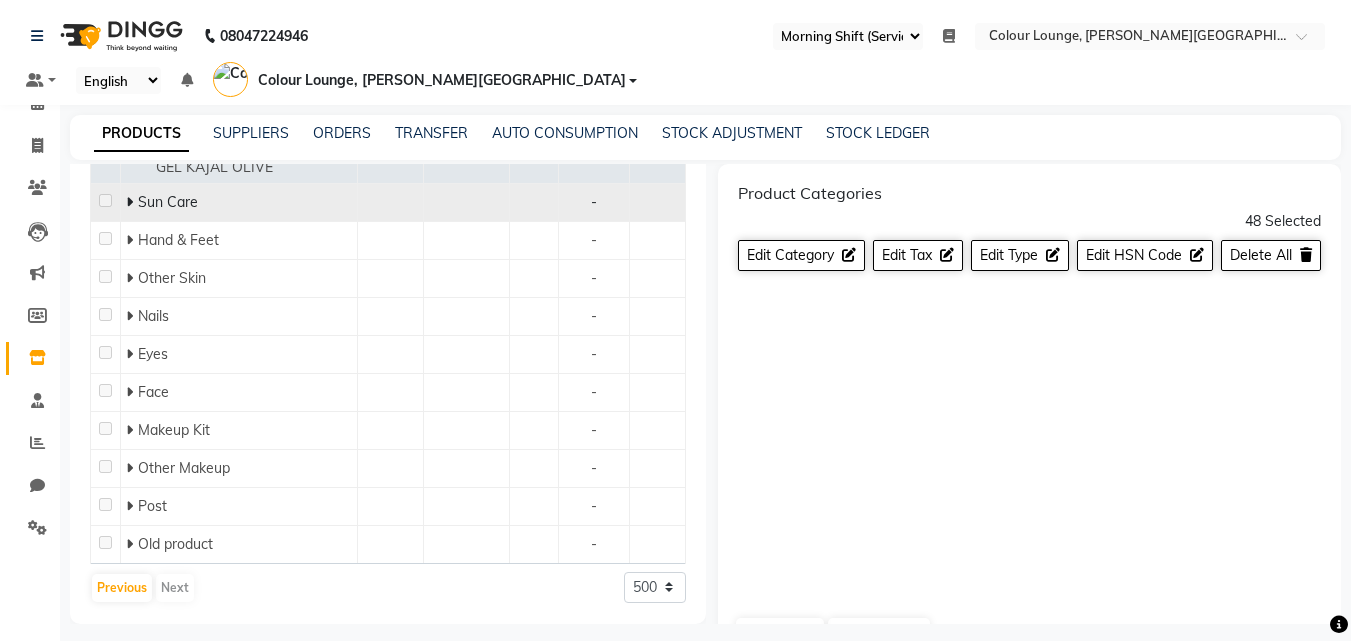 click 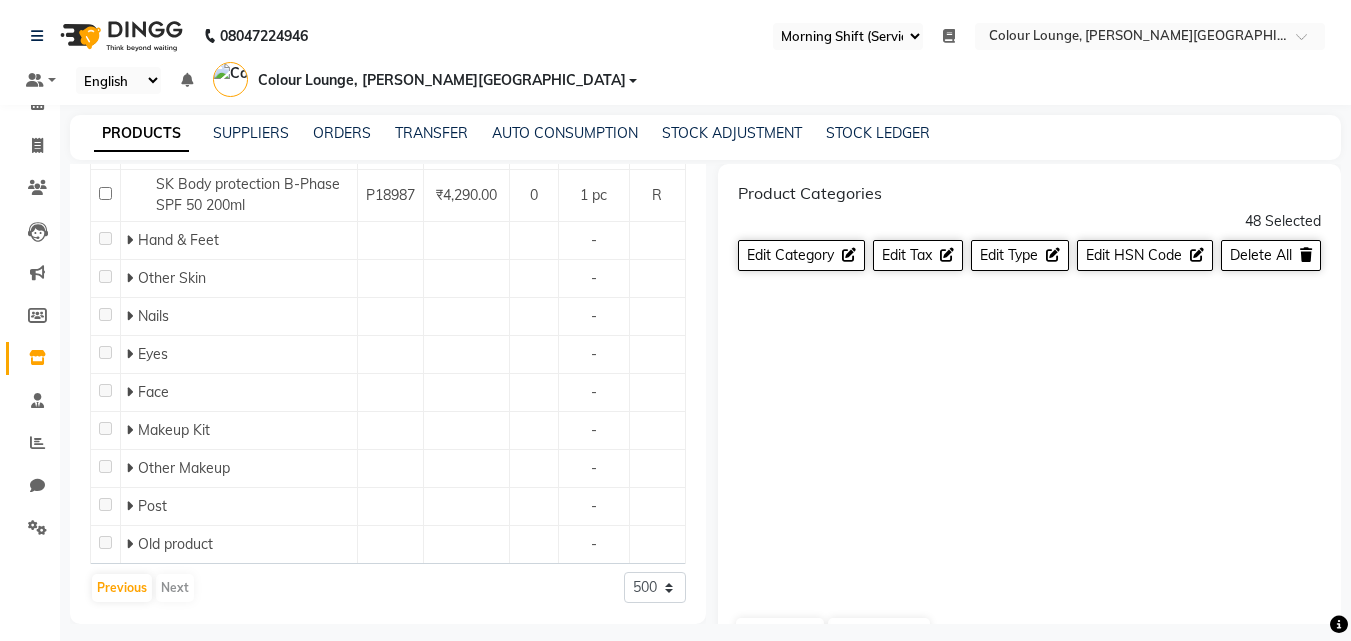 click 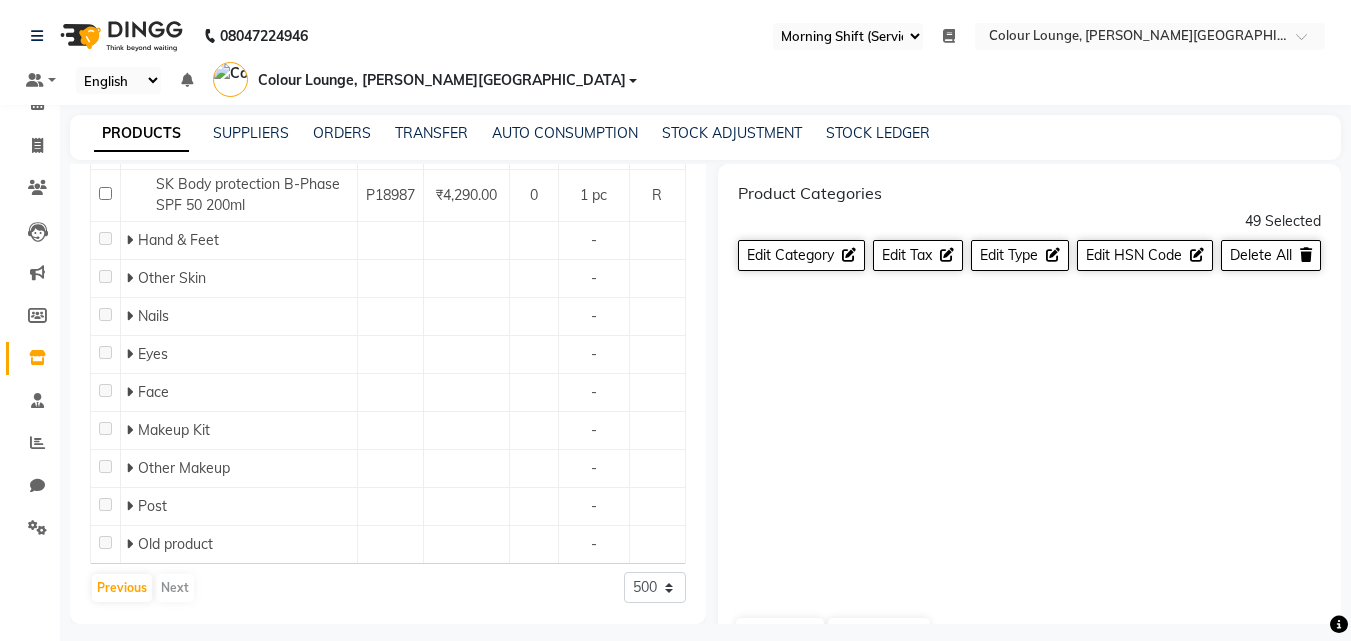 click 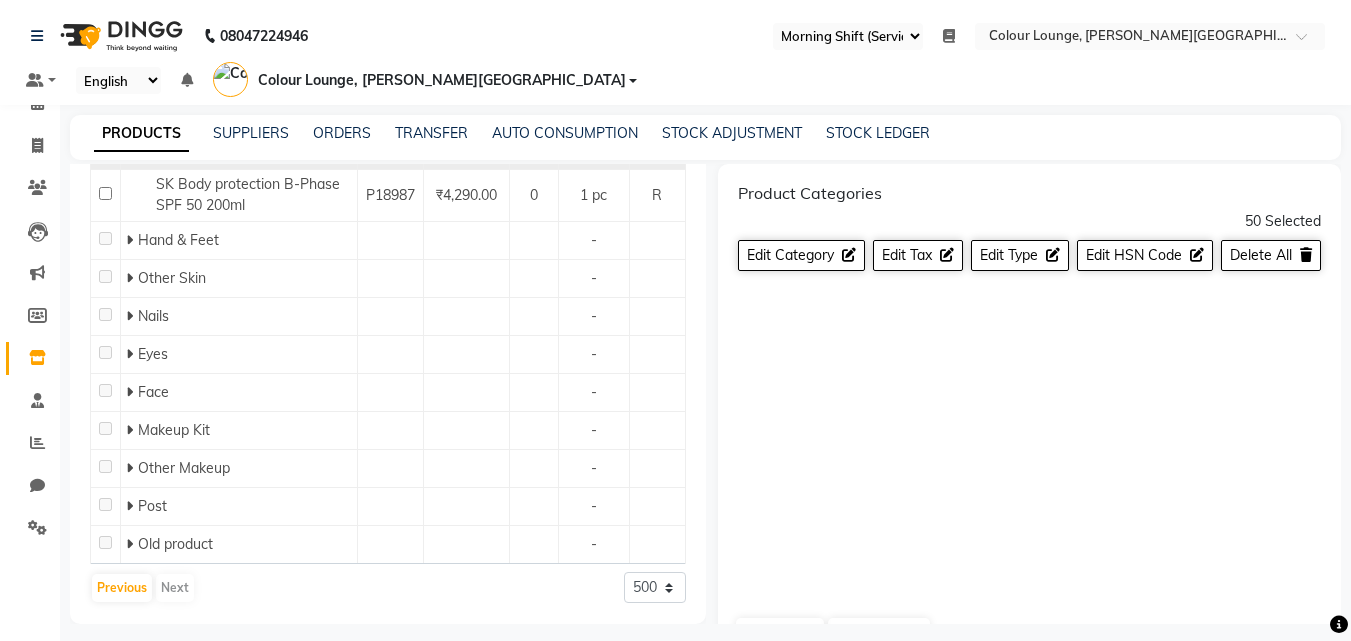 click 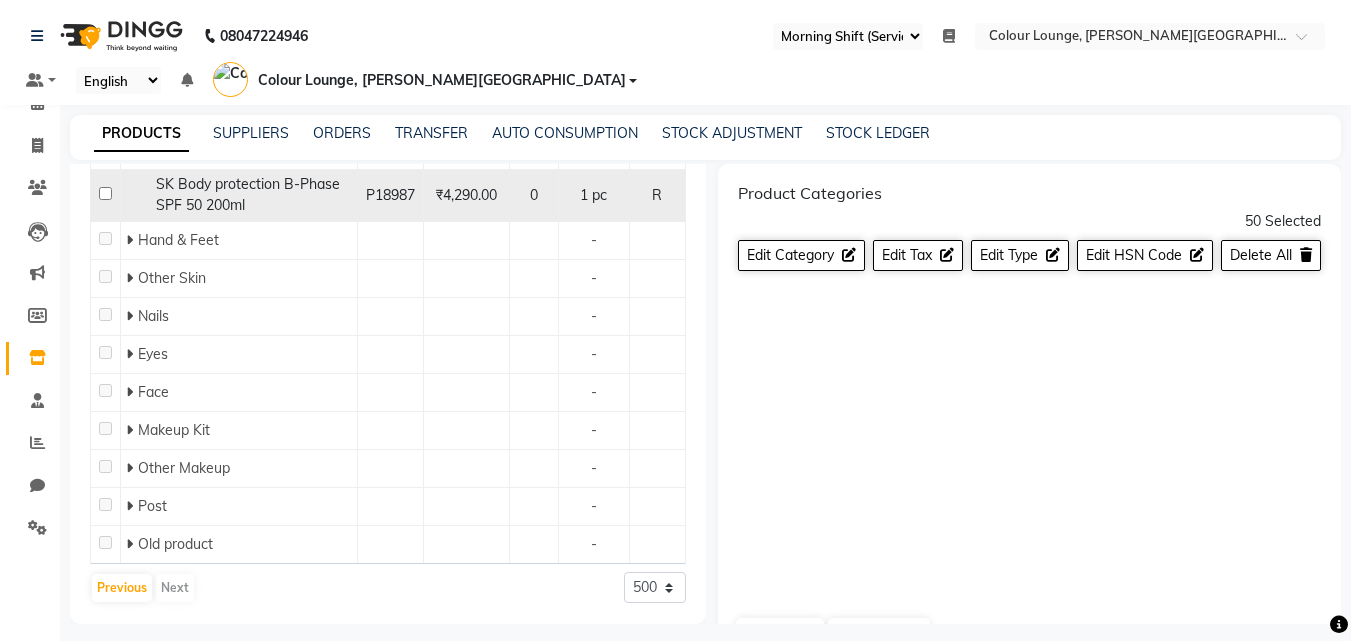 click 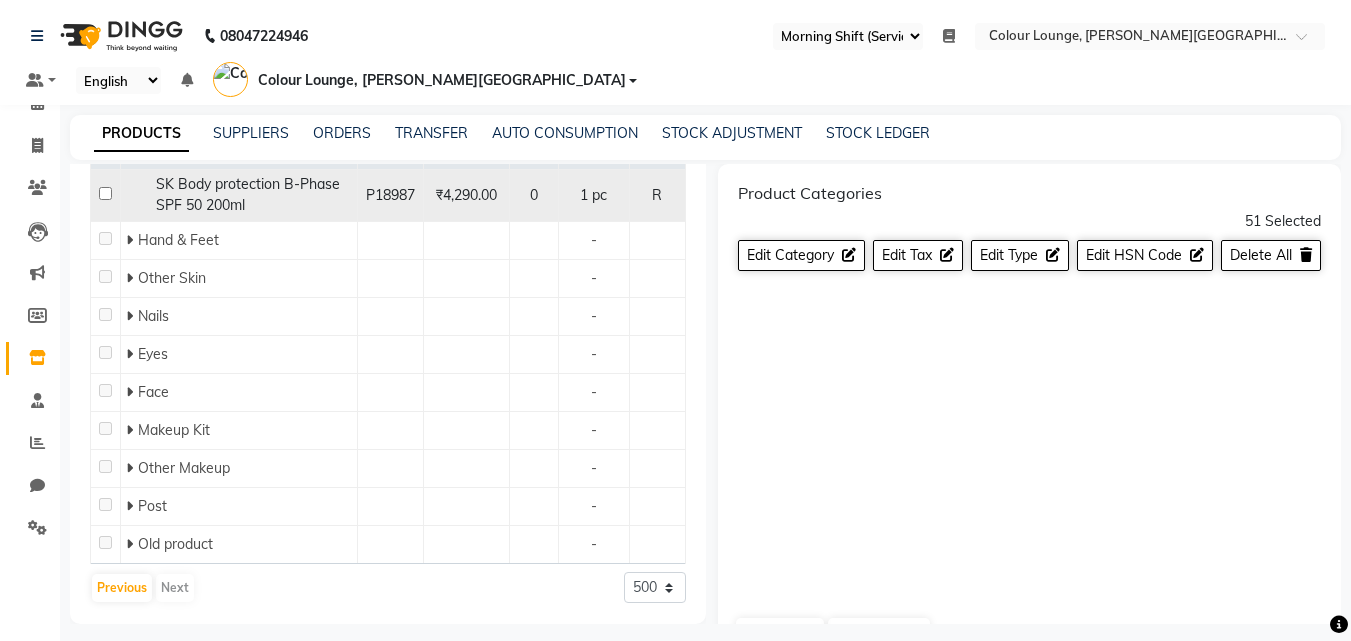 click 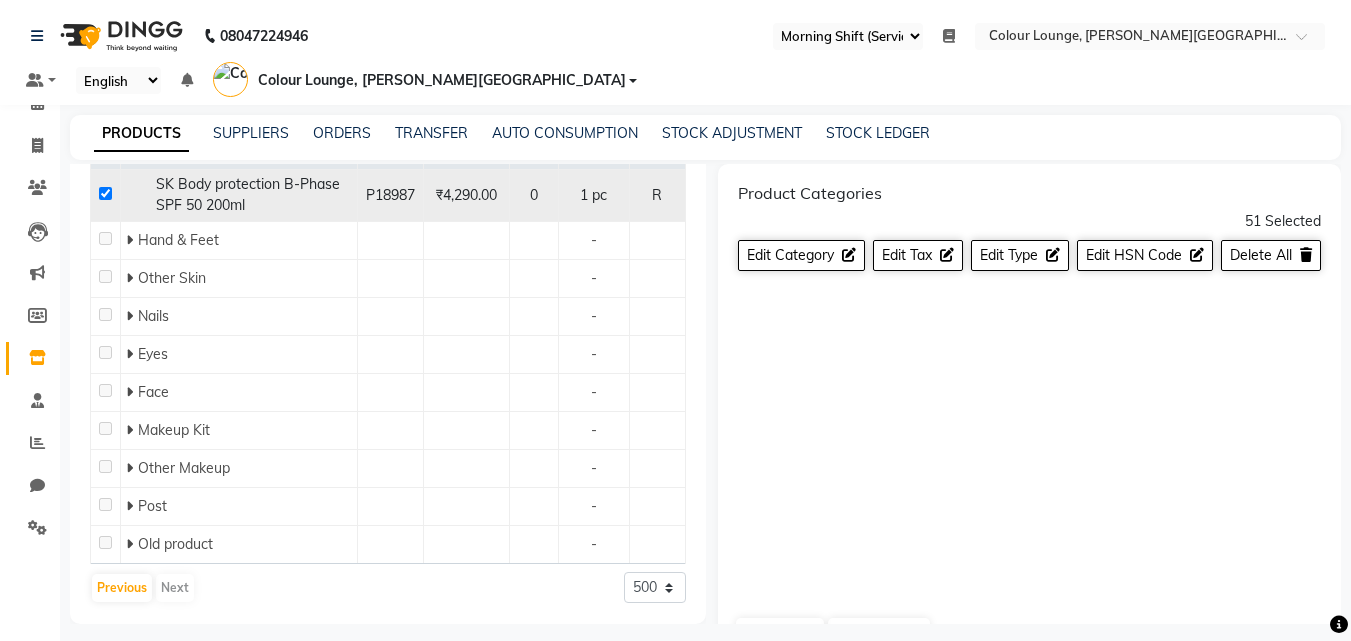 checkbox on "true" 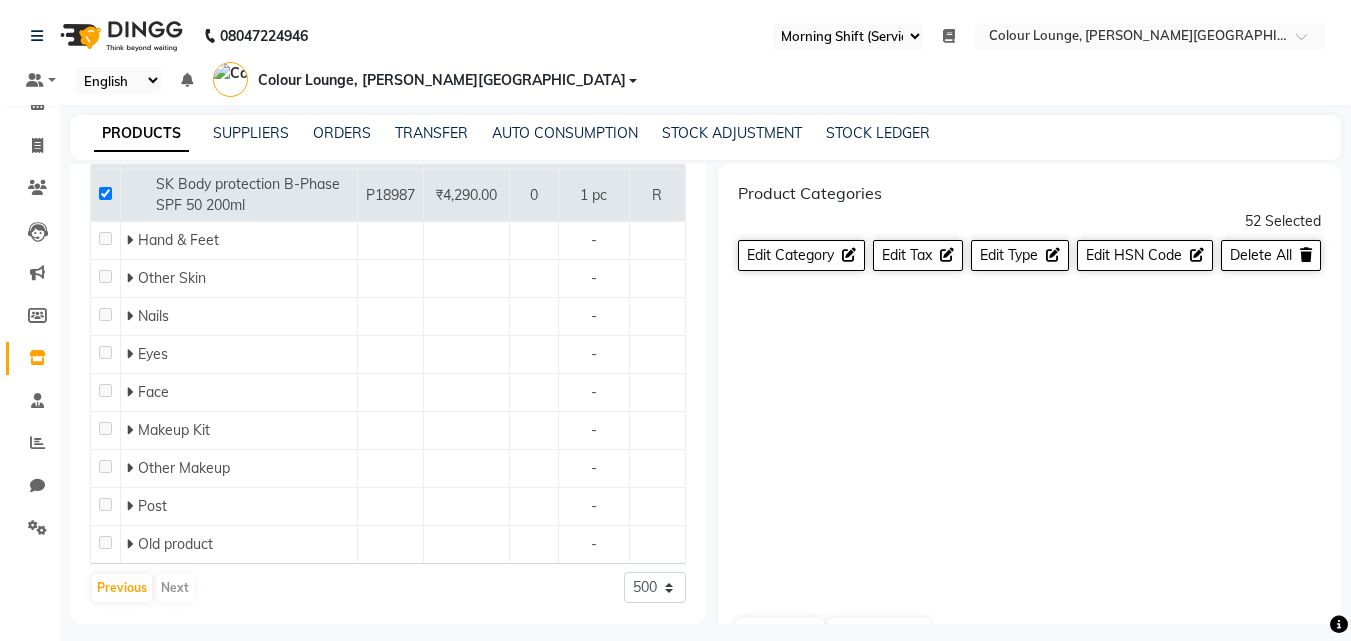 scroll, scrollTop: 13787, scrollLeft: 0, axis: vertical 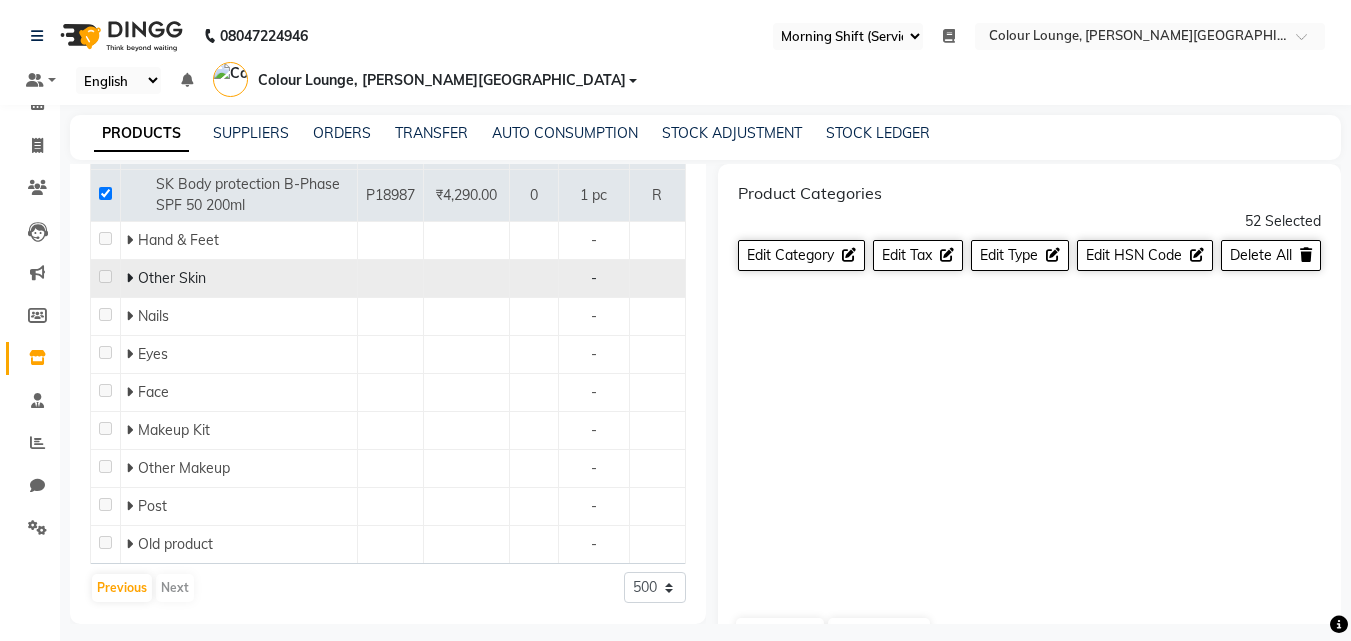 drag, startPoint x: 129, startPoint y: 299, endPoint x: 140, endPoint y: 369, distance: 70.85902 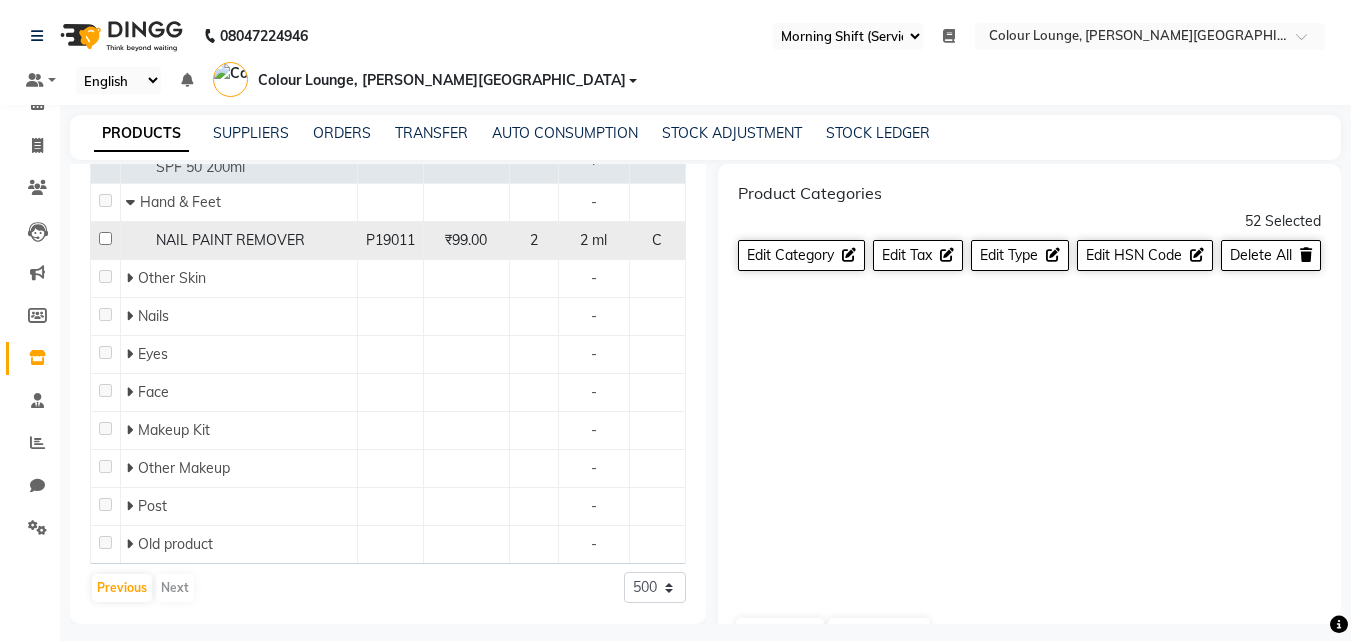 click 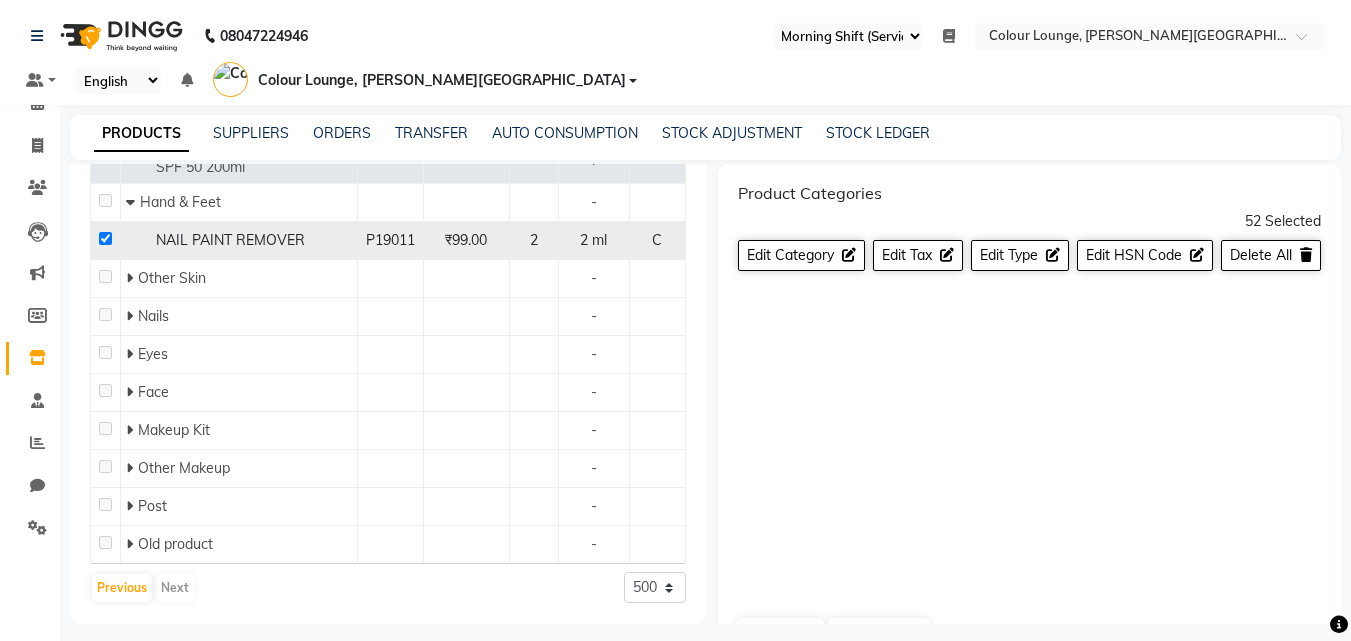 checkbox on "true" 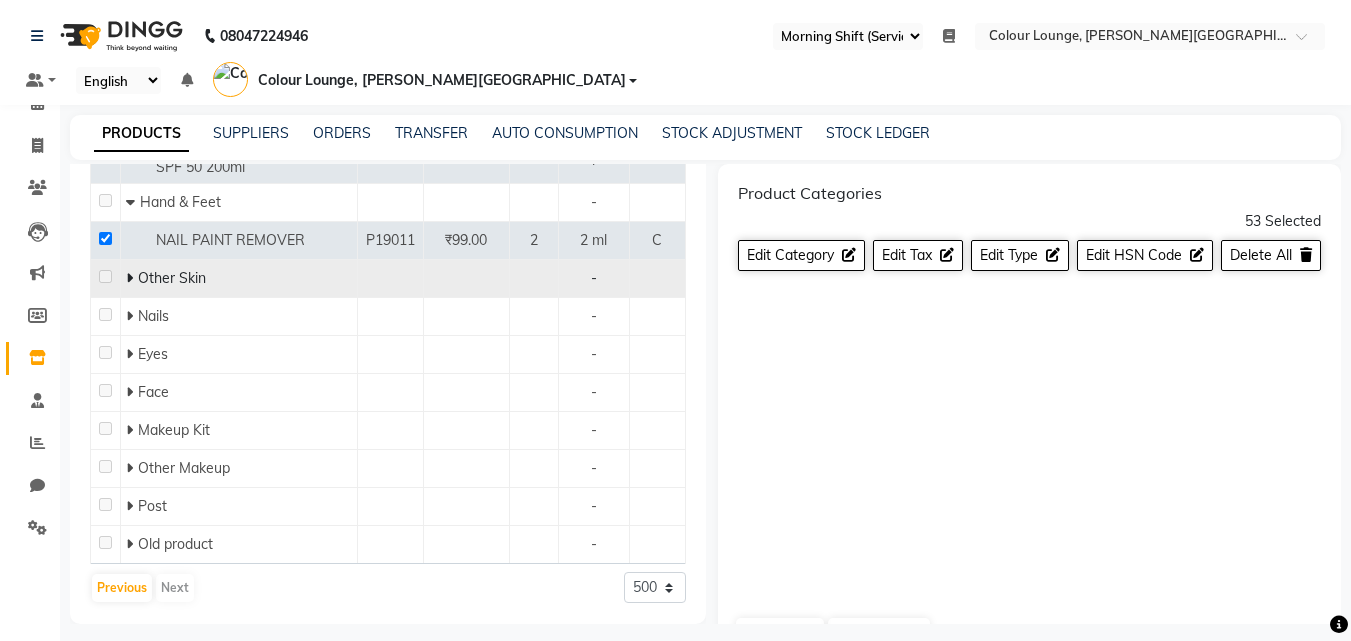 click 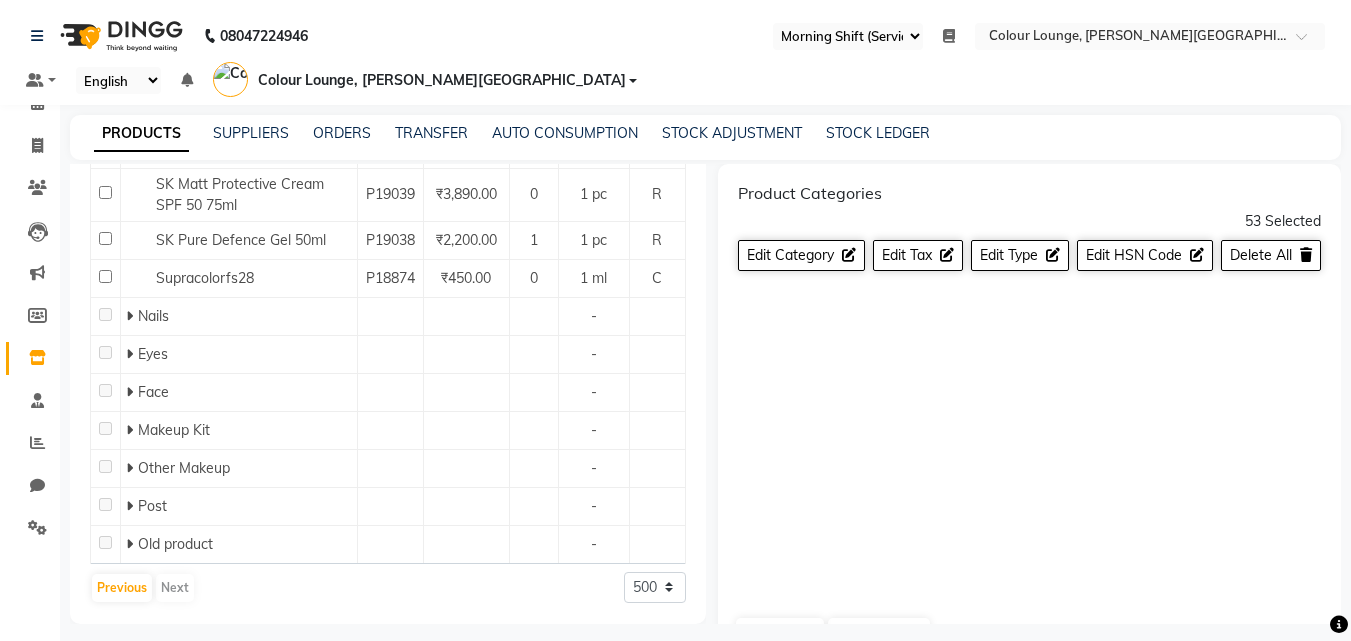 click 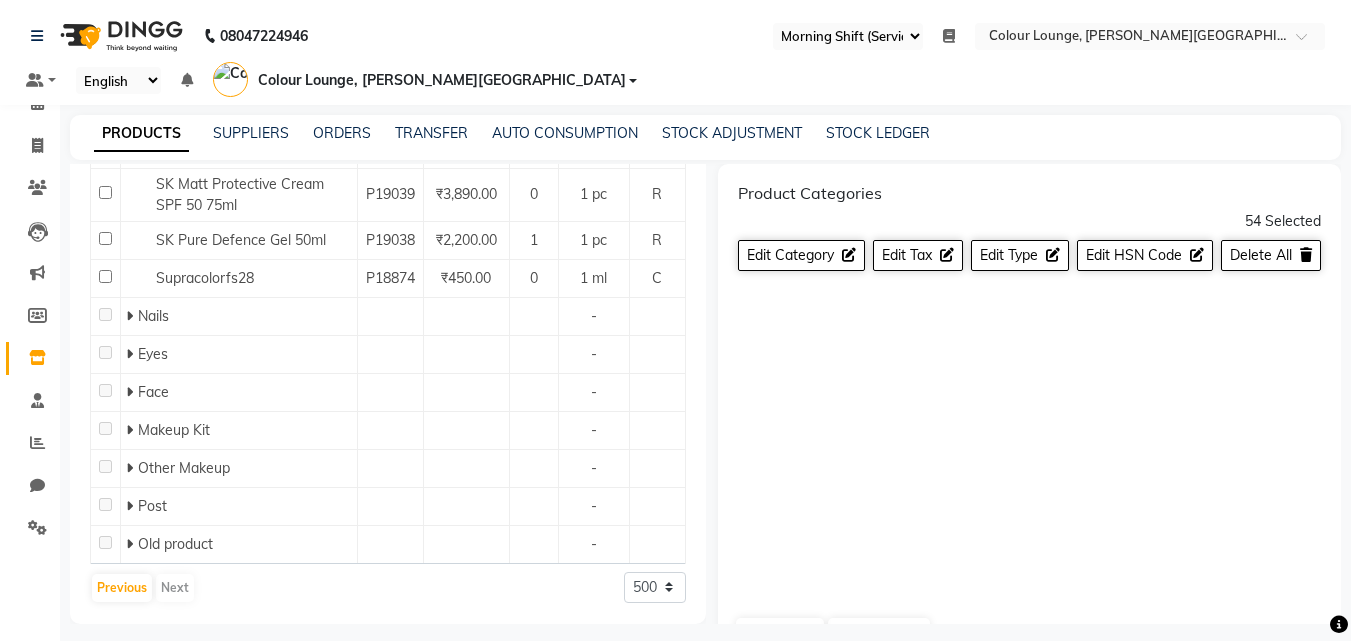 click 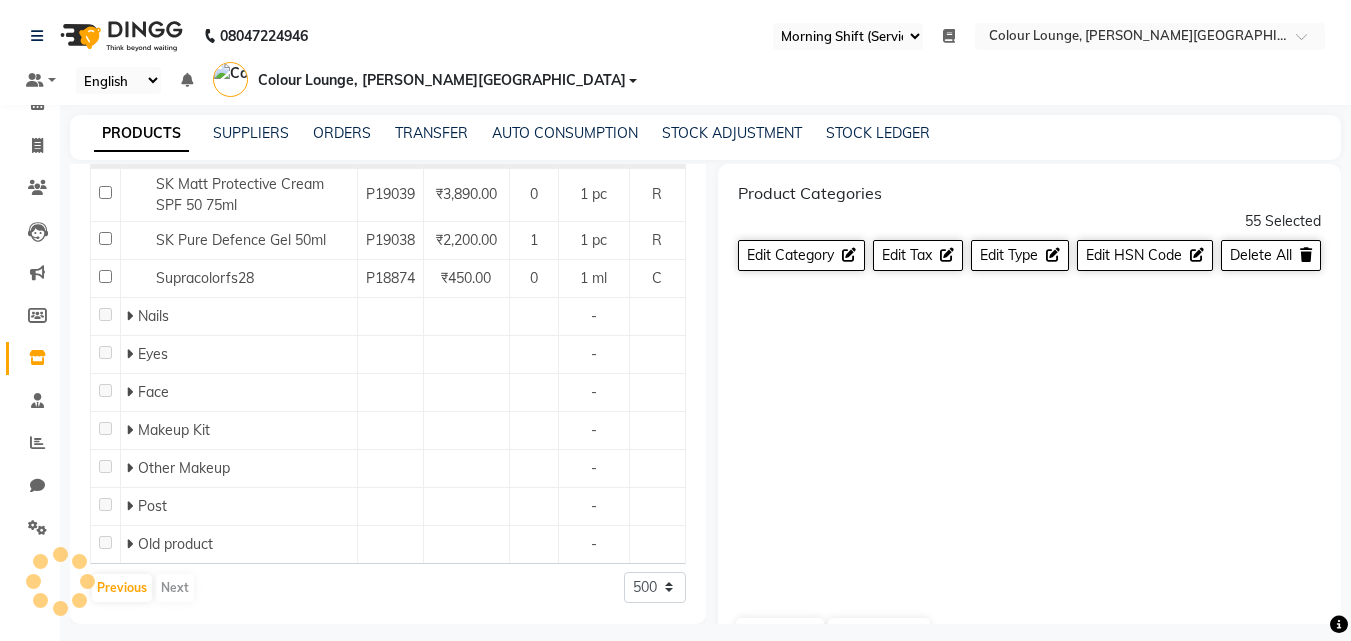 click 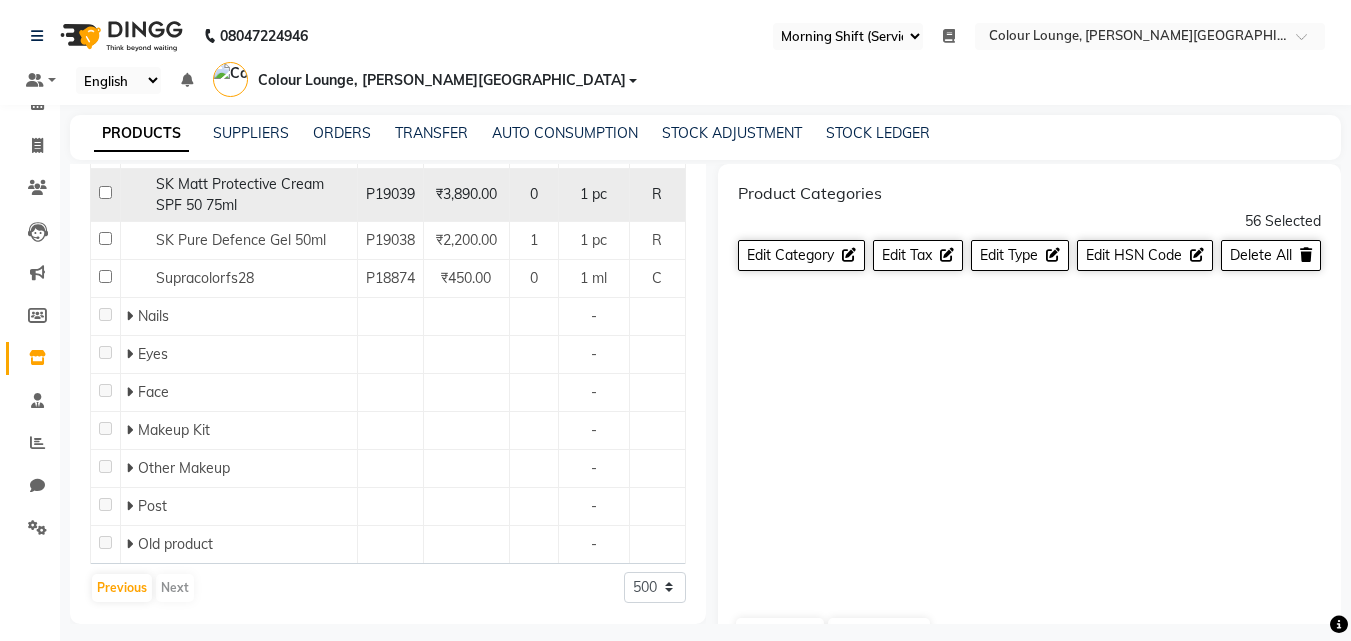 drag, startPoint x: 103, startPoint y: 532, endPoint x: 109, endPoint y: 580, distance: 48.373547 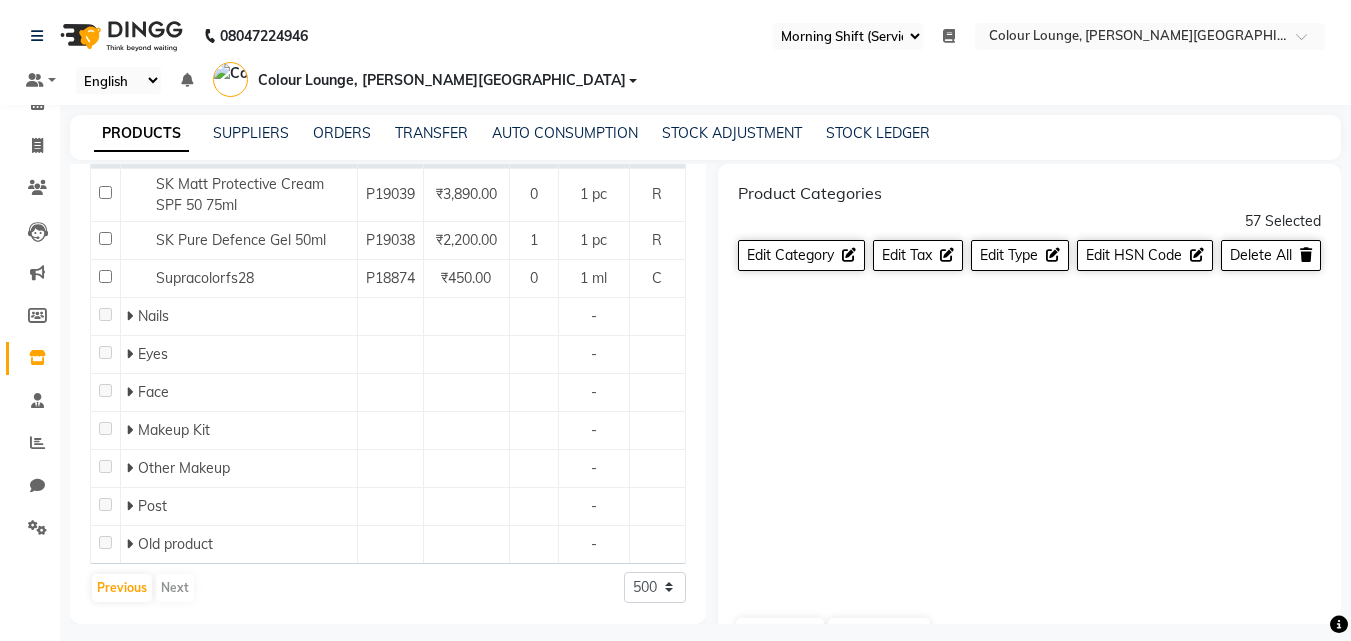 drag, startPoint x: 101, startPoint y: 586, endPoint x: 331, endPoint y: 639, distance: 236.02754 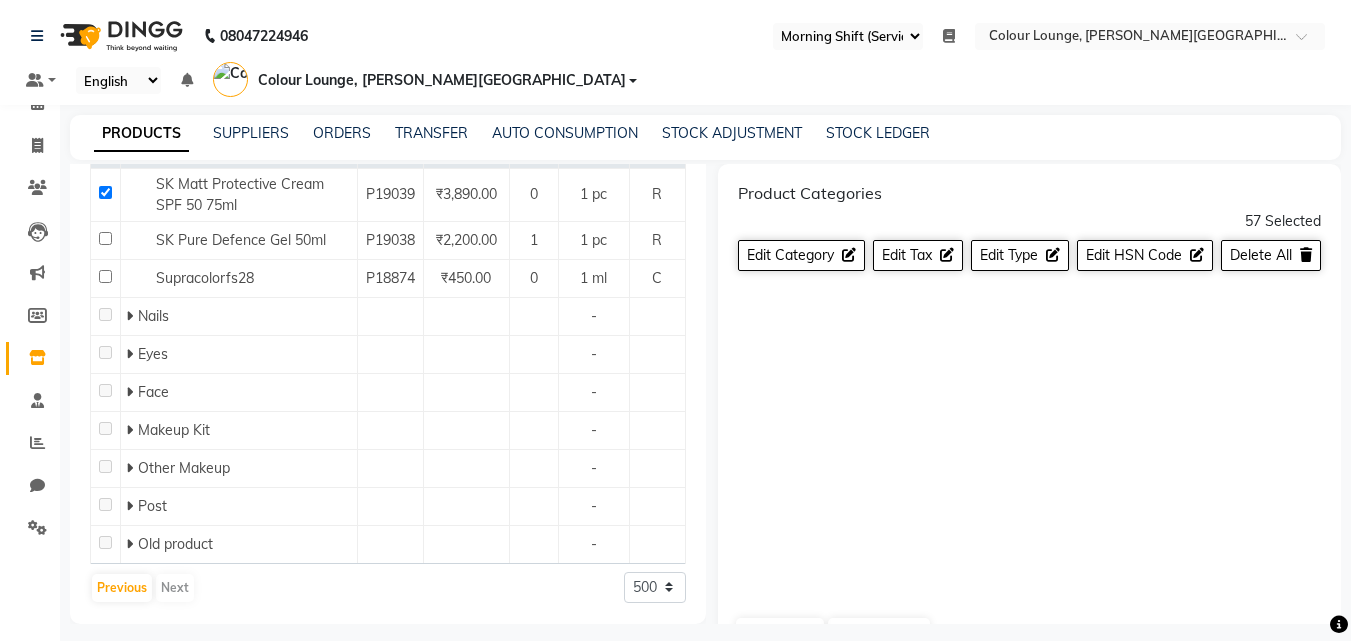 checkbox on "true" 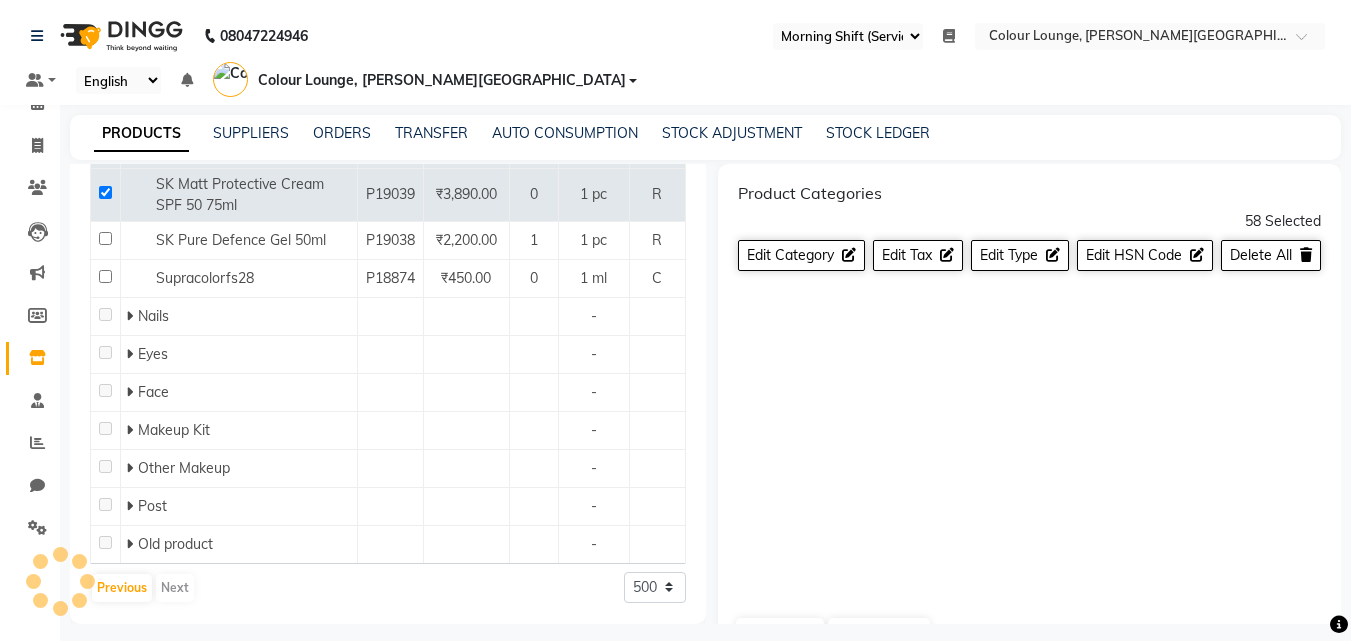 scroll, scrollTop: 13942, scrollLeft: 0, axis: vertical 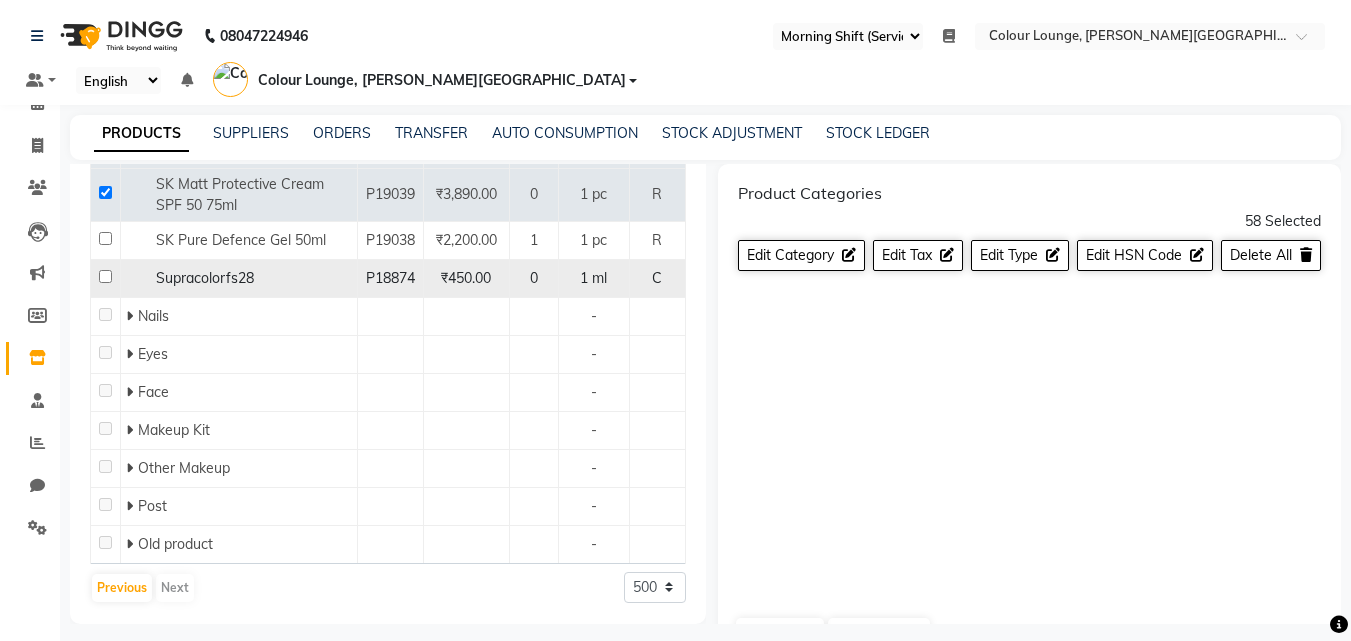 click 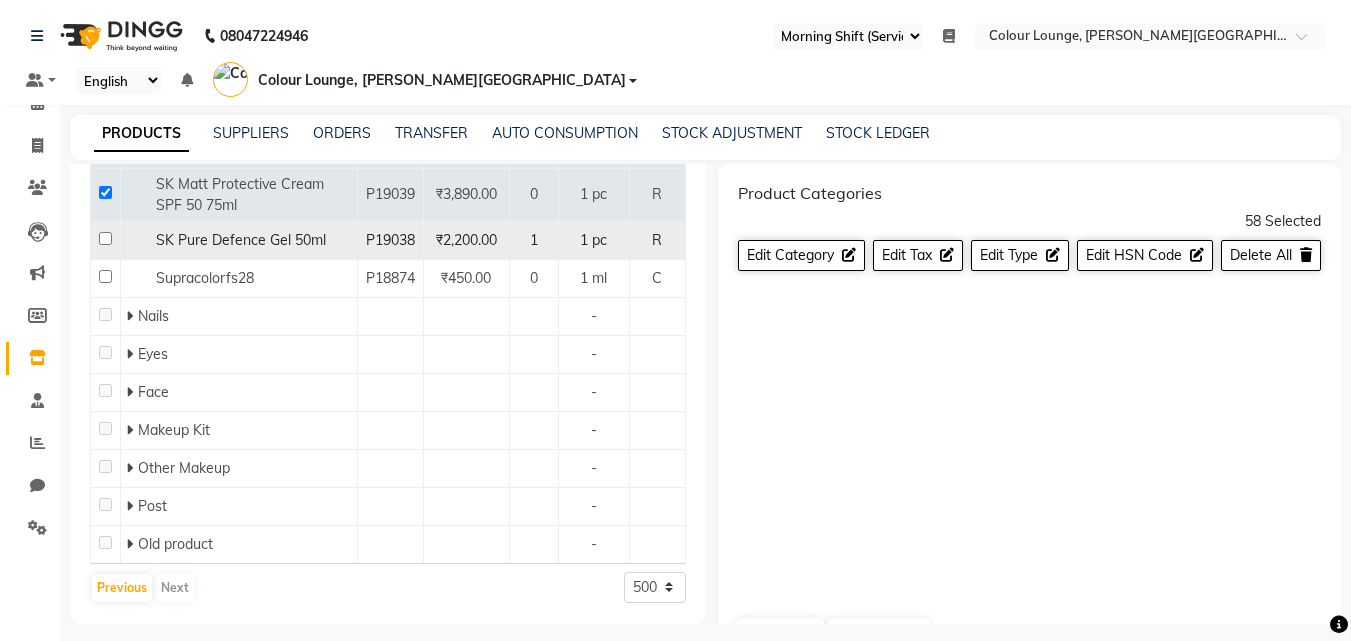 scroll, scrollTop: 14107, scrollLeft: 0, axis: vertical 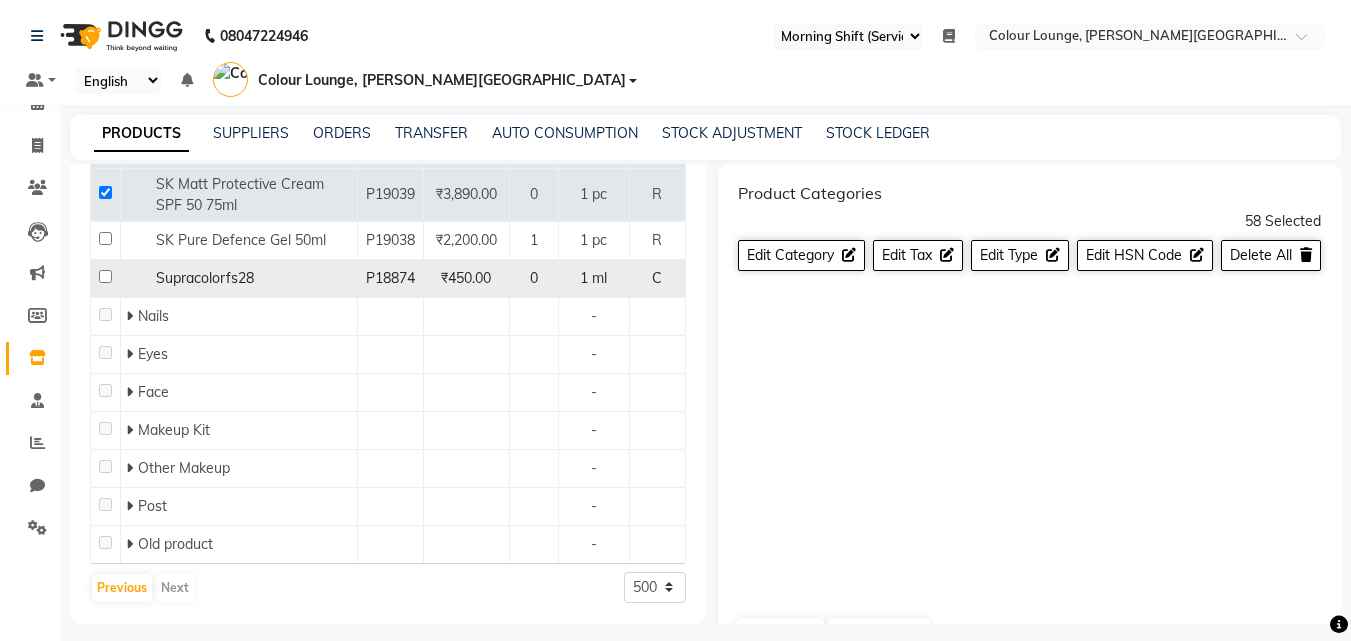 click 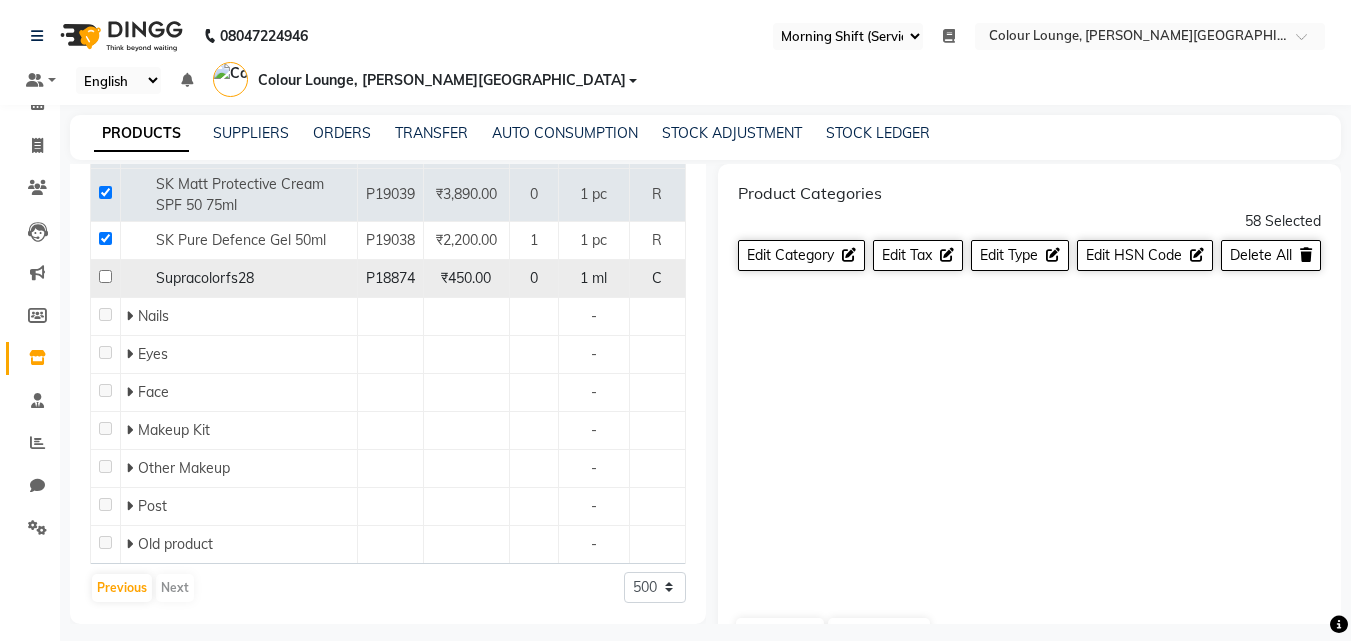 checkbox on "true" 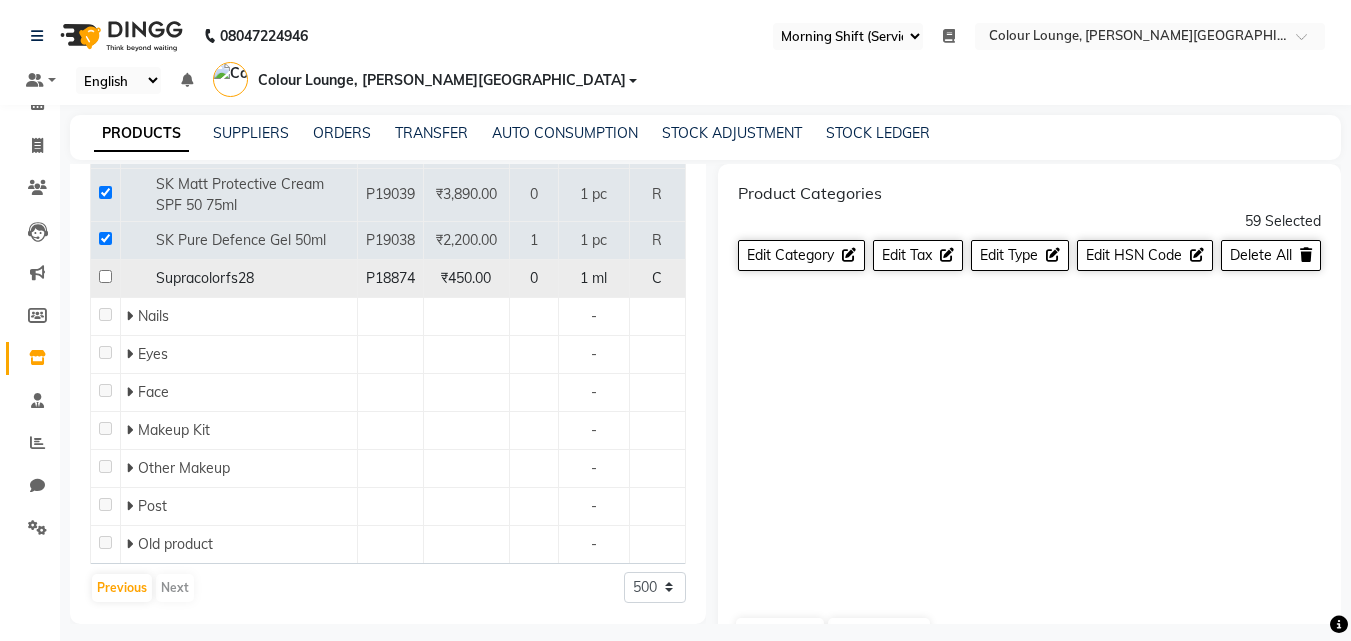 click 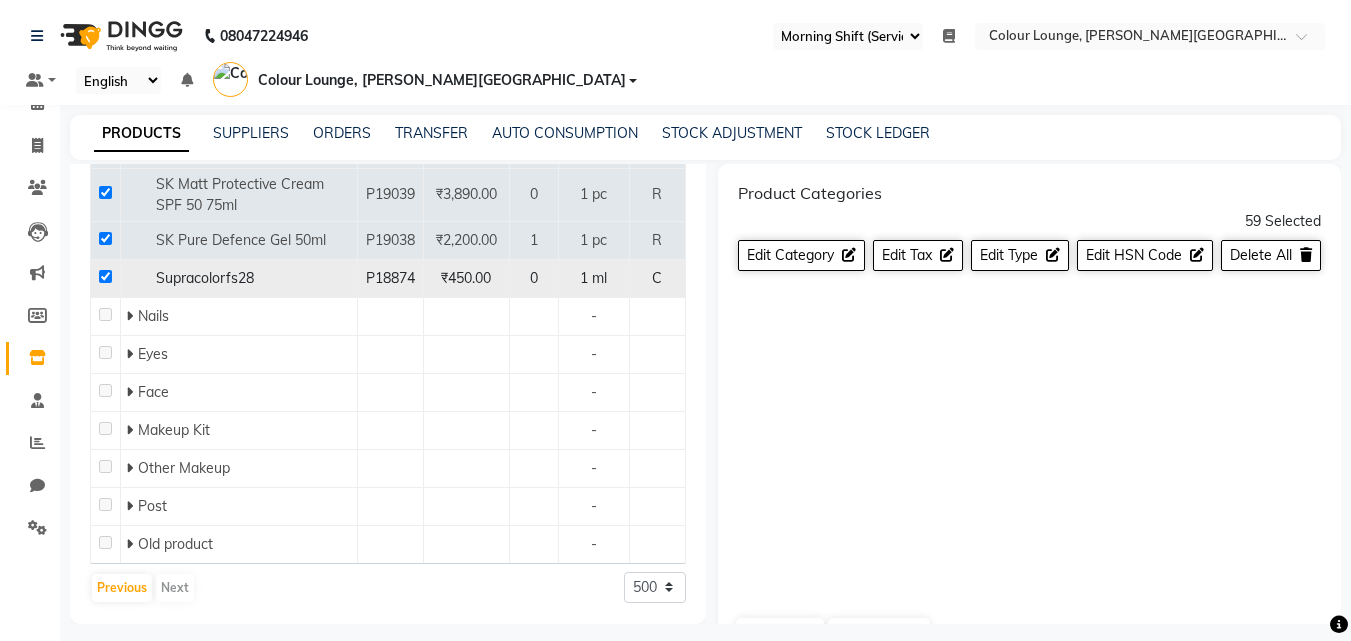 checkbox on "true" 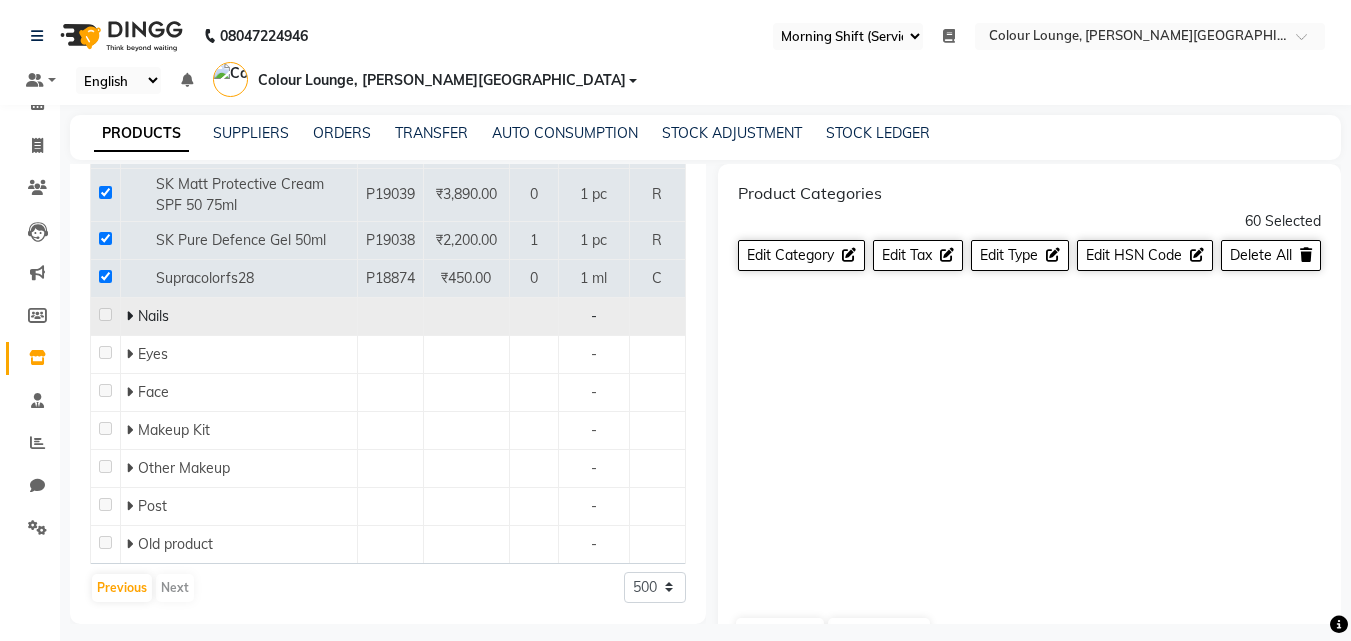 click 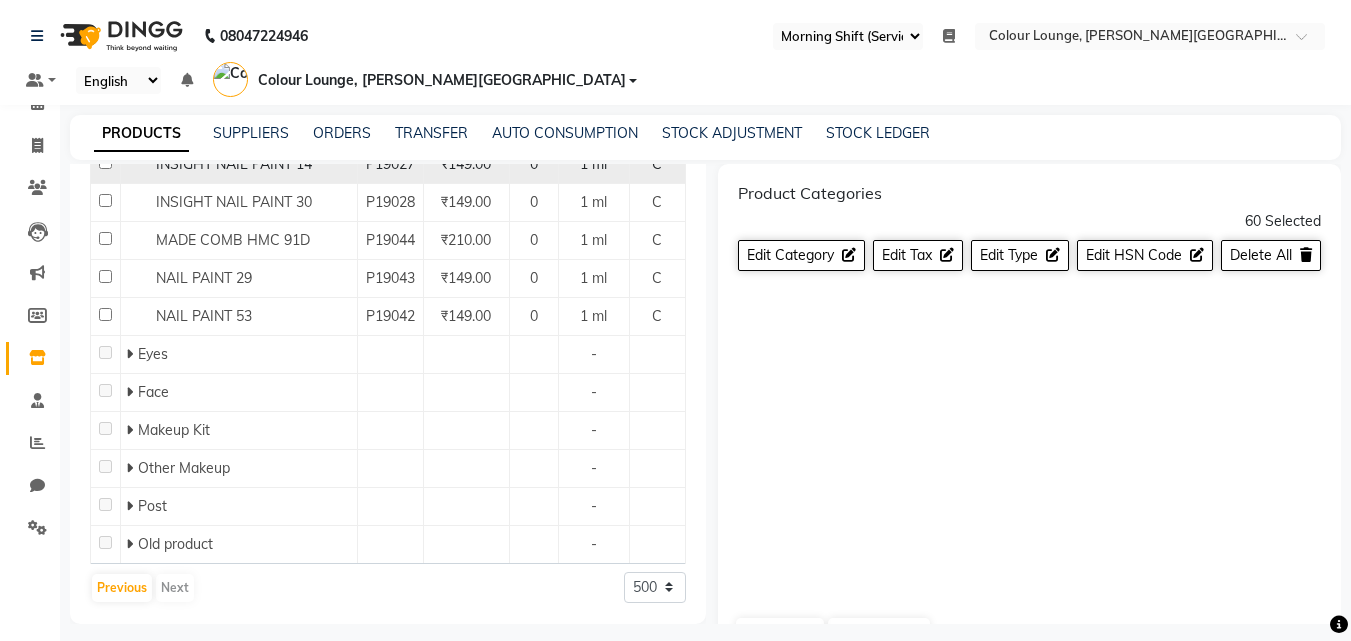 drag, startPoint x: 102, startPoint y: 430, endPoint x: 213, endPoint y: 495, distance: 128.63126 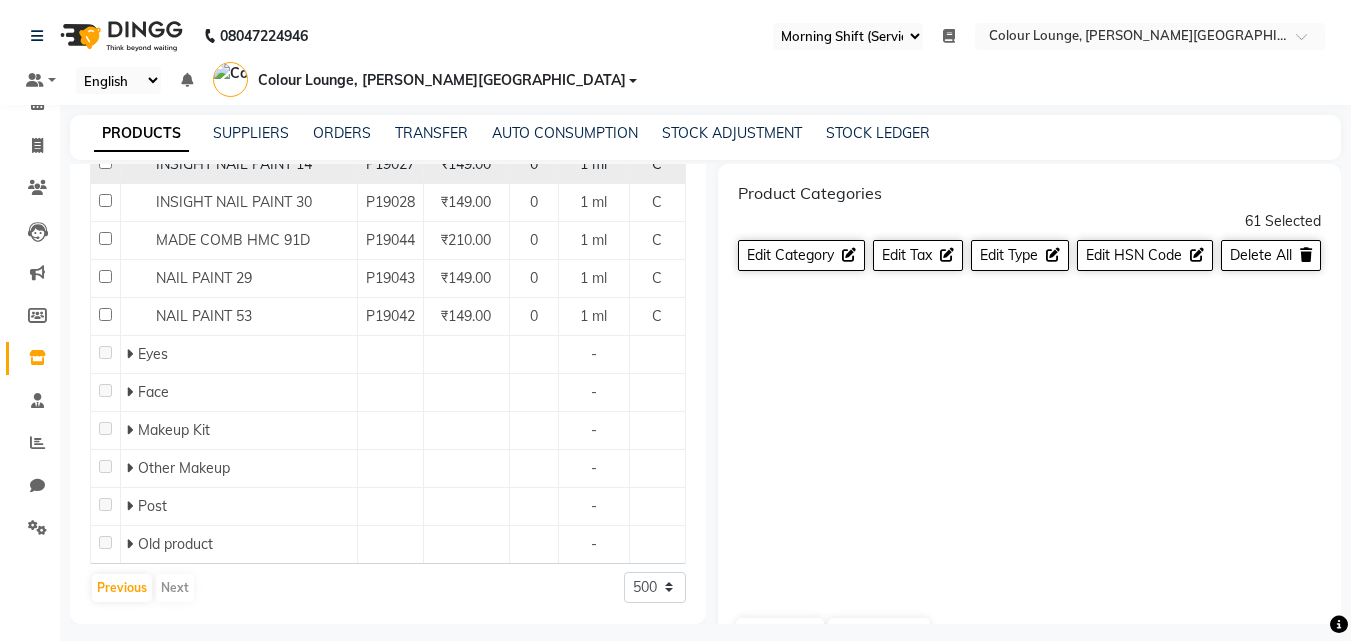 click 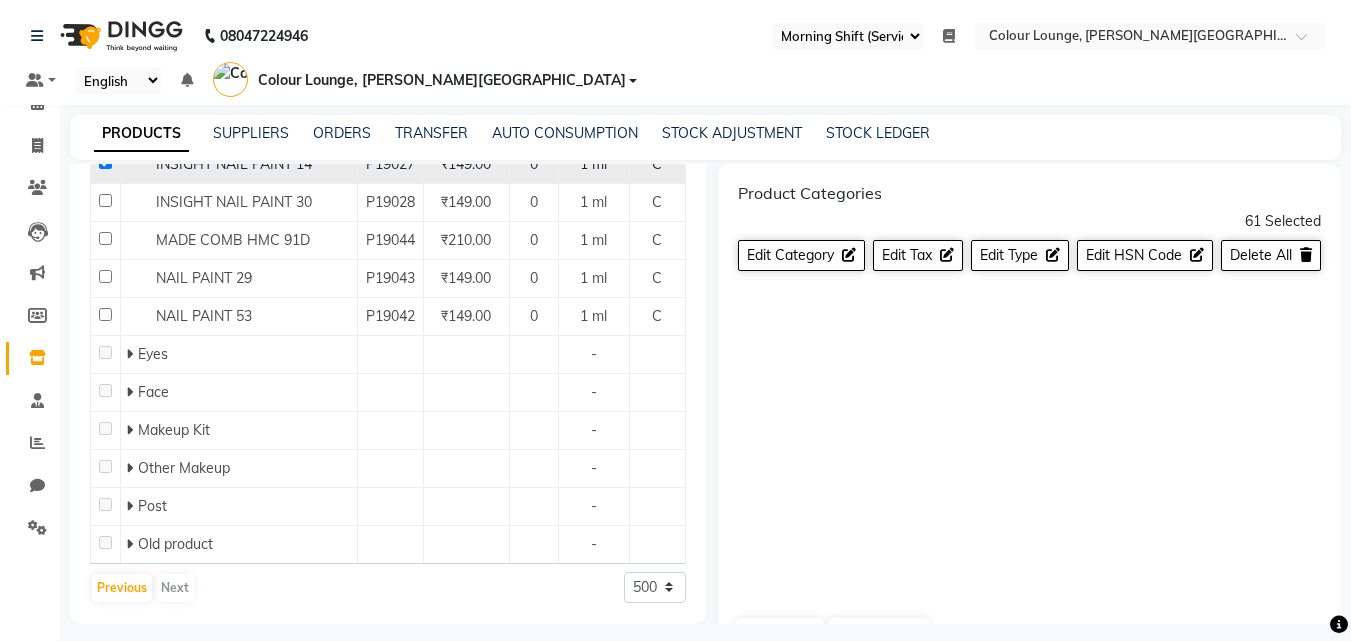 checkbox on "true" 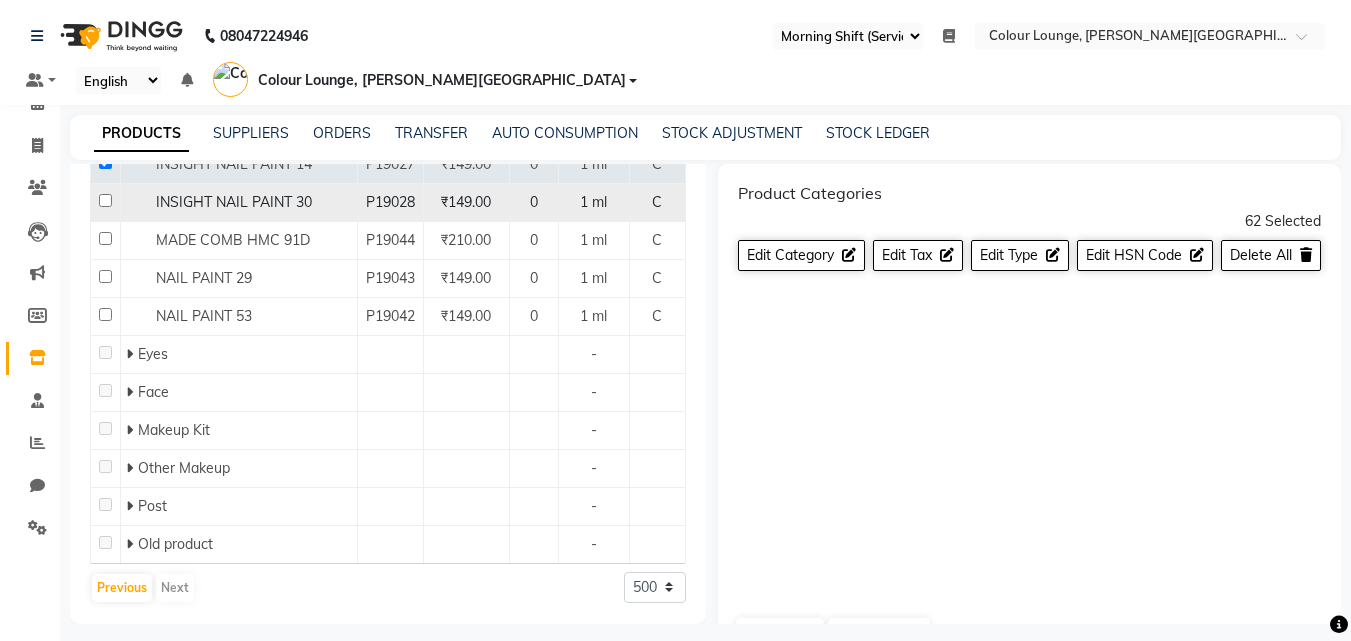click 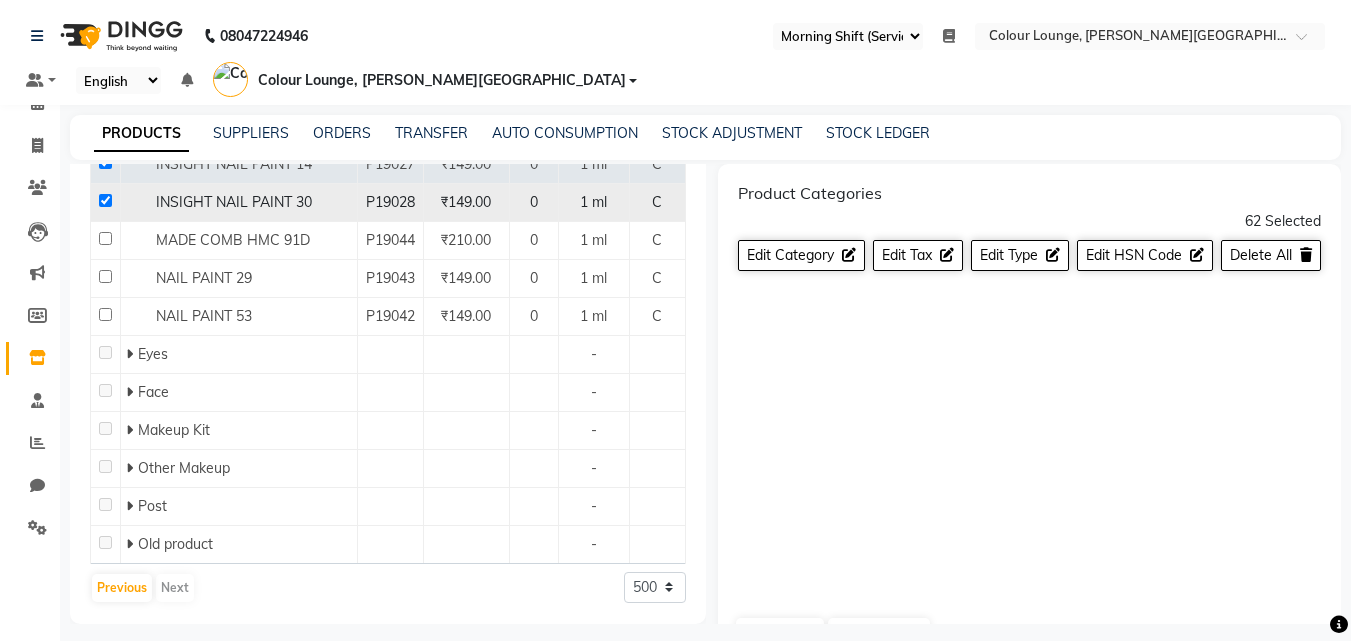 checkbox on "true" 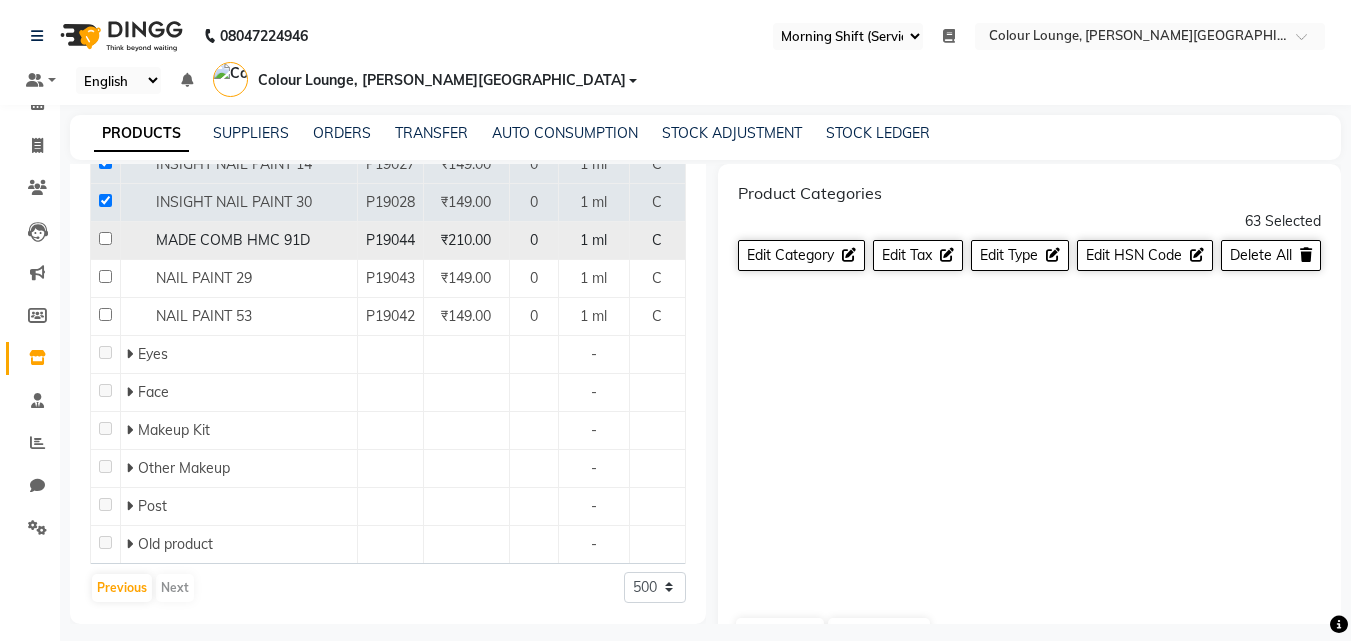 click 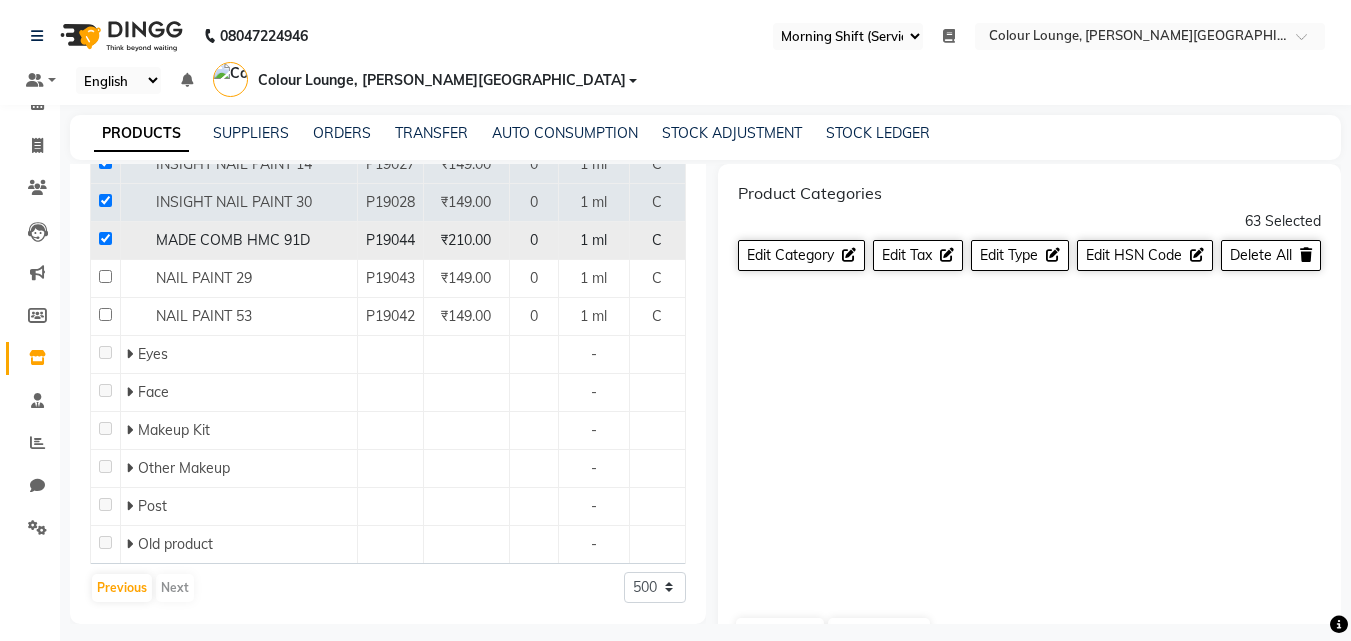 checkbox on "true" 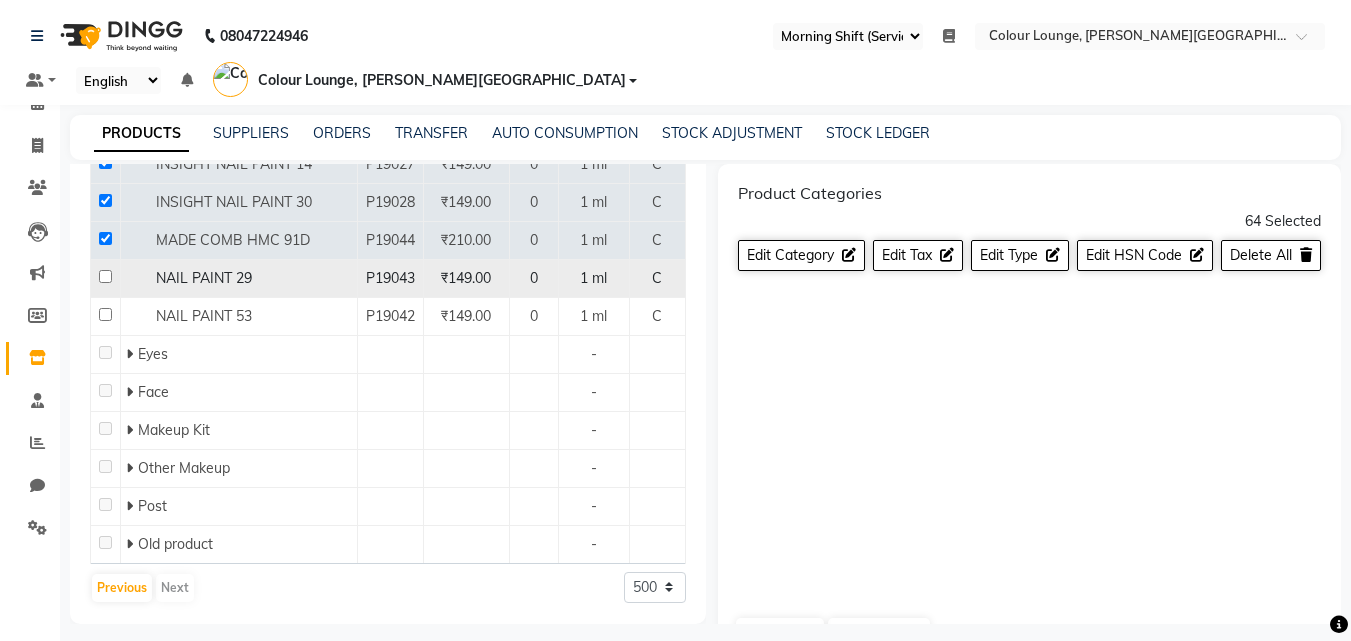 click 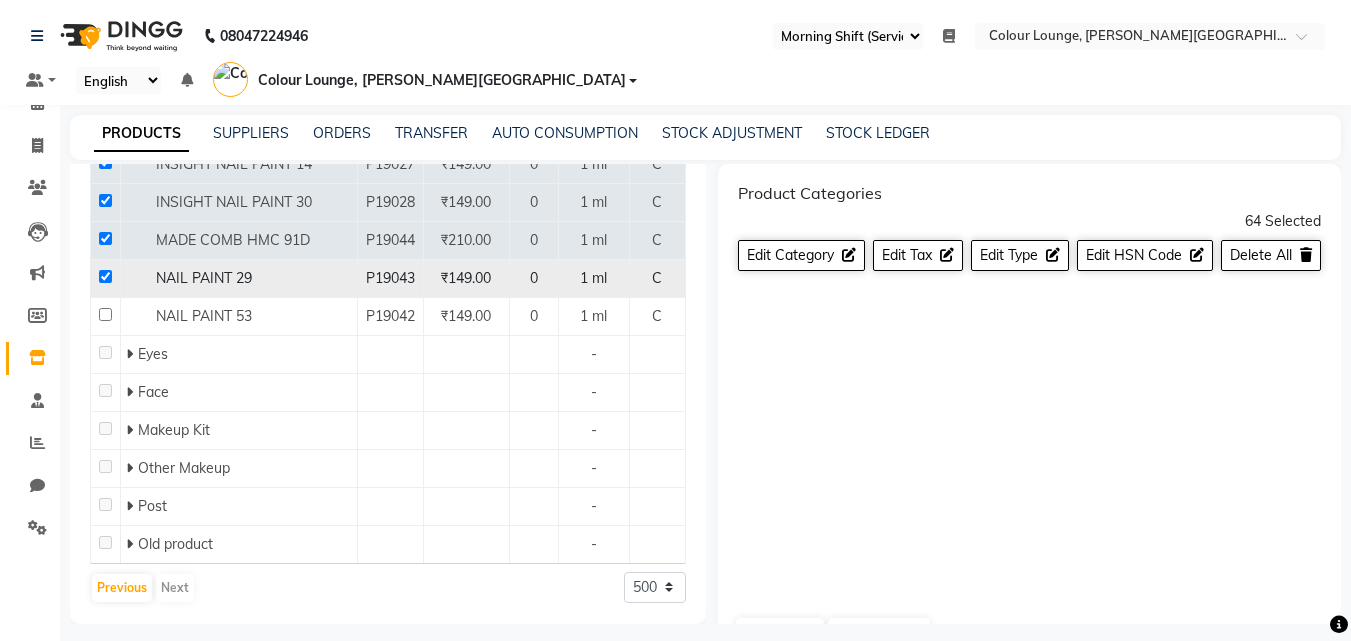 checkbox on "true" 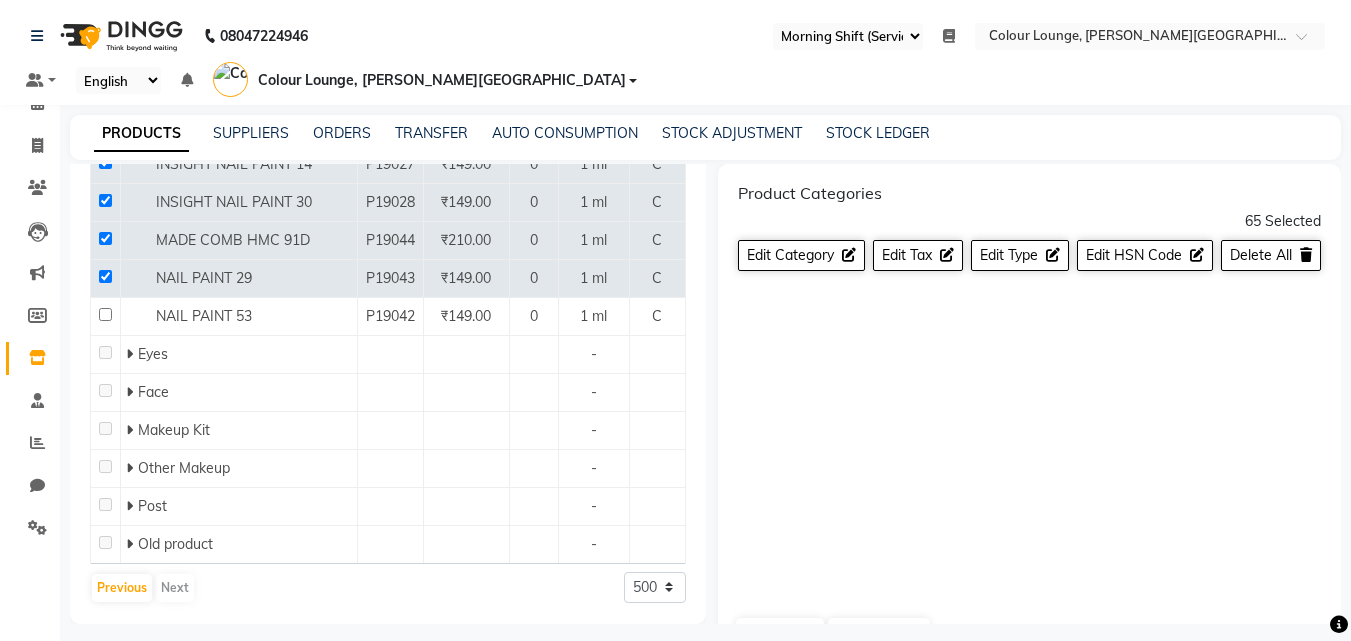 scroll, scrollTop: 14423, scrollLeft: 0, axis: vertical 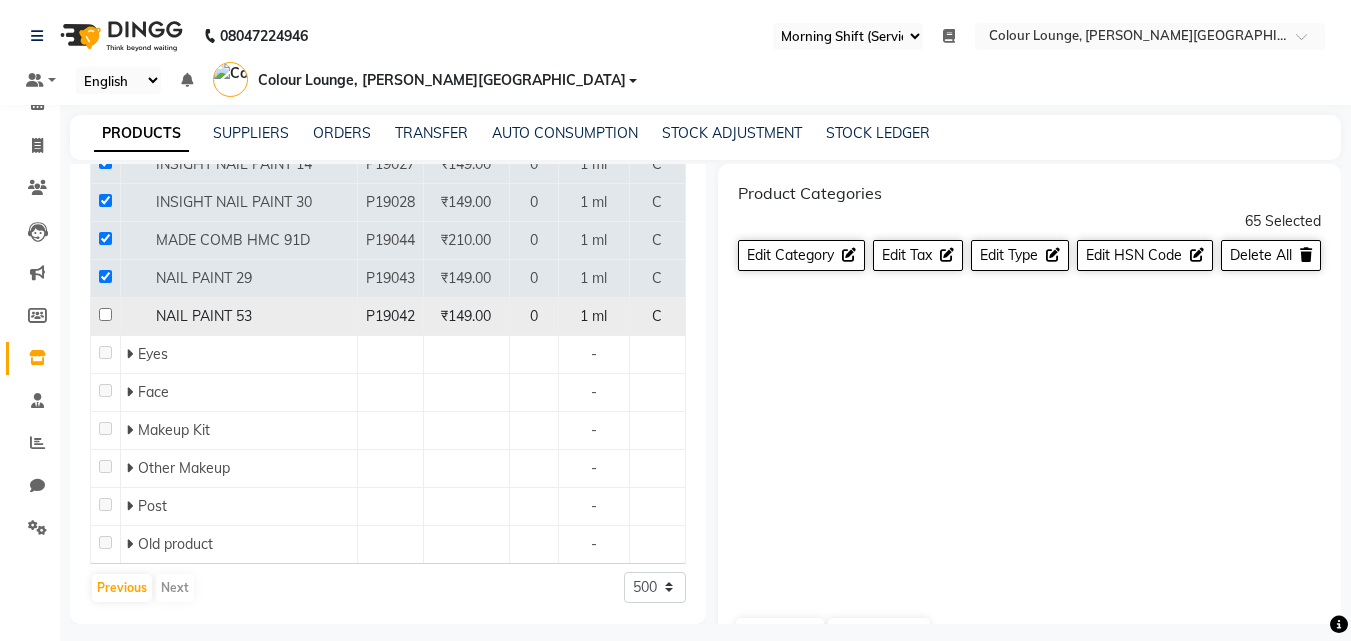 click 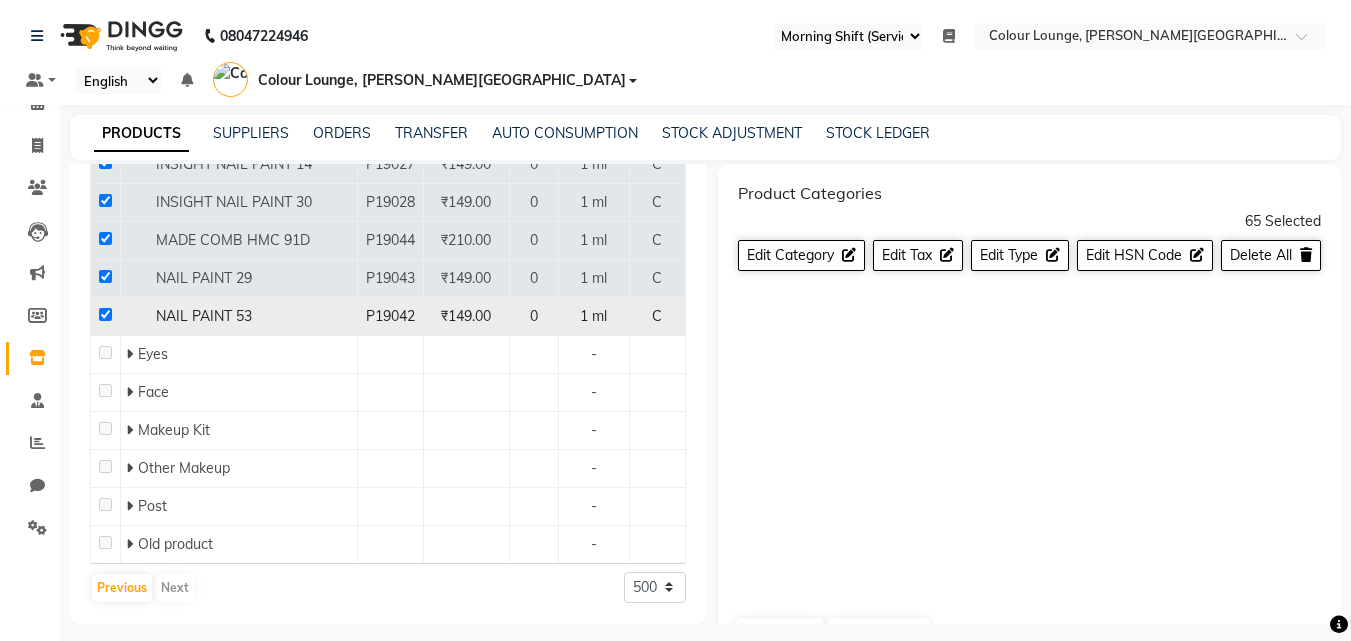 checkbox on "true" 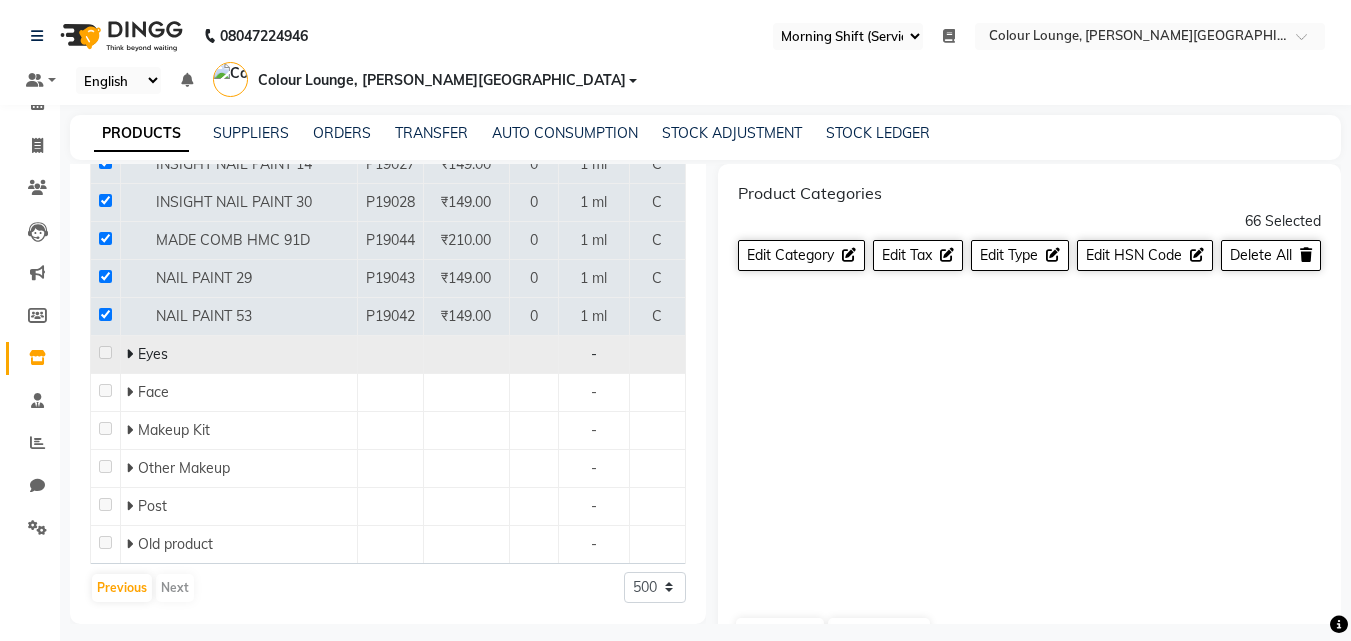 click 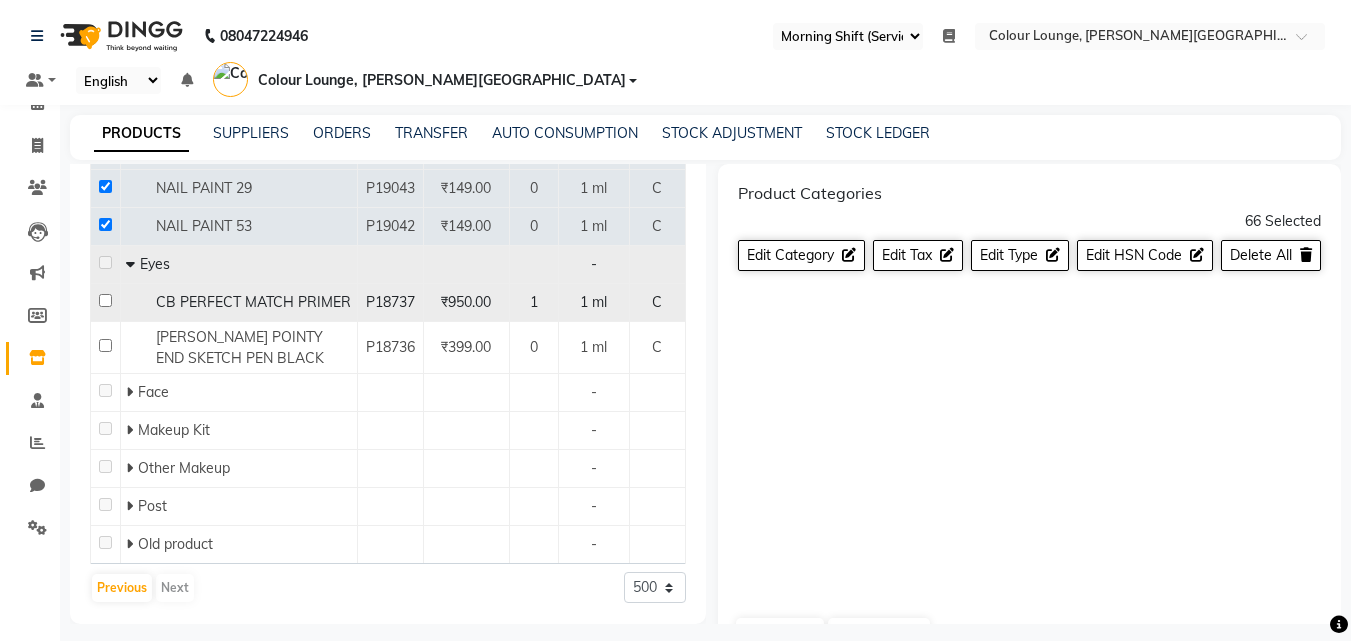 click 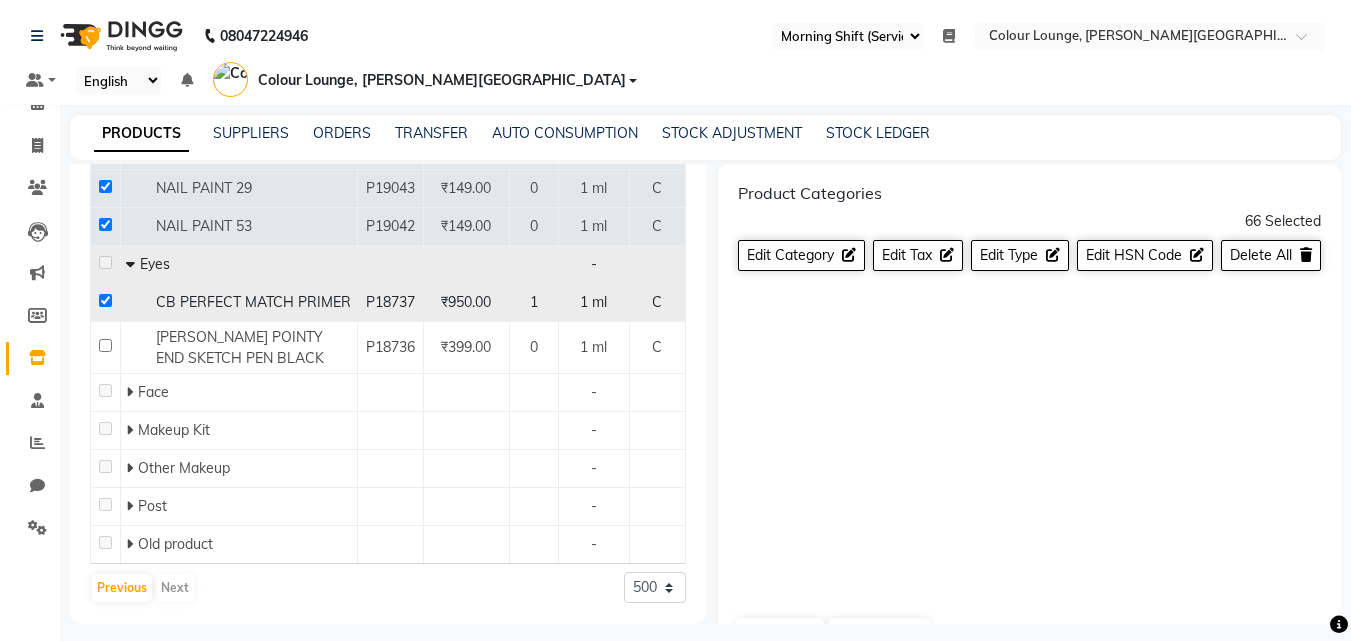 checkbox on "true" 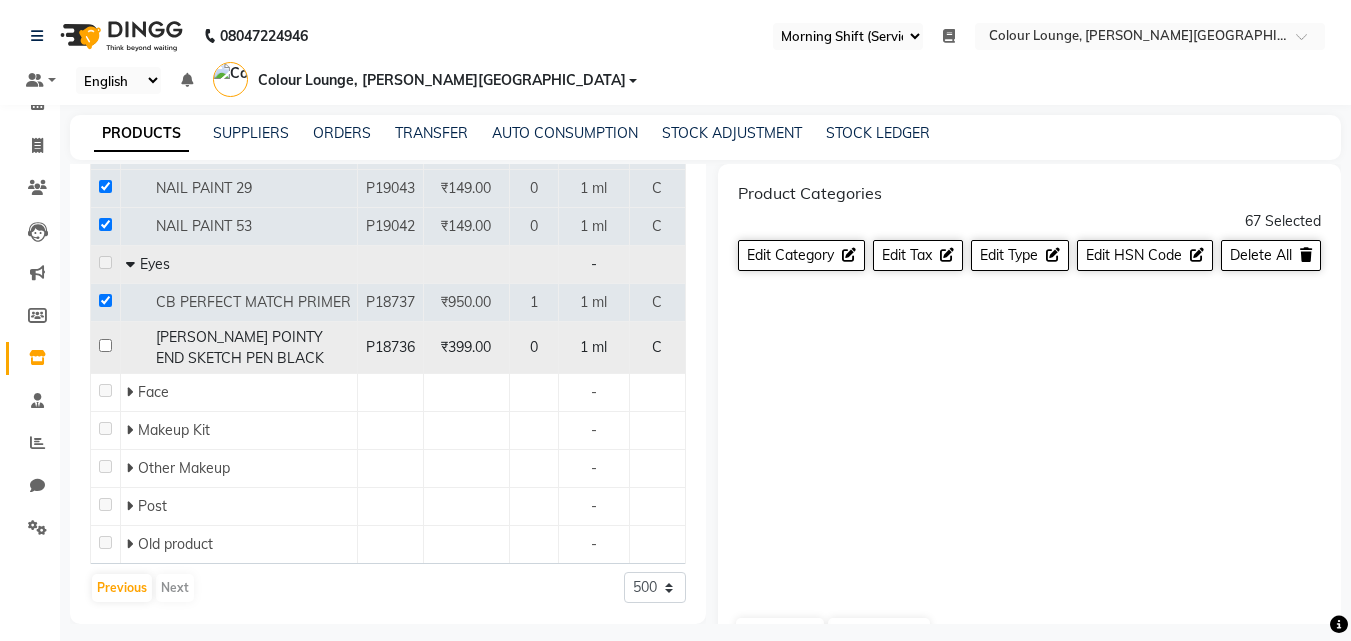 click 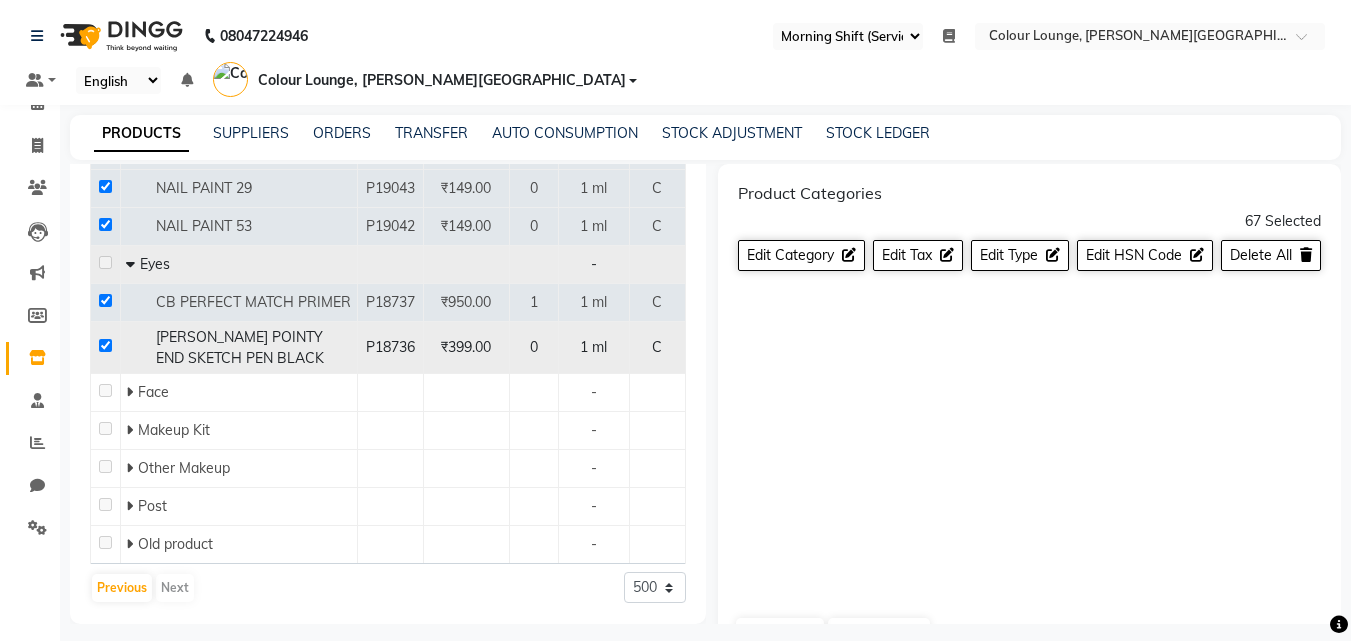 checkbox on "true" 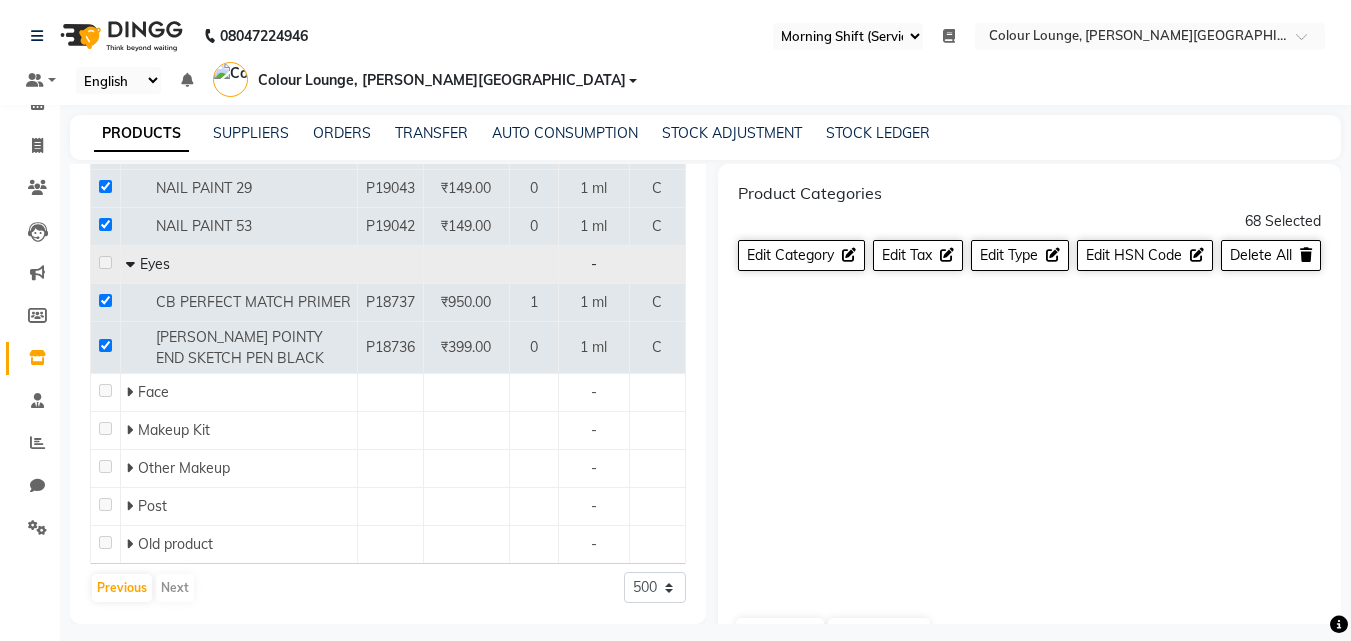 scroll, scrollTop: 14528, scrollLeft: 0, axis: vertical 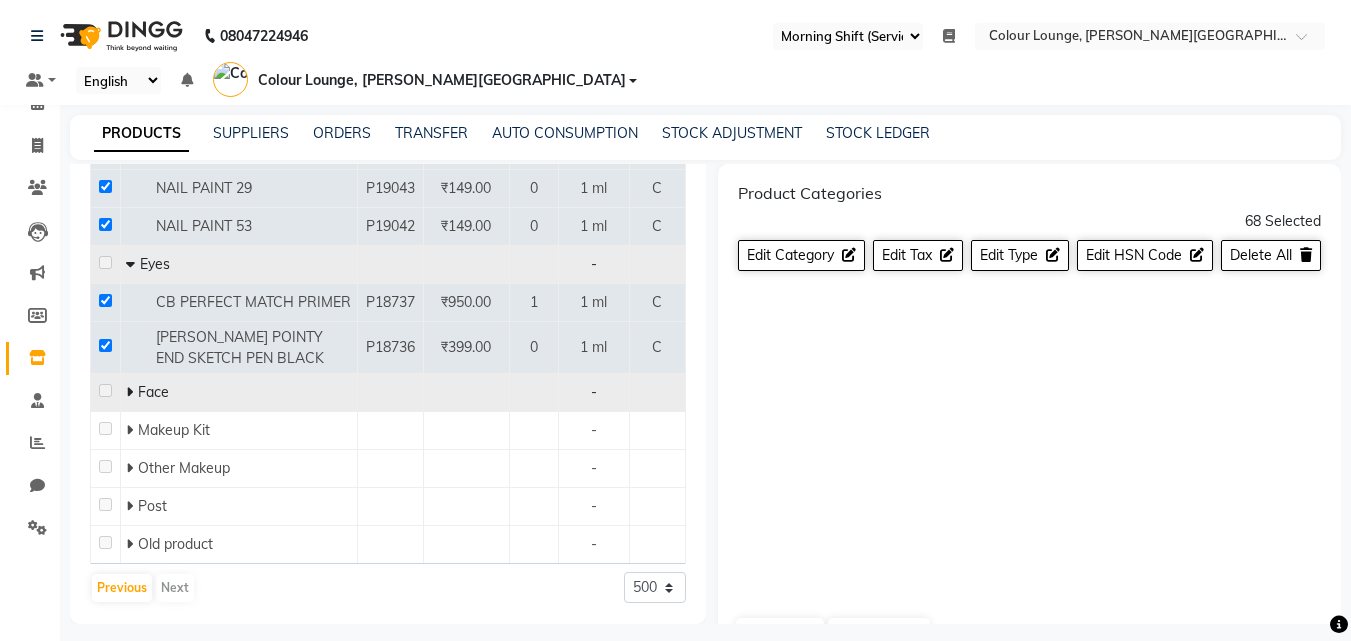 click 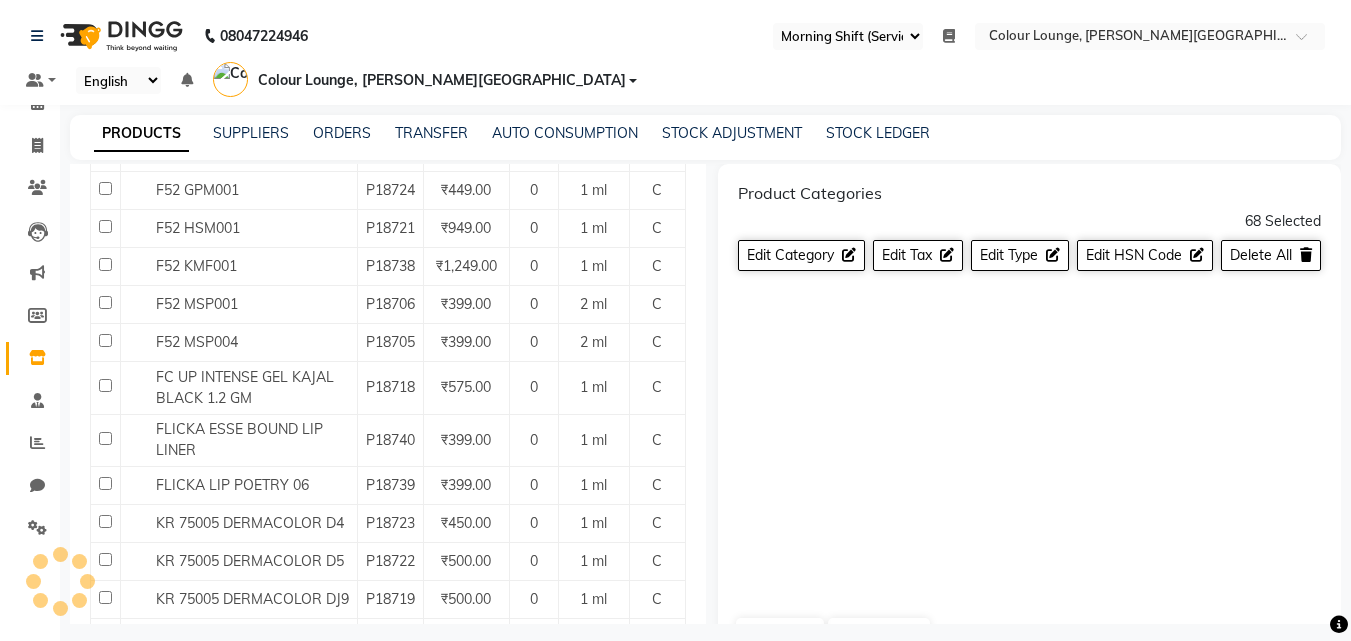 click 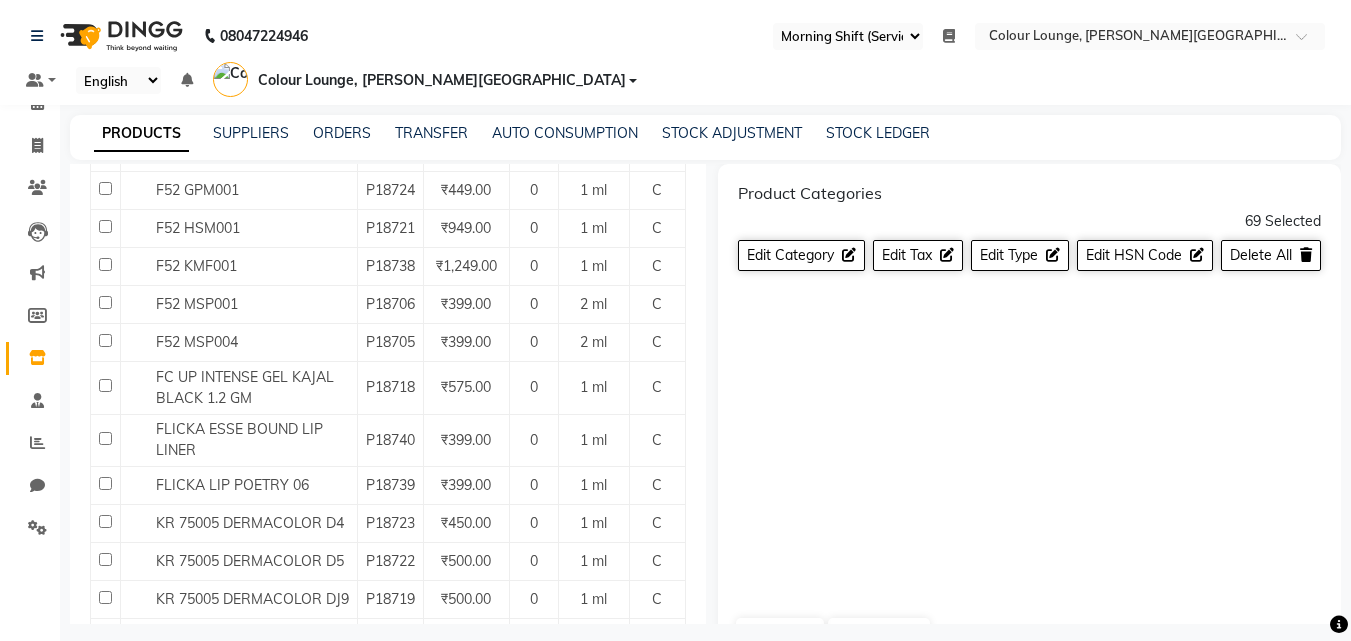 click 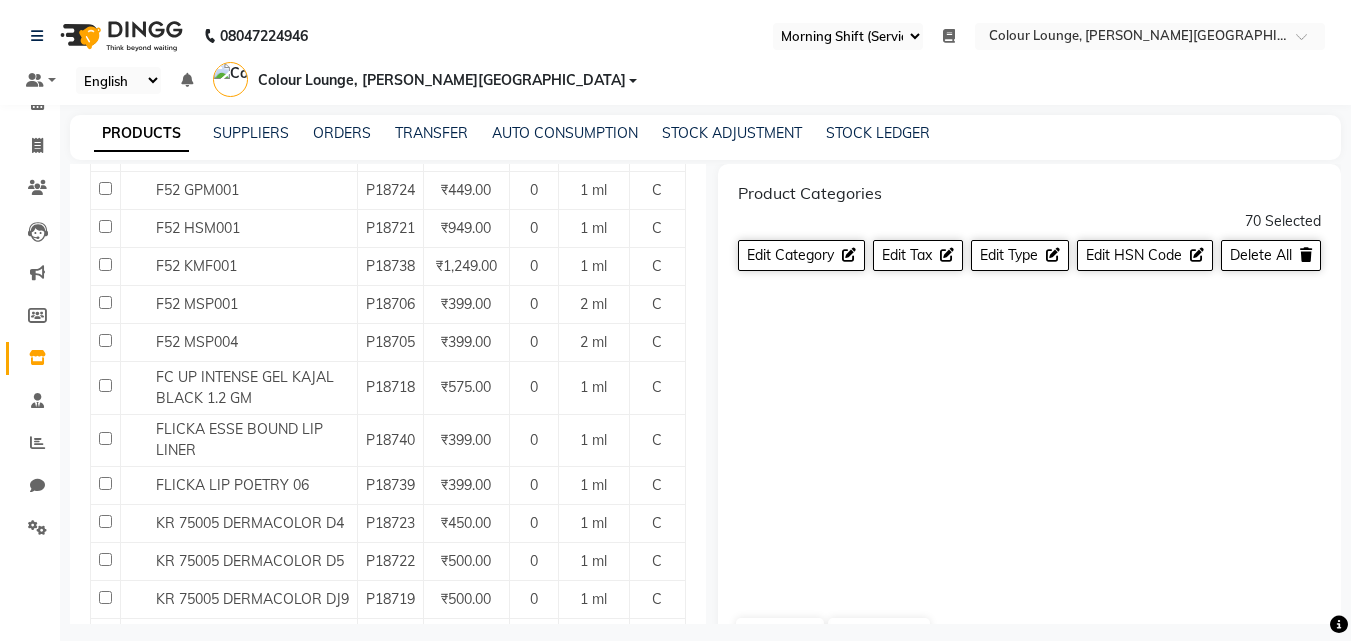 click 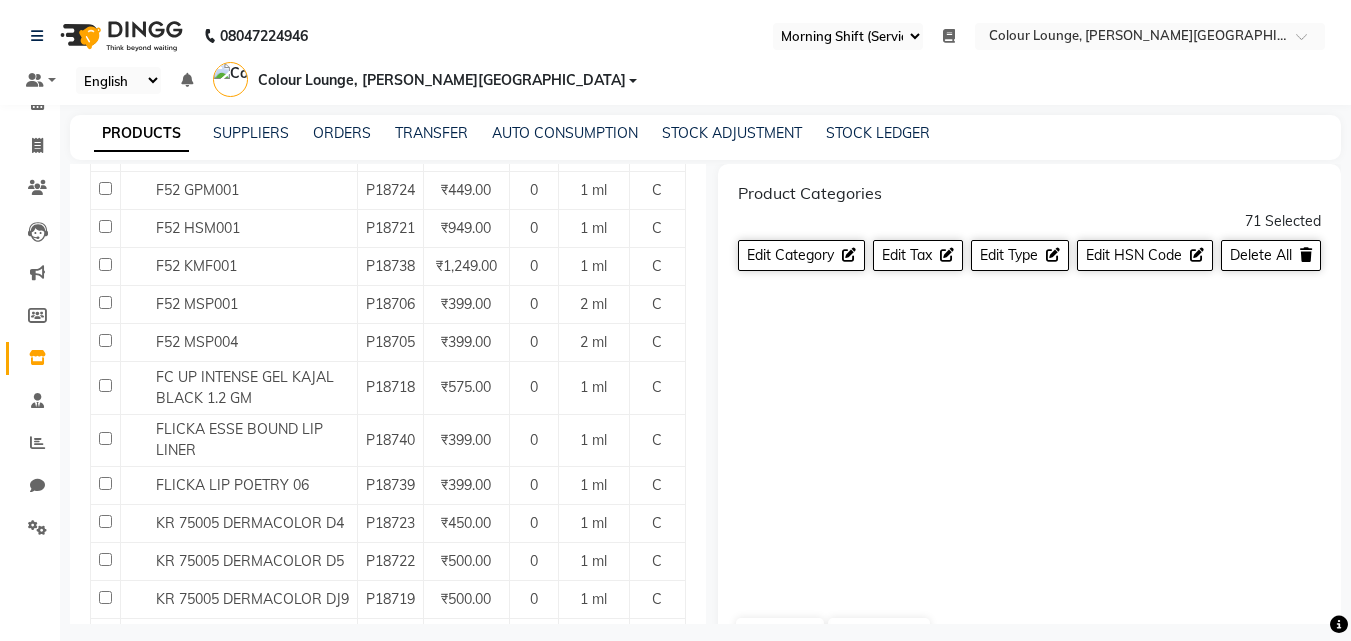 click 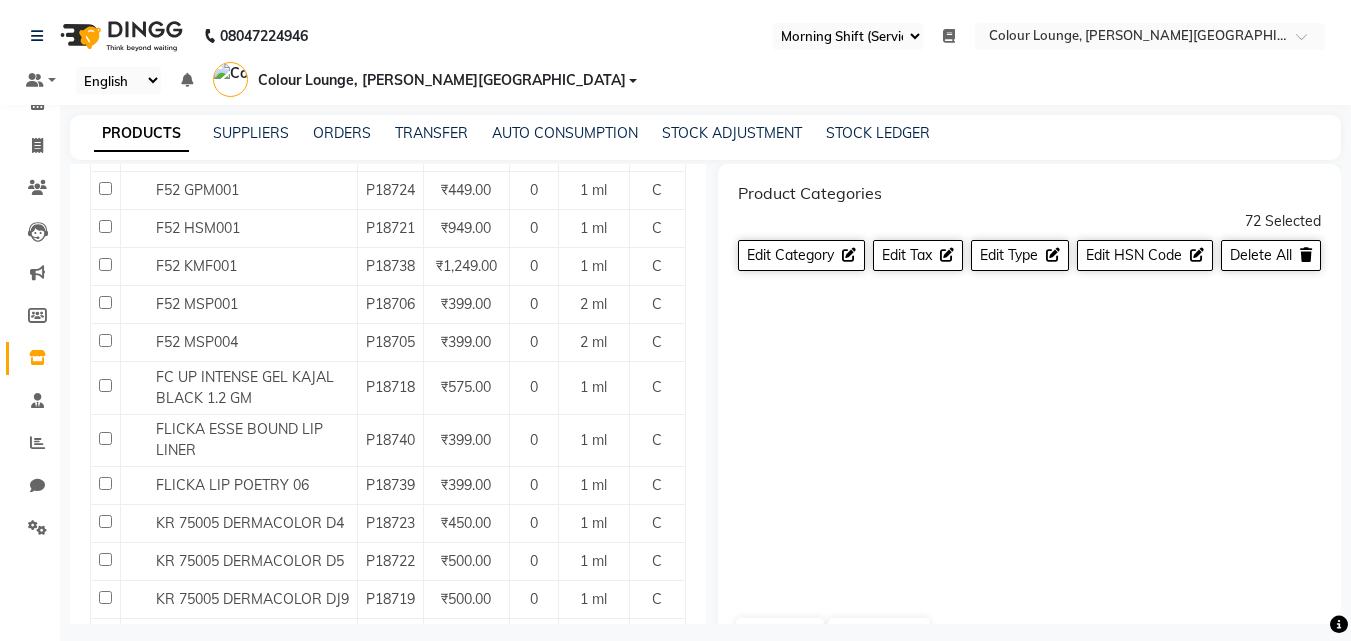 click 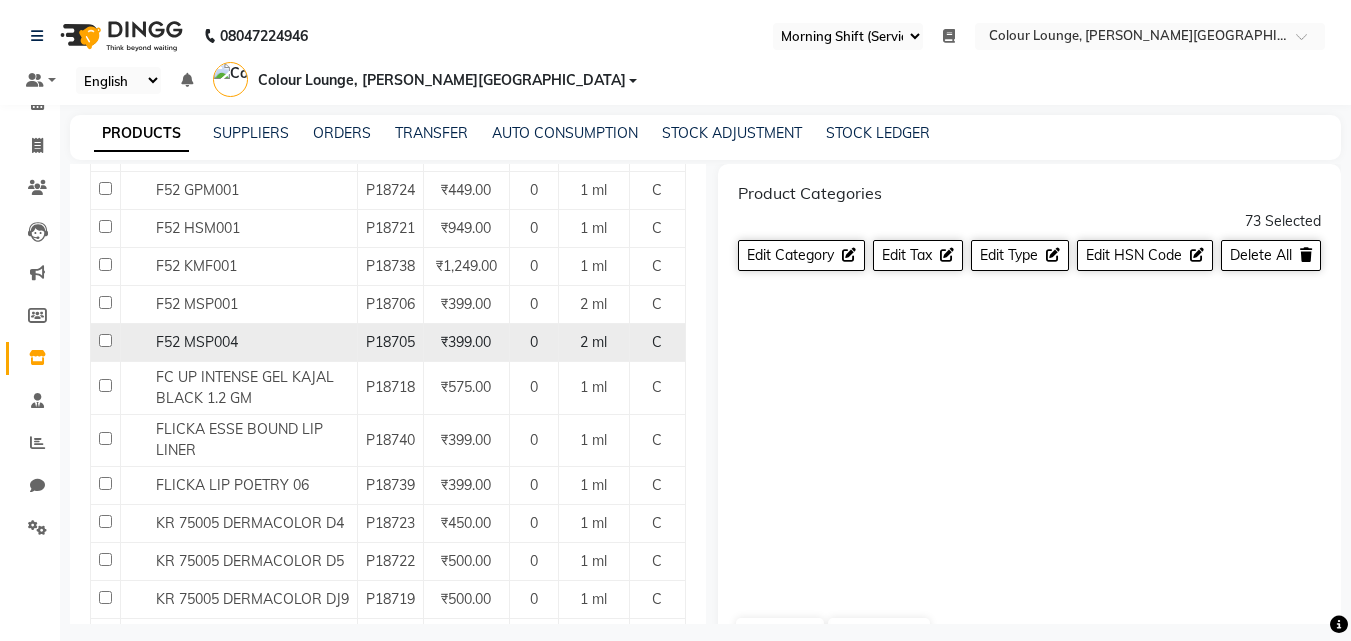 scroll, scrollTop: 14903, scrollLeft: 0, axis: vertical 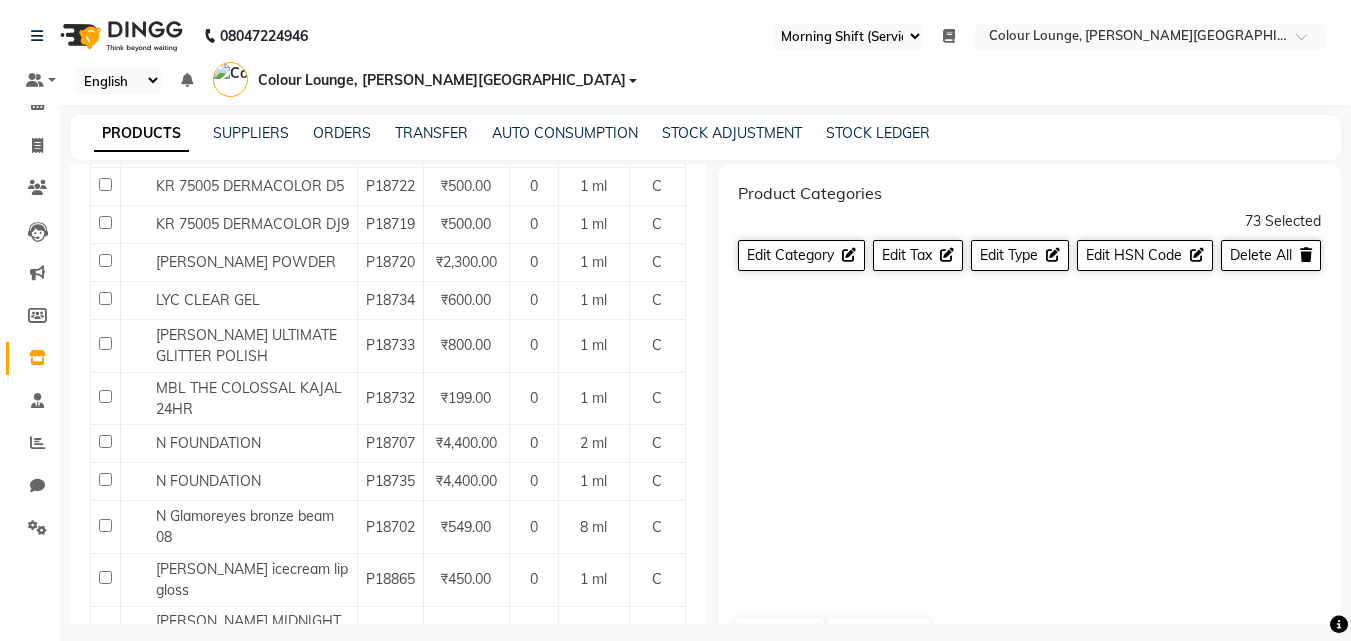 click 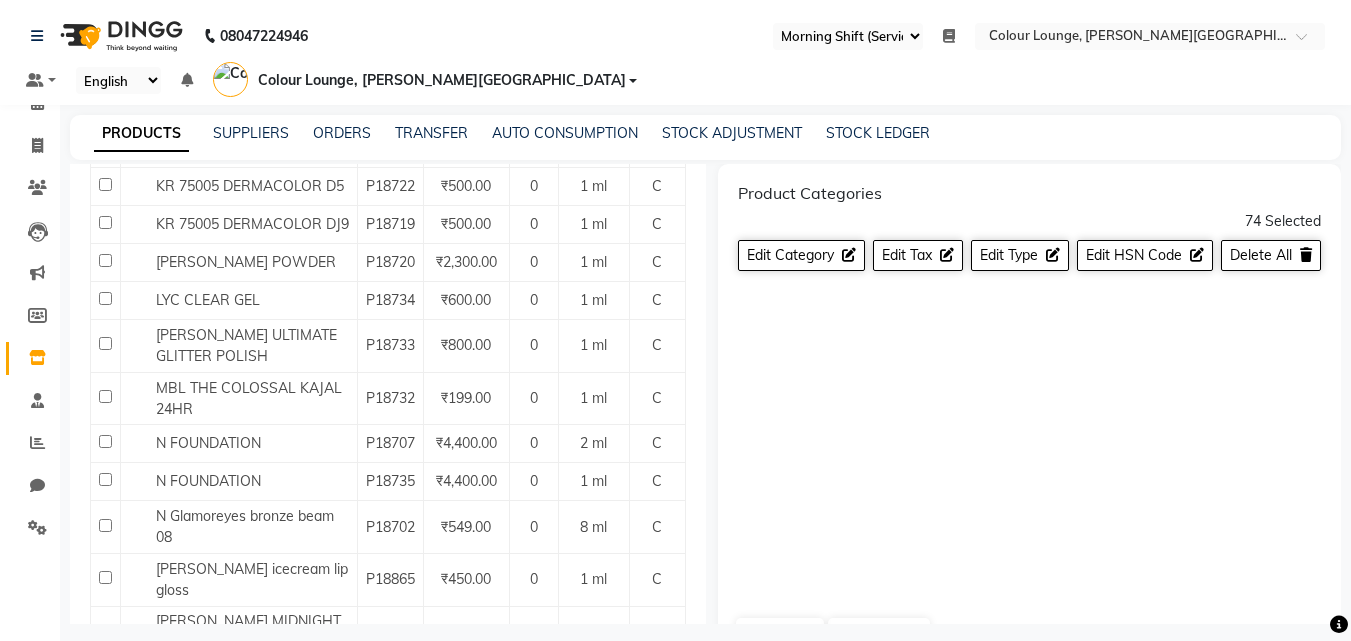 drag, startPoint x: 102, startPoint y: 289, endPoint x: 107, endPoint y: 304, distance: 15.811388 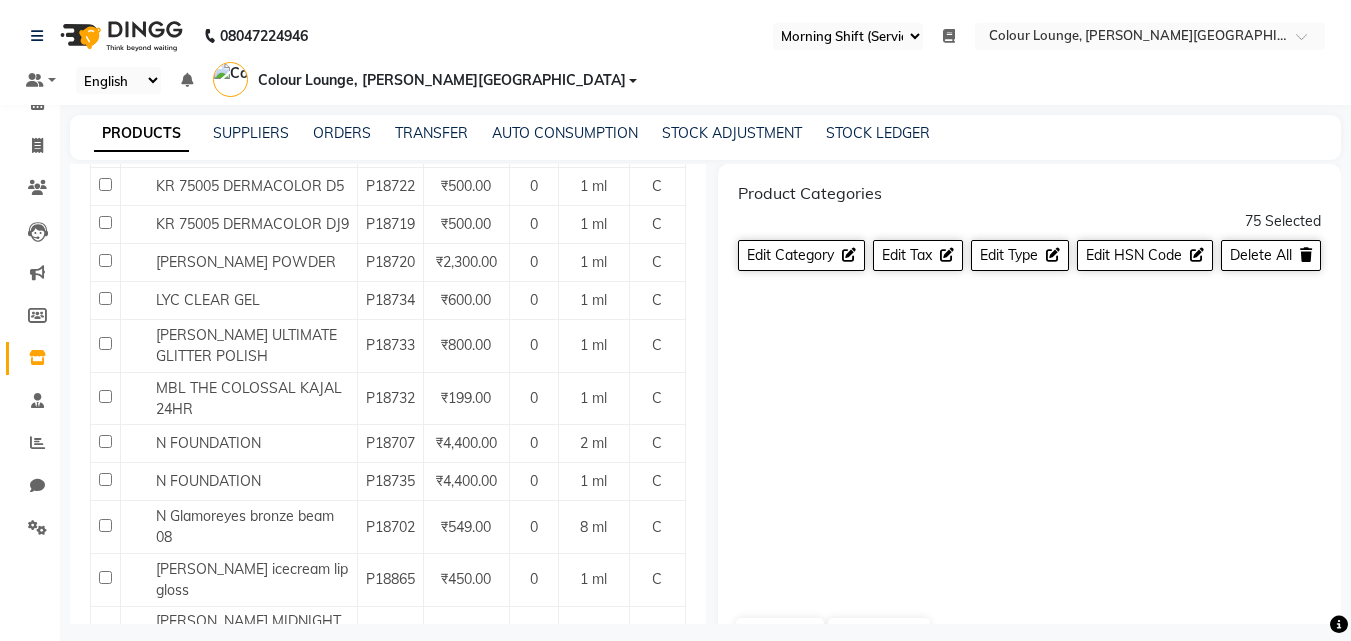 drag, startPoint x: 108, startPoint y: 330, endPoint x: 104, endPoint y: 355, distance: 25.317978 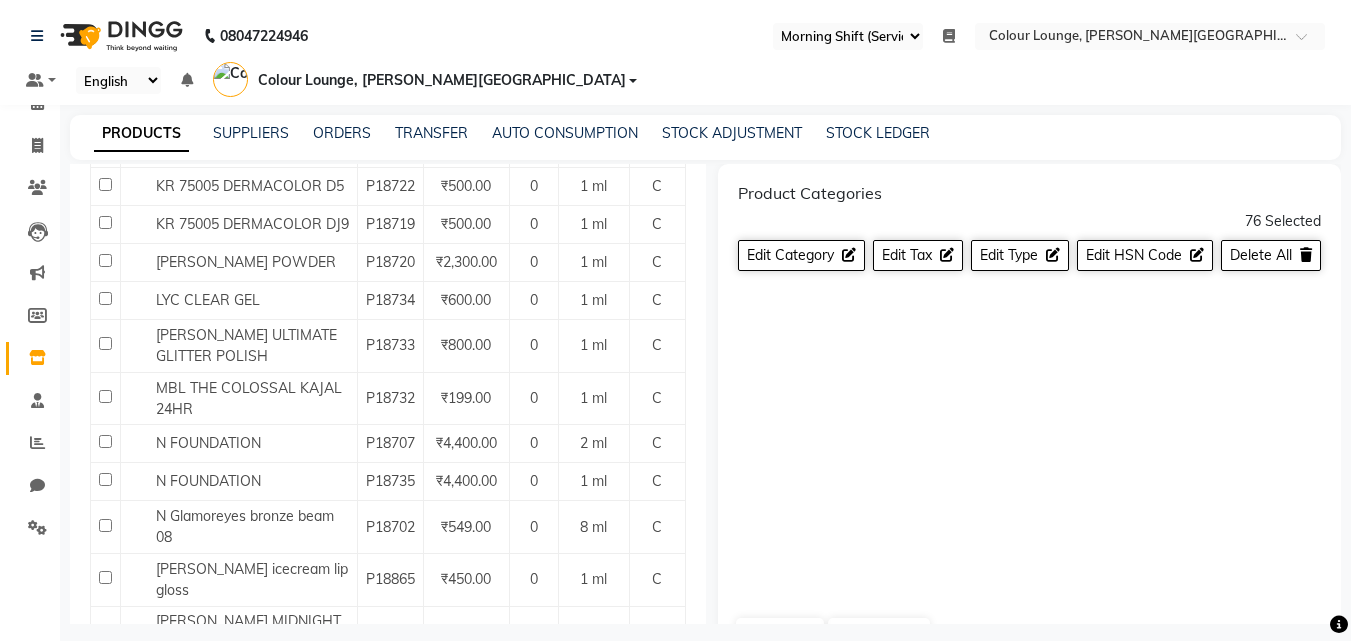 click 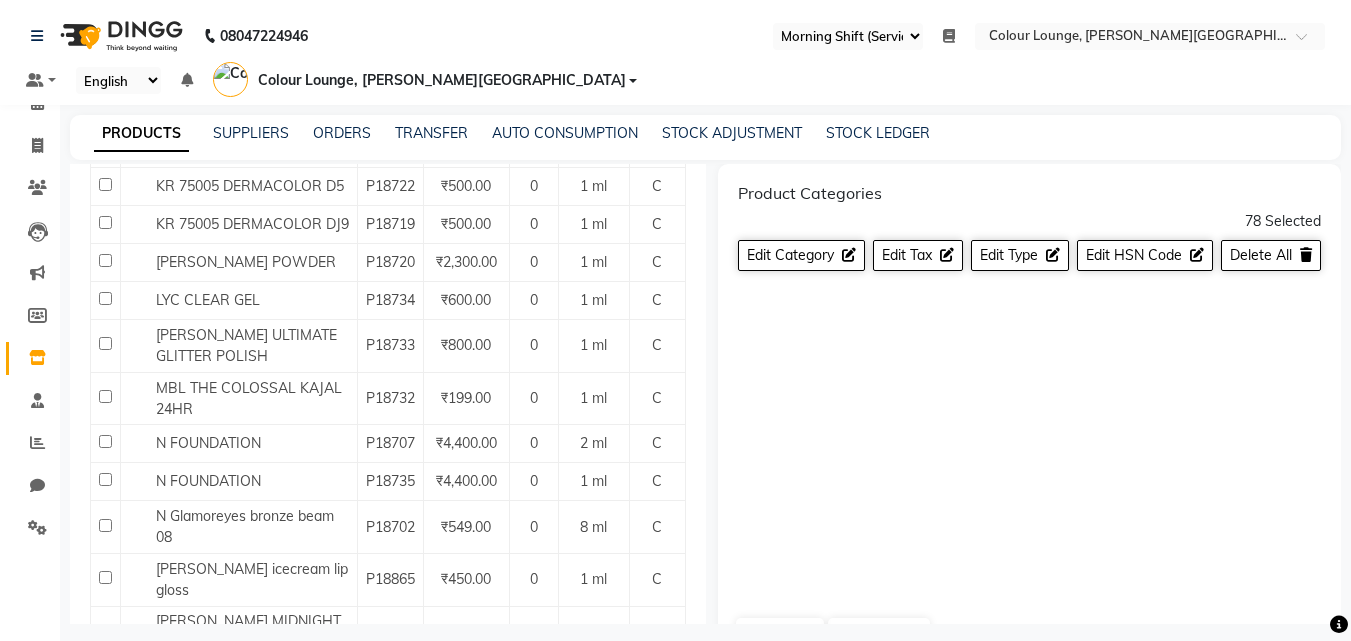 click 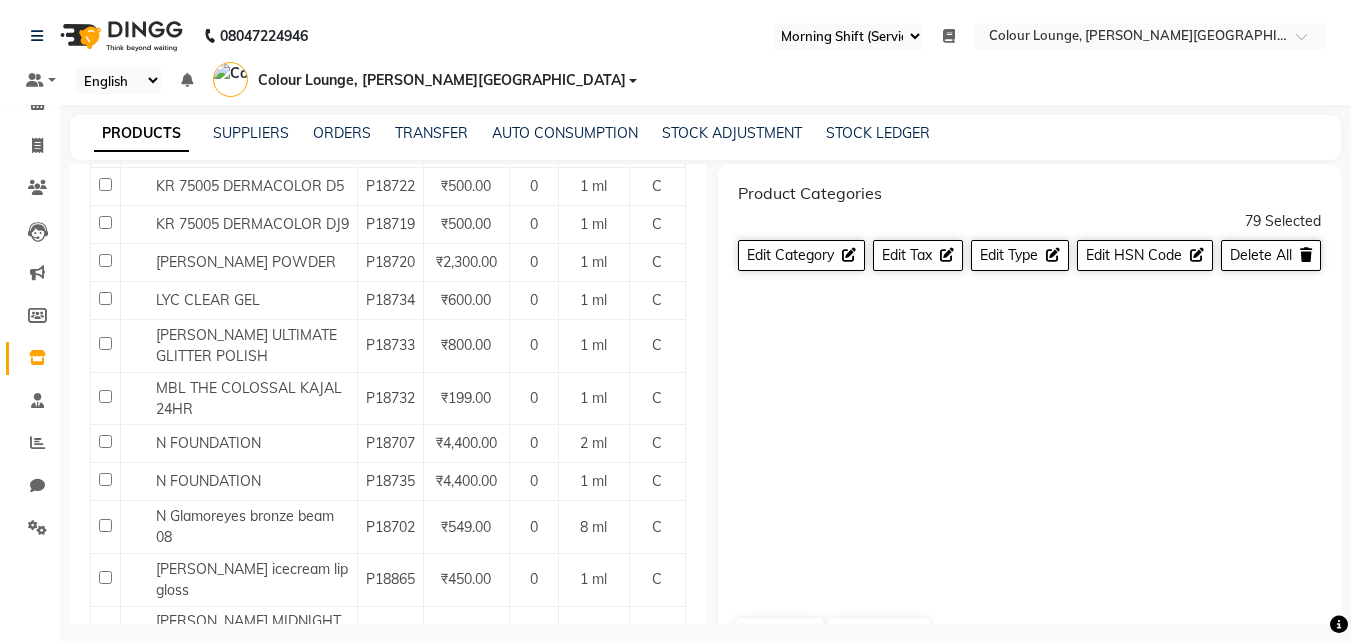 click 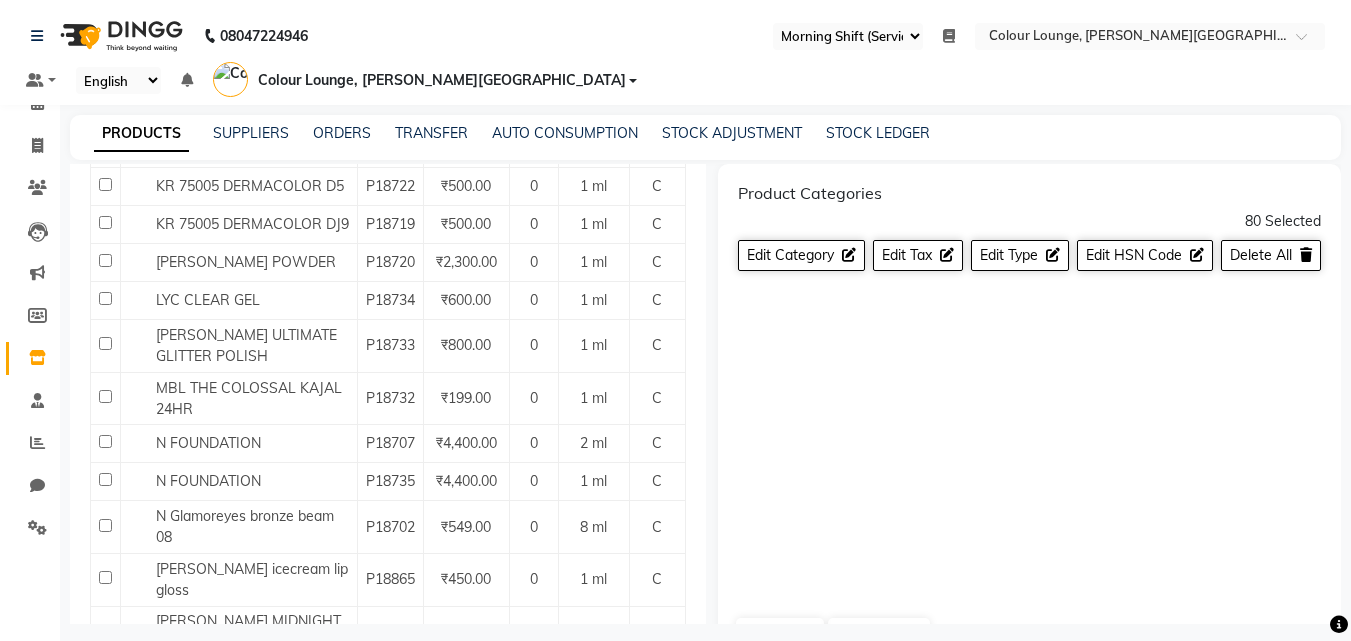 click 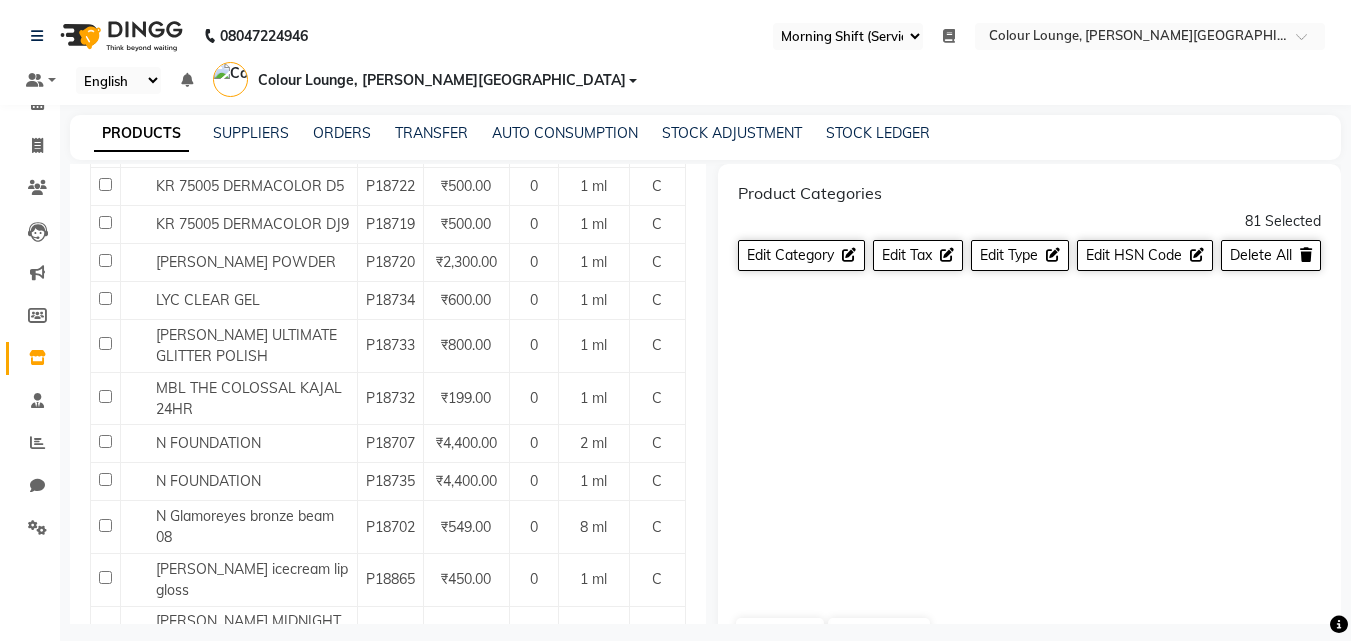 click 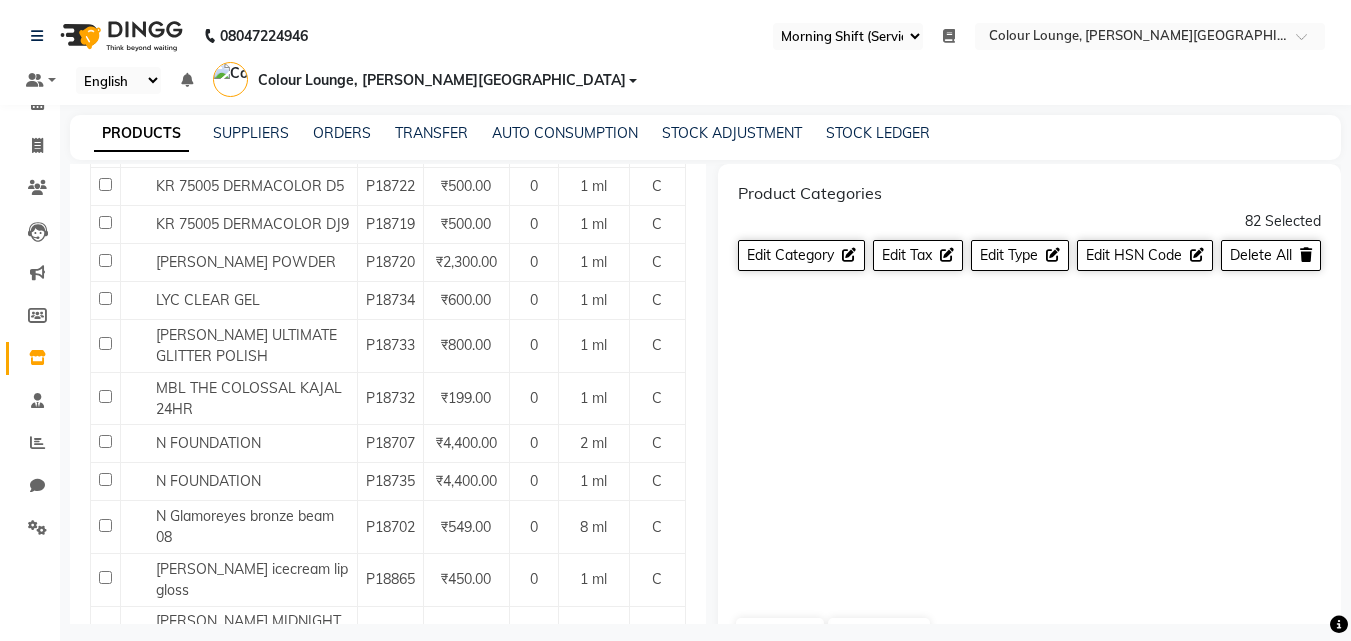click 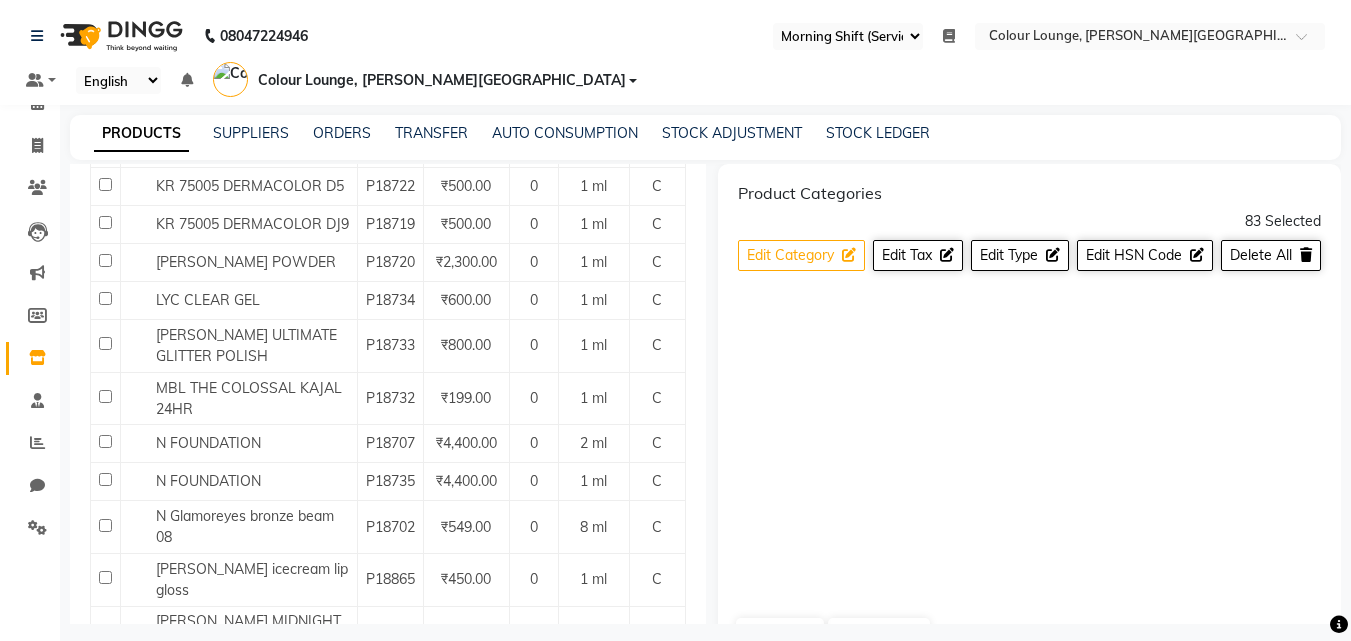 click on "Edit Category" 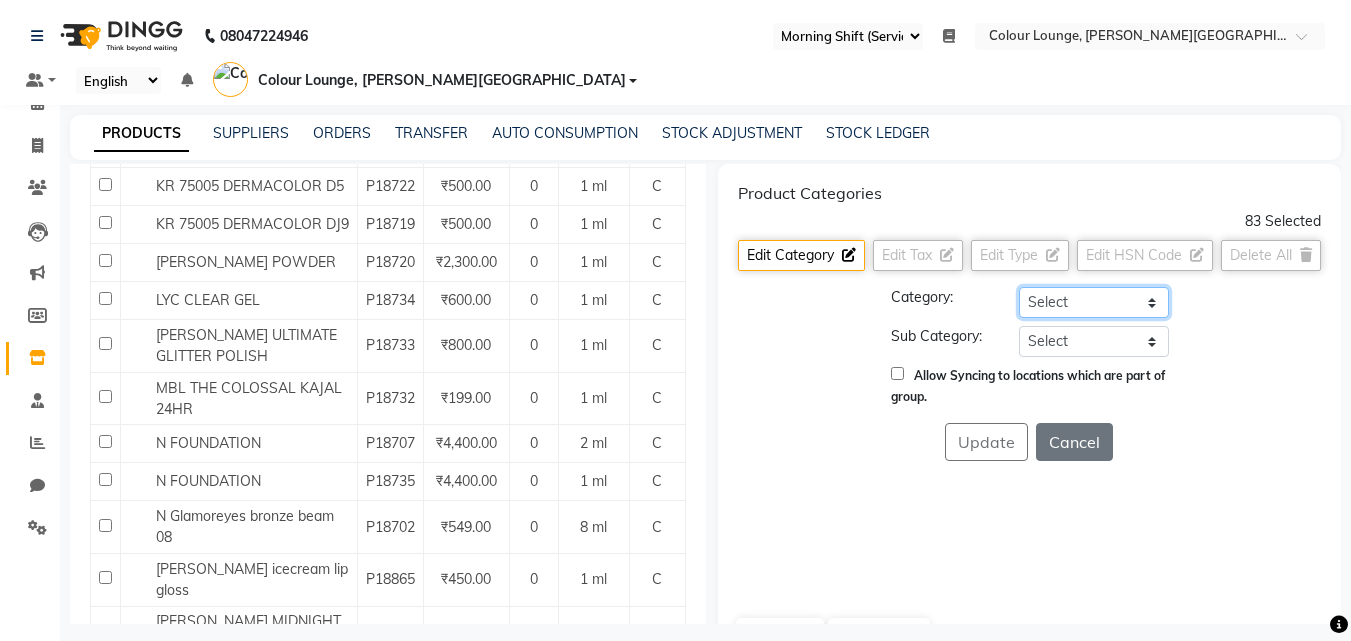 click on "Select Hair Skin Makeup Personal Care Appliances Beard Waxing Disposable Threading Hands and Feet Beauty Planet Botox Cadiveu Casmara Cheryls Loreal Olaplex Old Product Other" 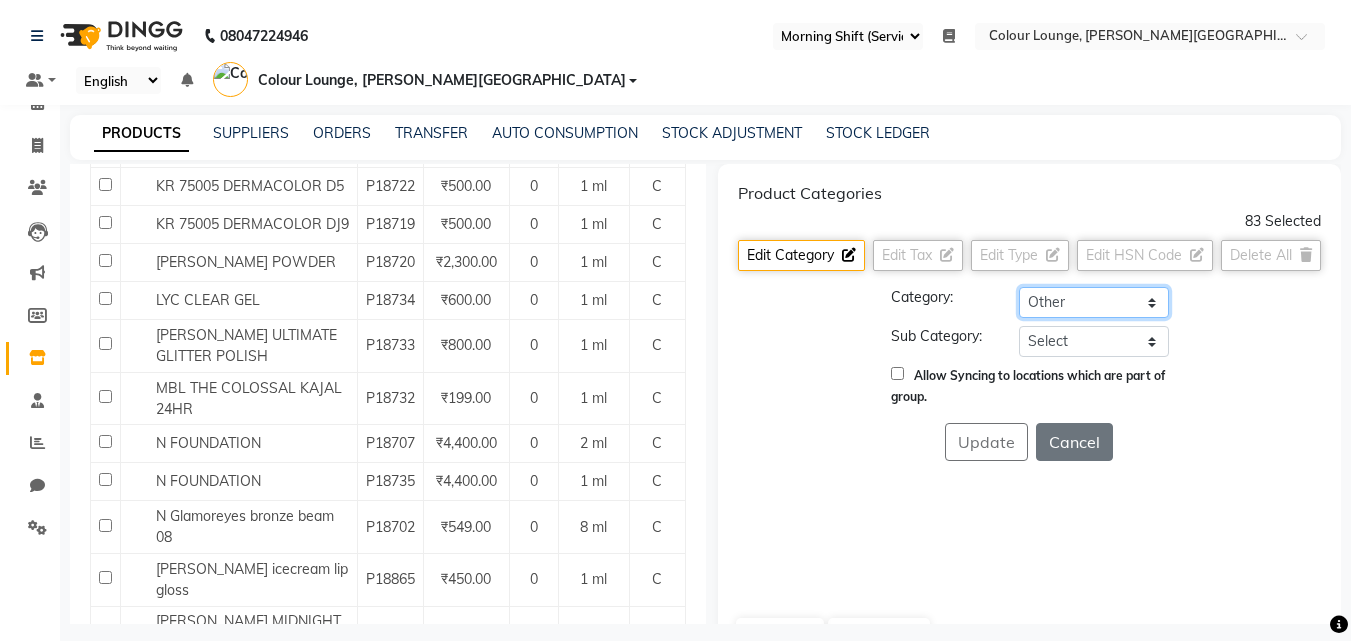 click on "Select Hair Skin Makeup Personal Care Appliances Beard Waxing Disposable Threading Hands and Feet Beauty Planet Botox Cadiveu Casmara Cheryls Loreal Olaplex Old Product Other" 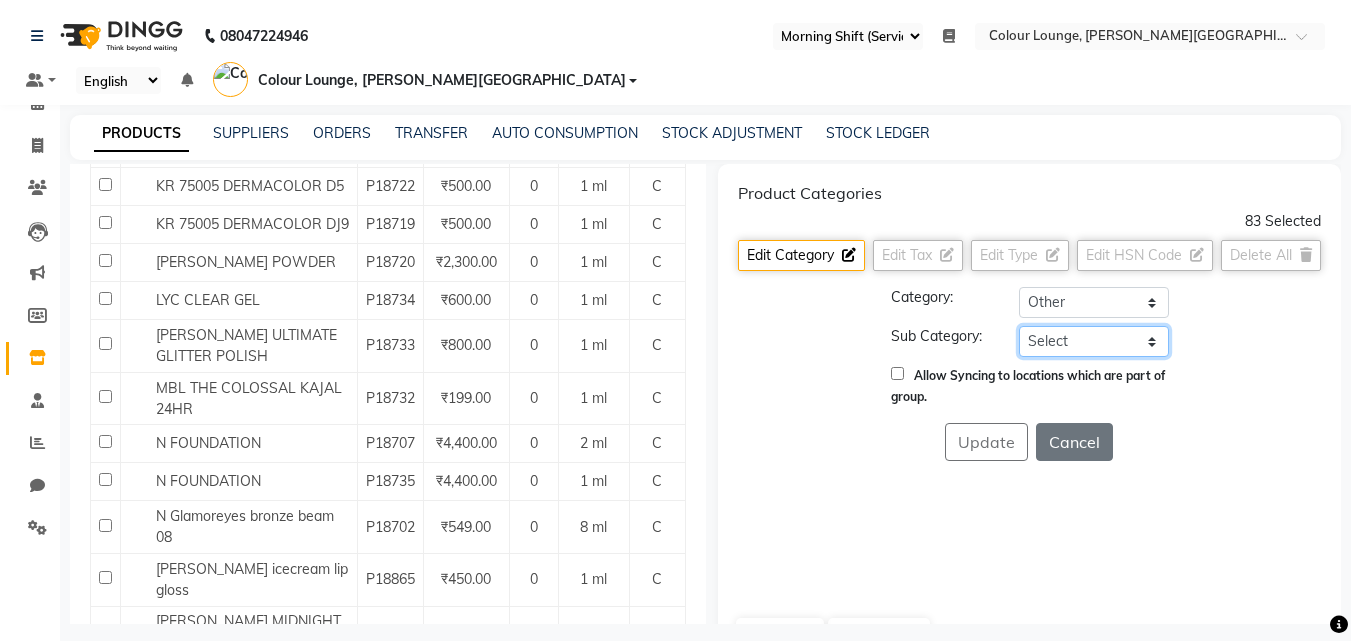click on "Select Houskeeping Other" 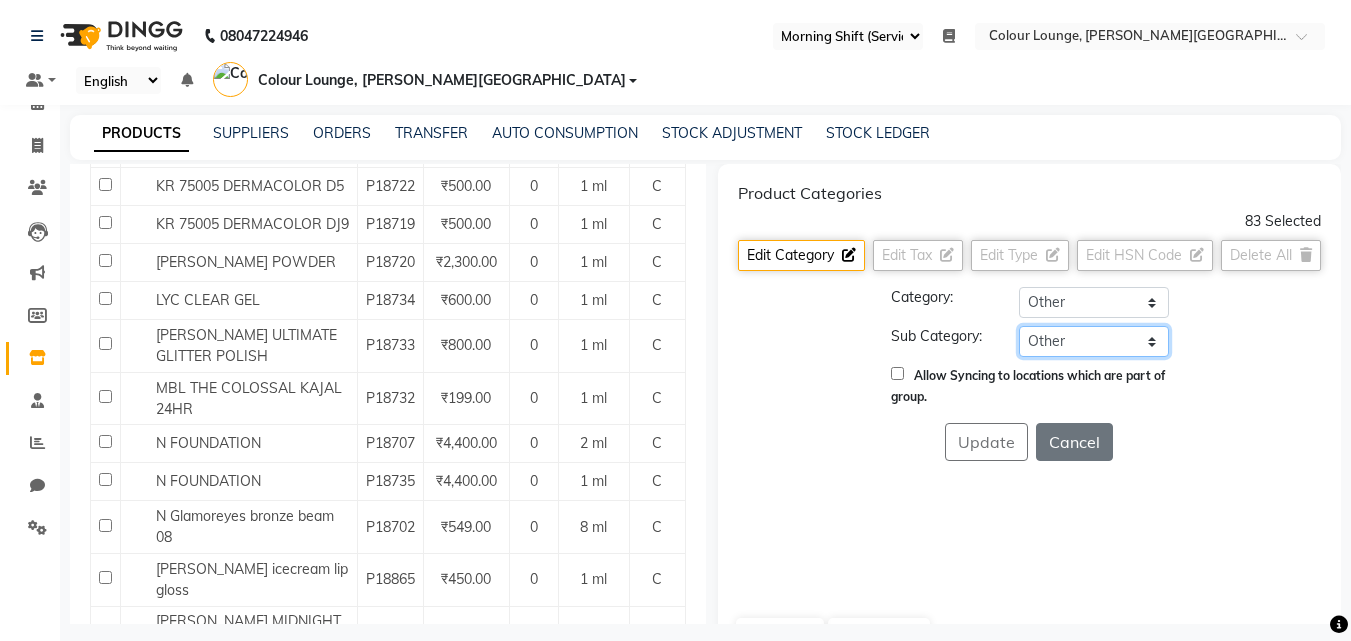click on "Select Houskeeping Other" 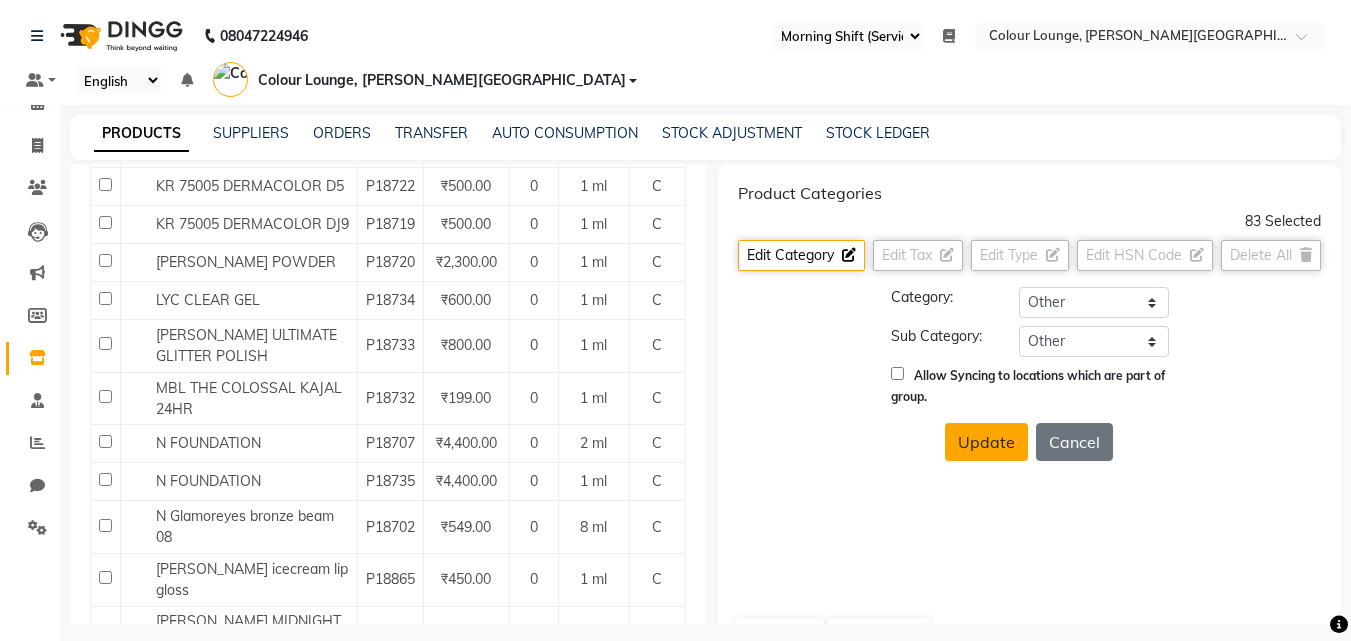 click on "Update" 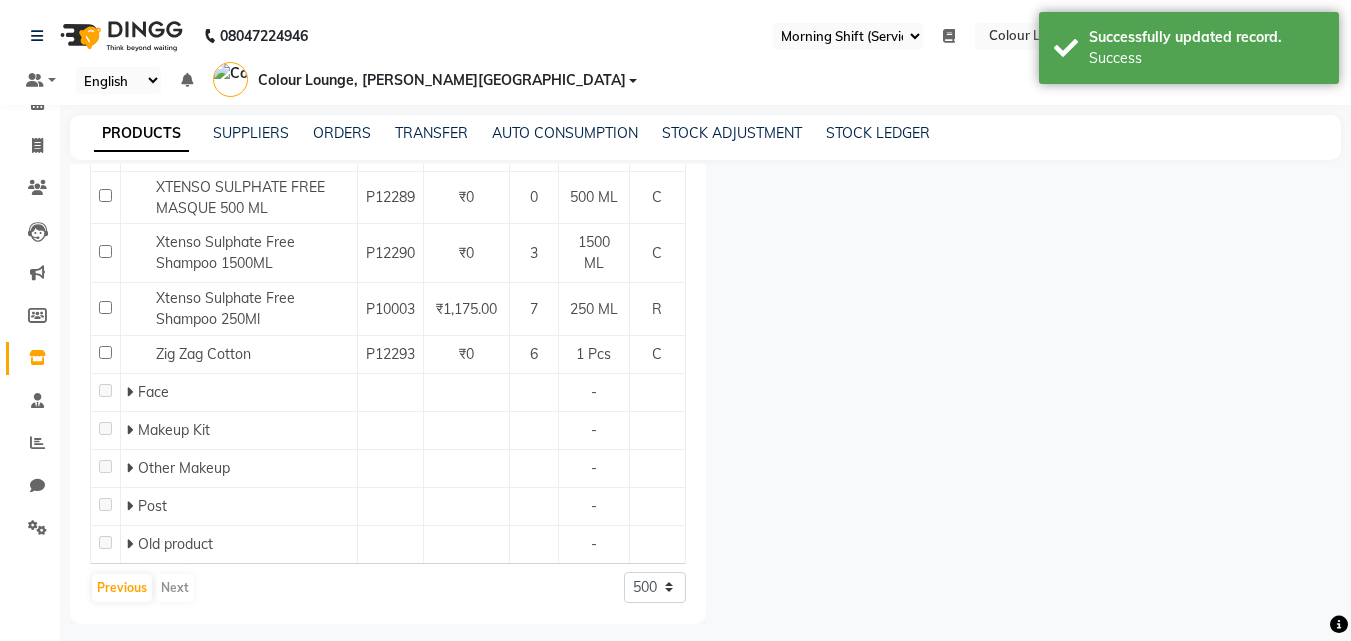 scroll, scrollTop: 14568, scrollLeft: 0, axis: vertical 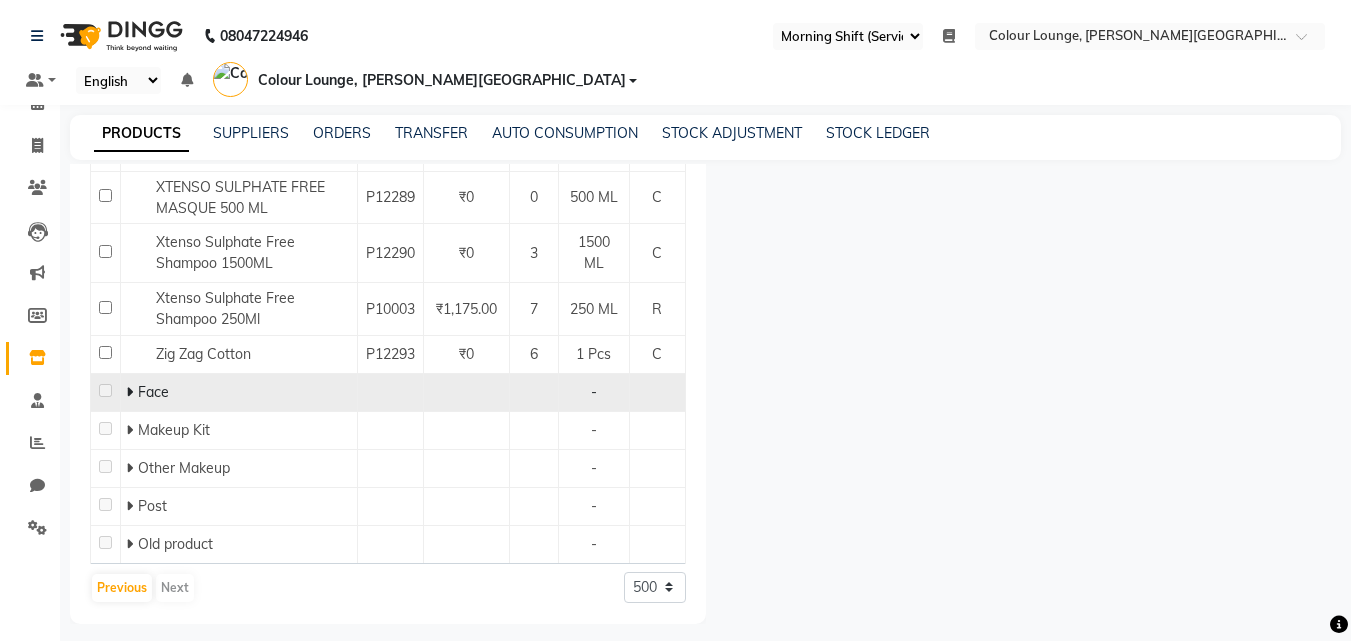 click 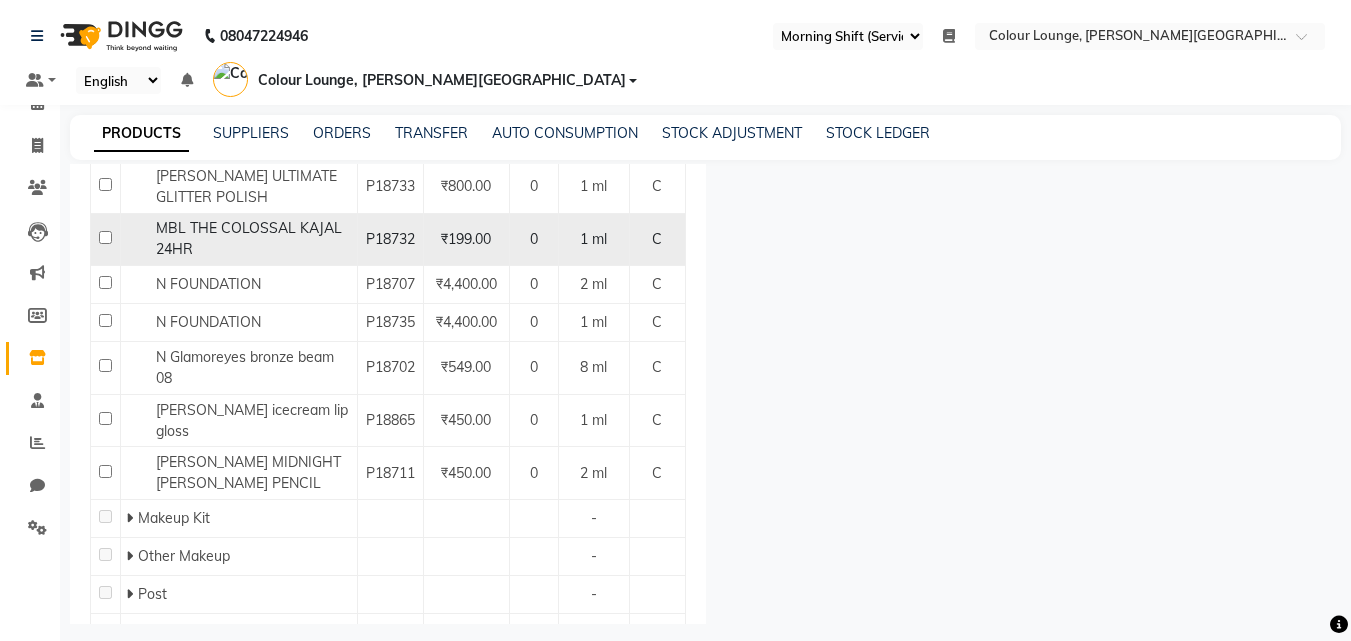 scroll, scrollTop: 14903, scrollLeft: 0, axis: vertical 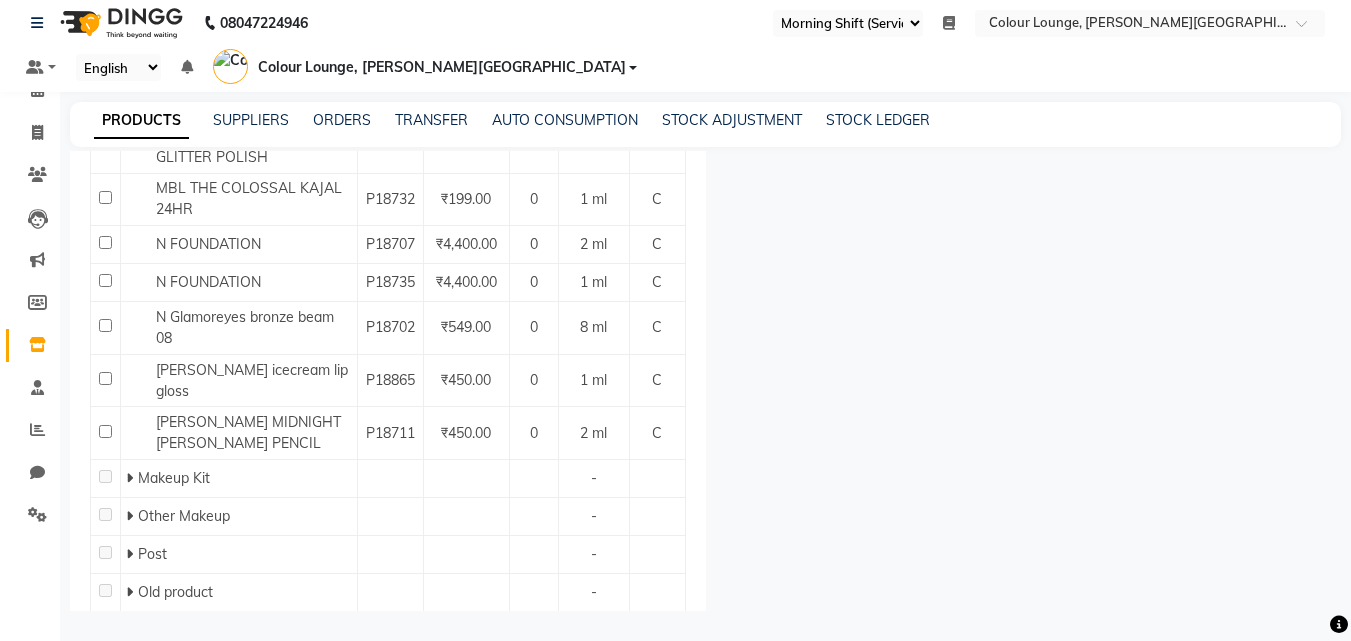 click 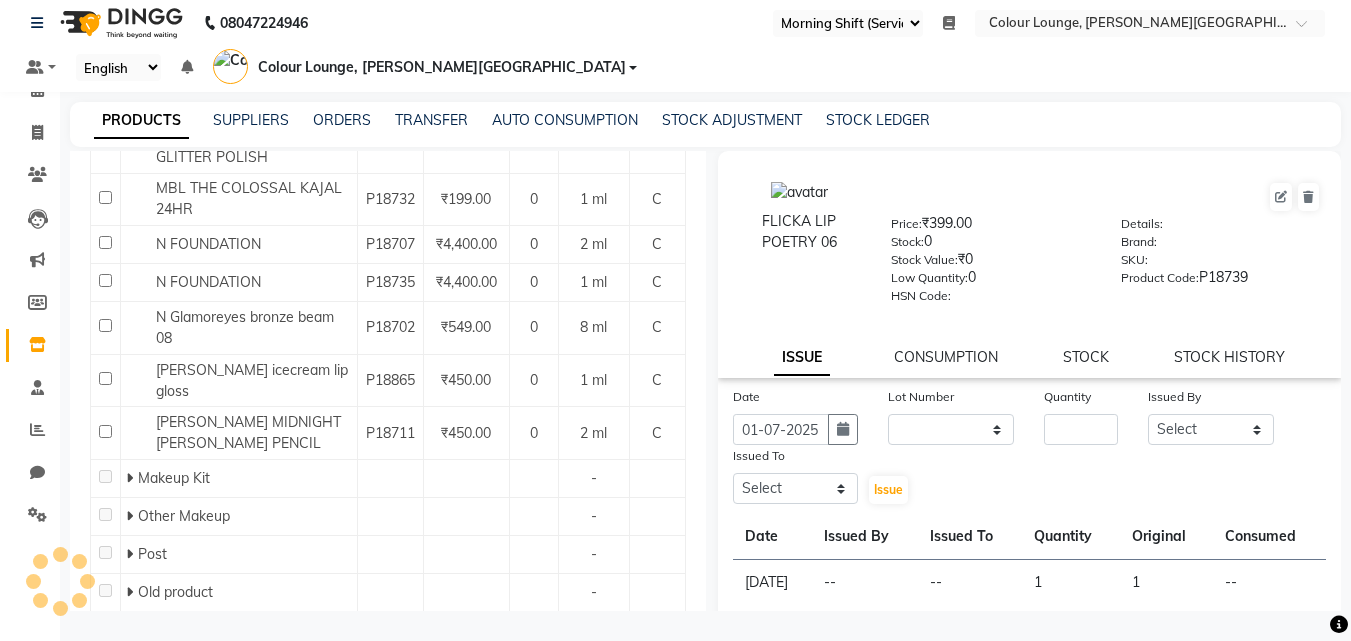 click 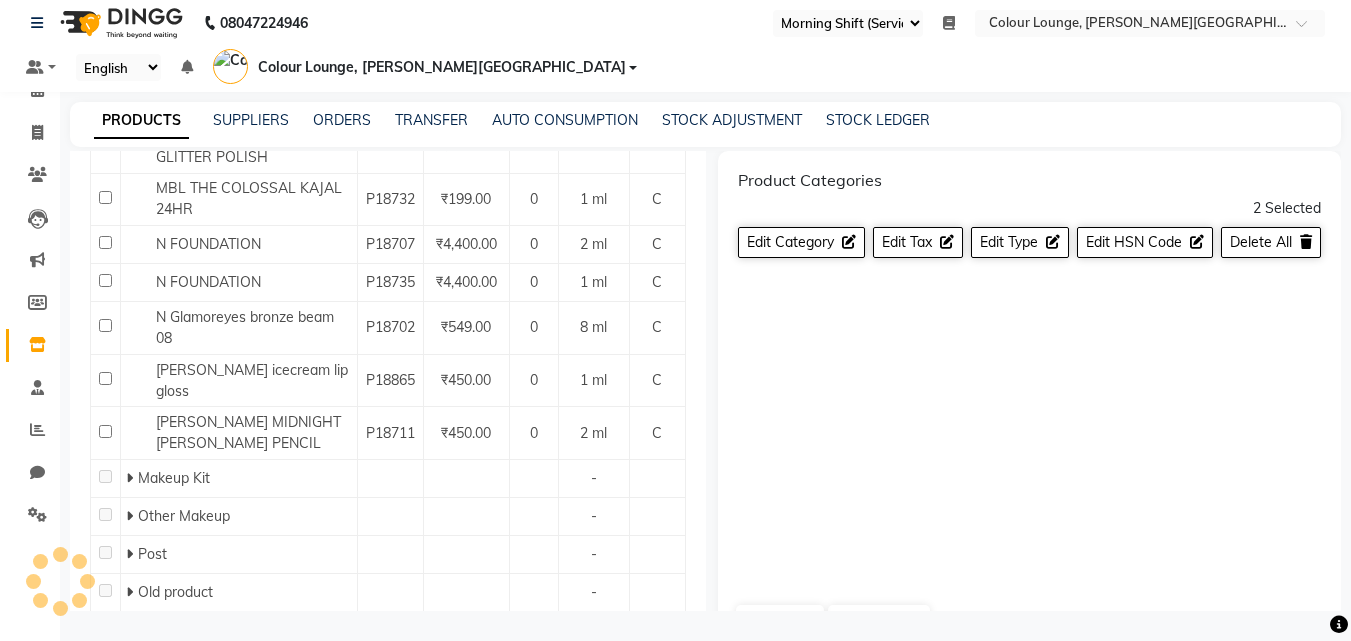 click 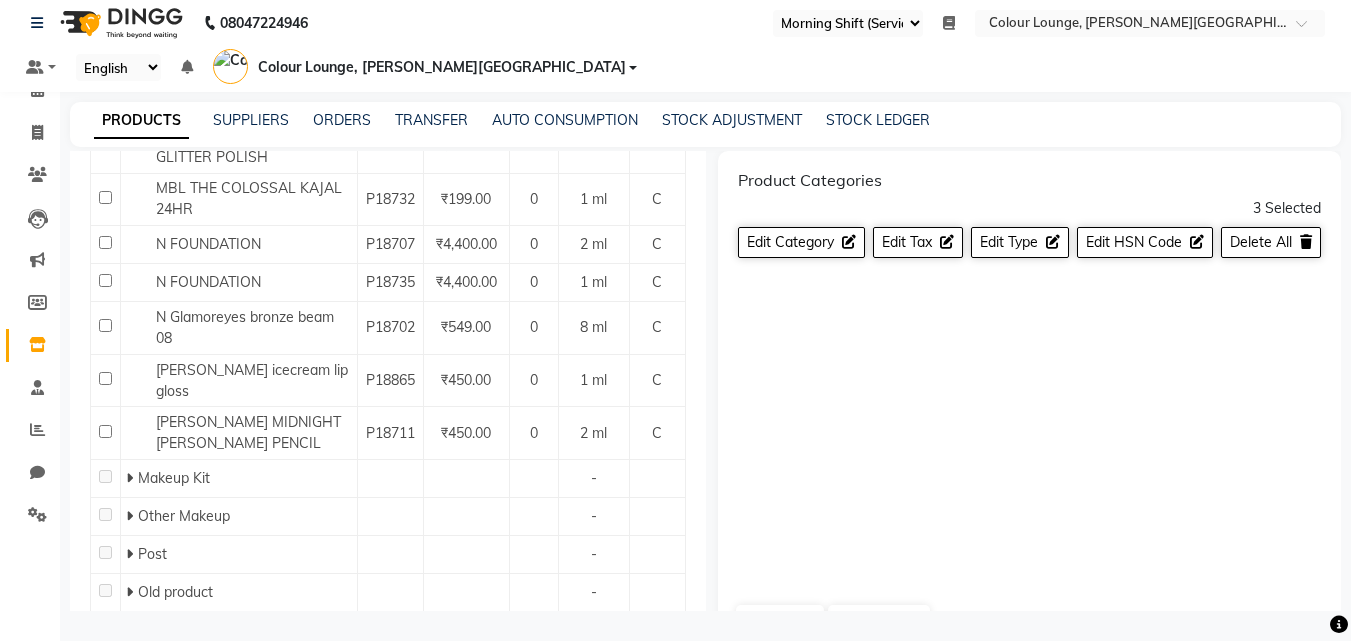 click 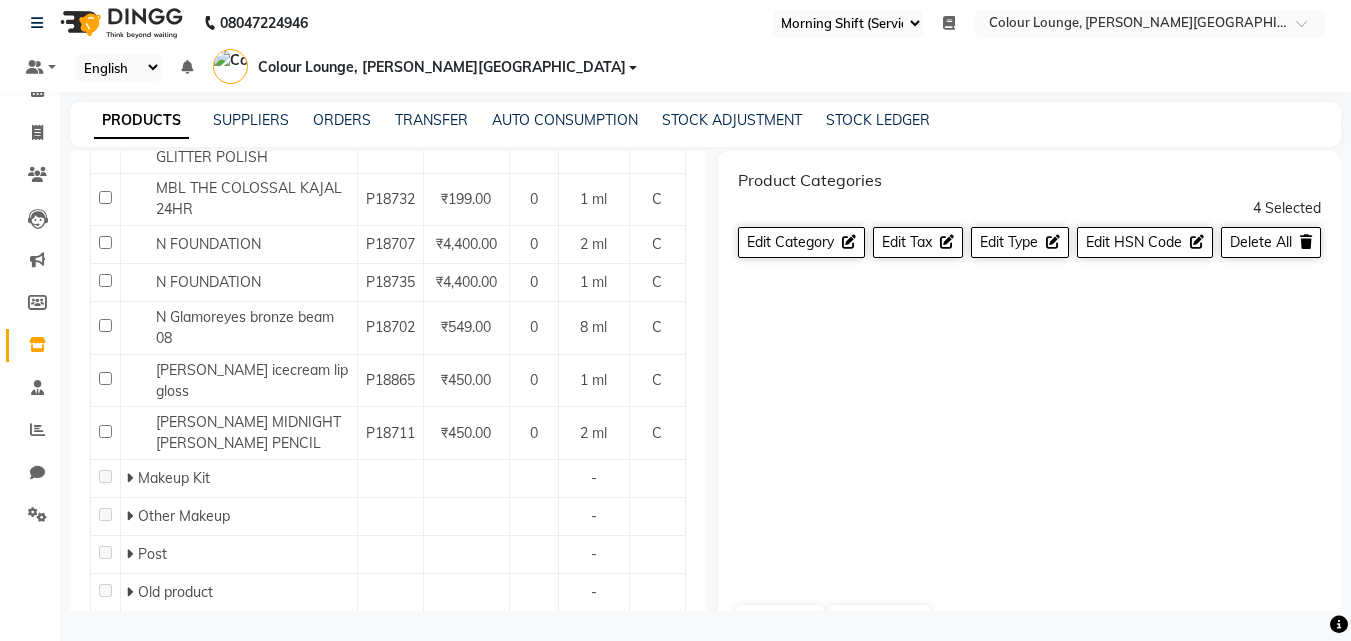 click 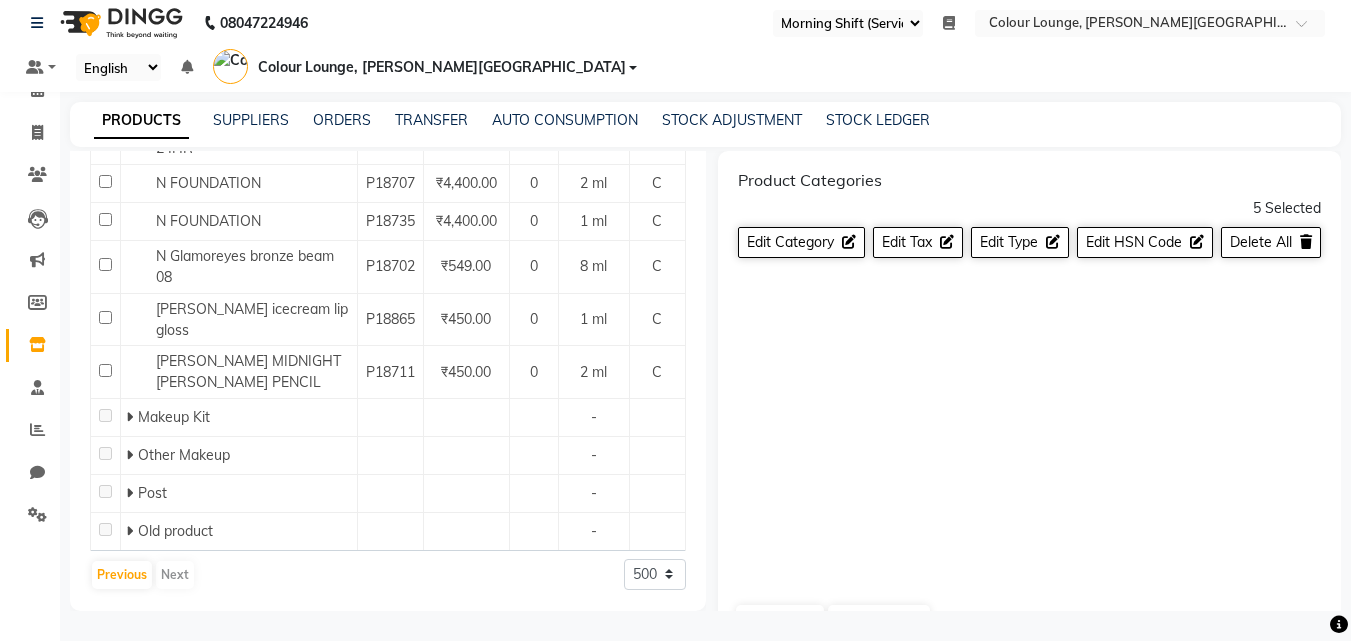 scroll, scrollTop: 14915, scrollLeft: 0, axis: vertical 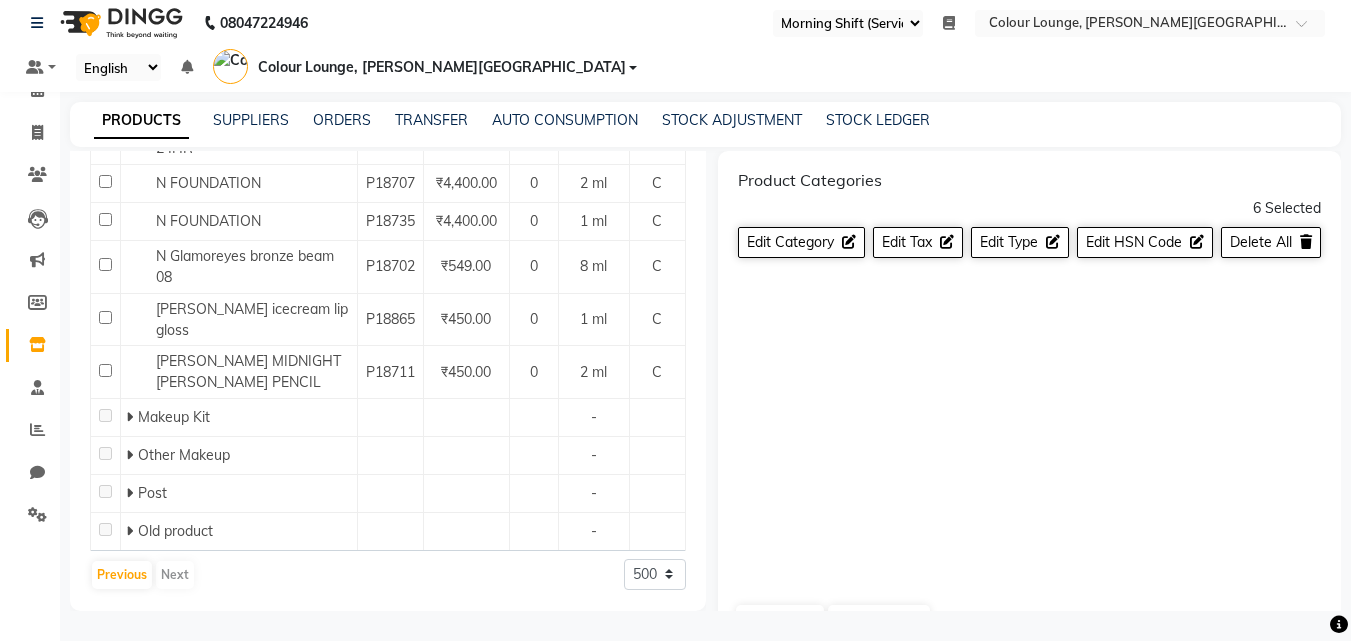 drag, startPoint x: 107, startPoint y: 350, endPoint x: 101, endPoint y: 391, distance: 41.4367 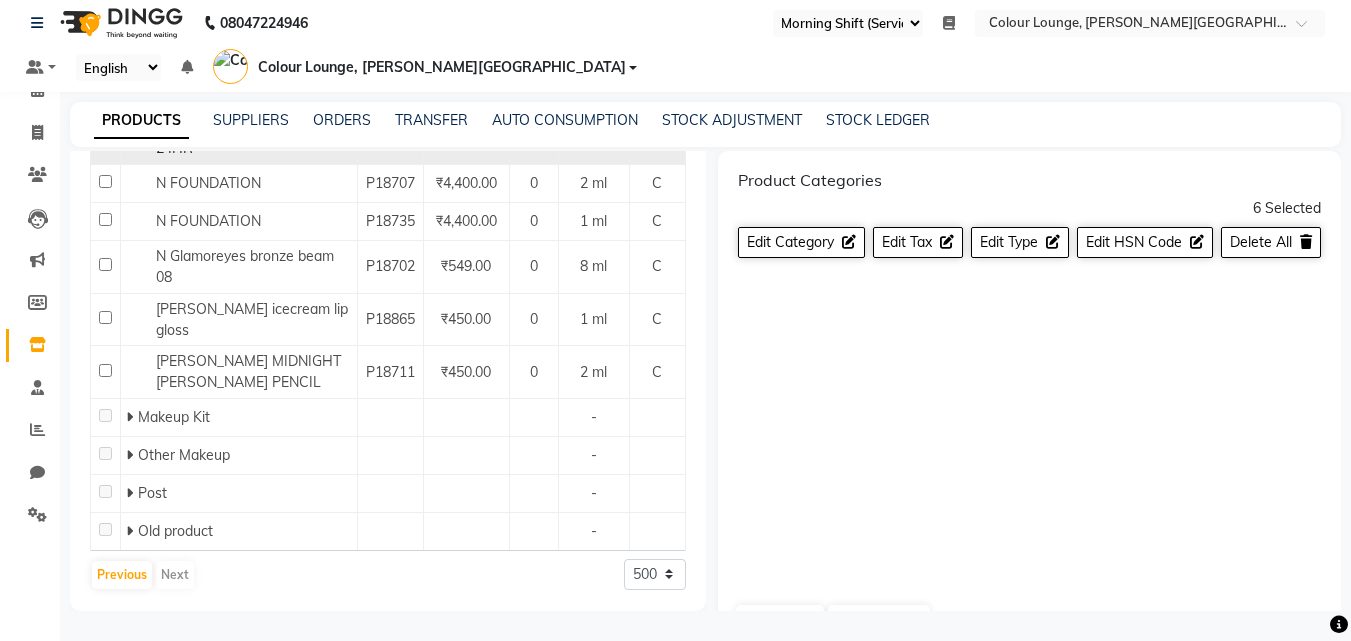 click 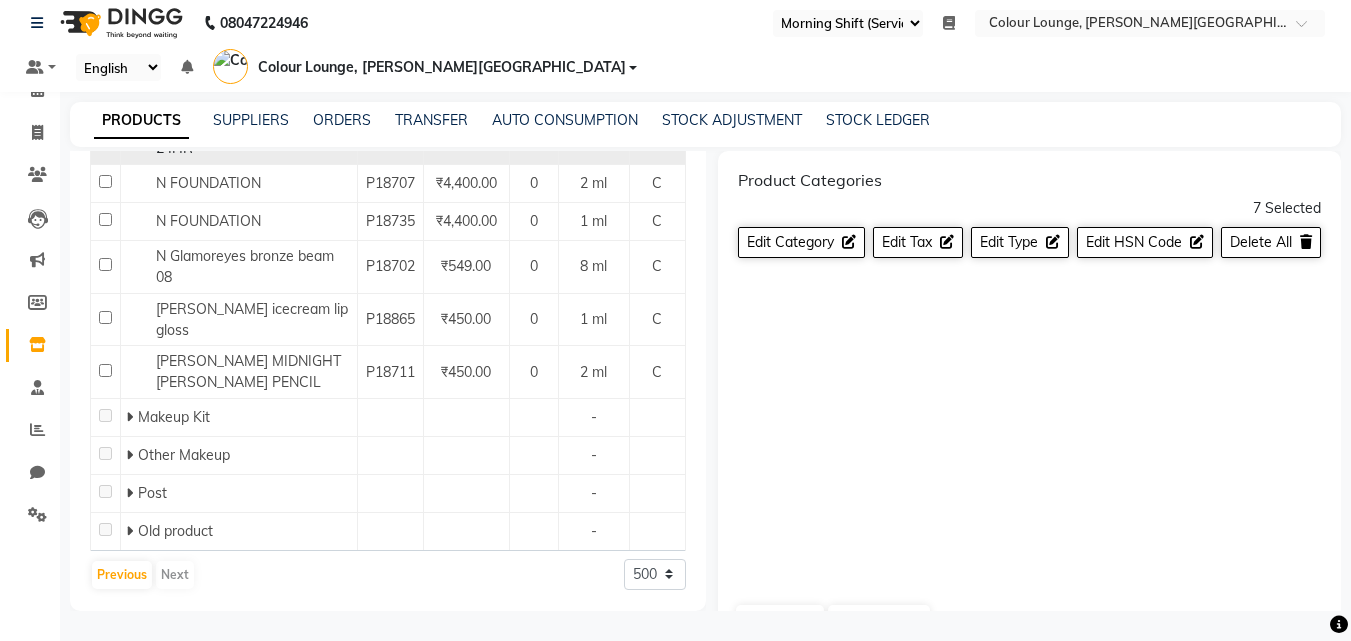 click 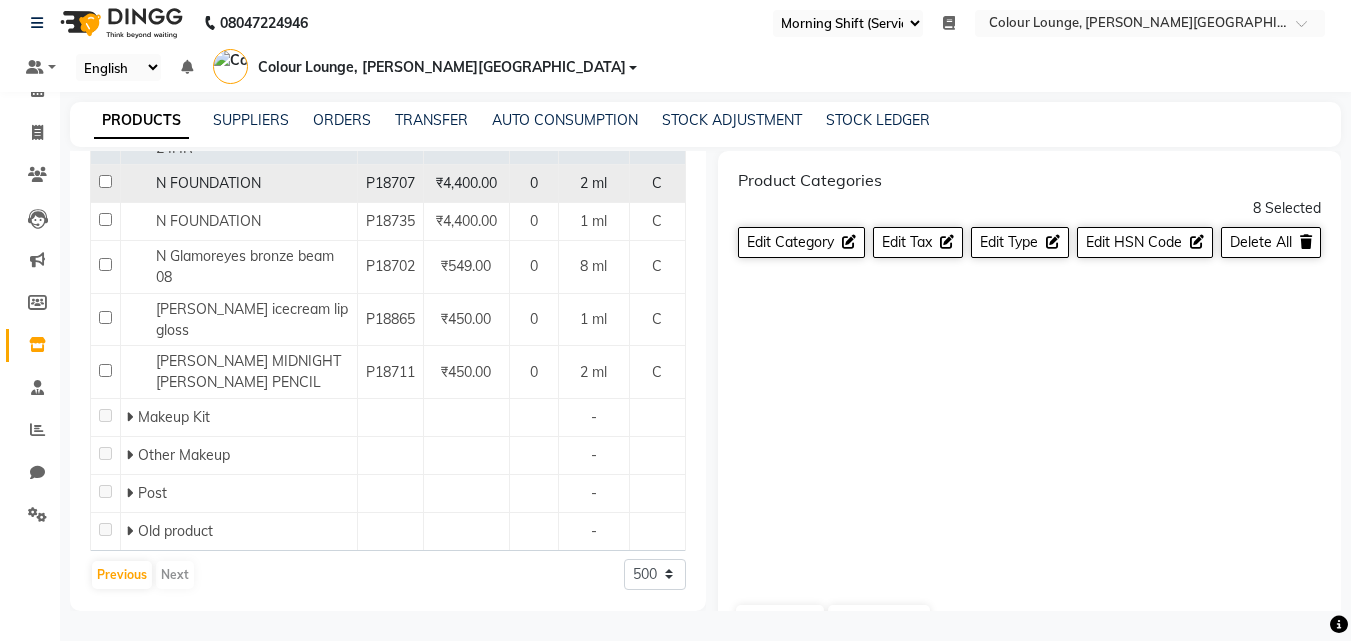 click 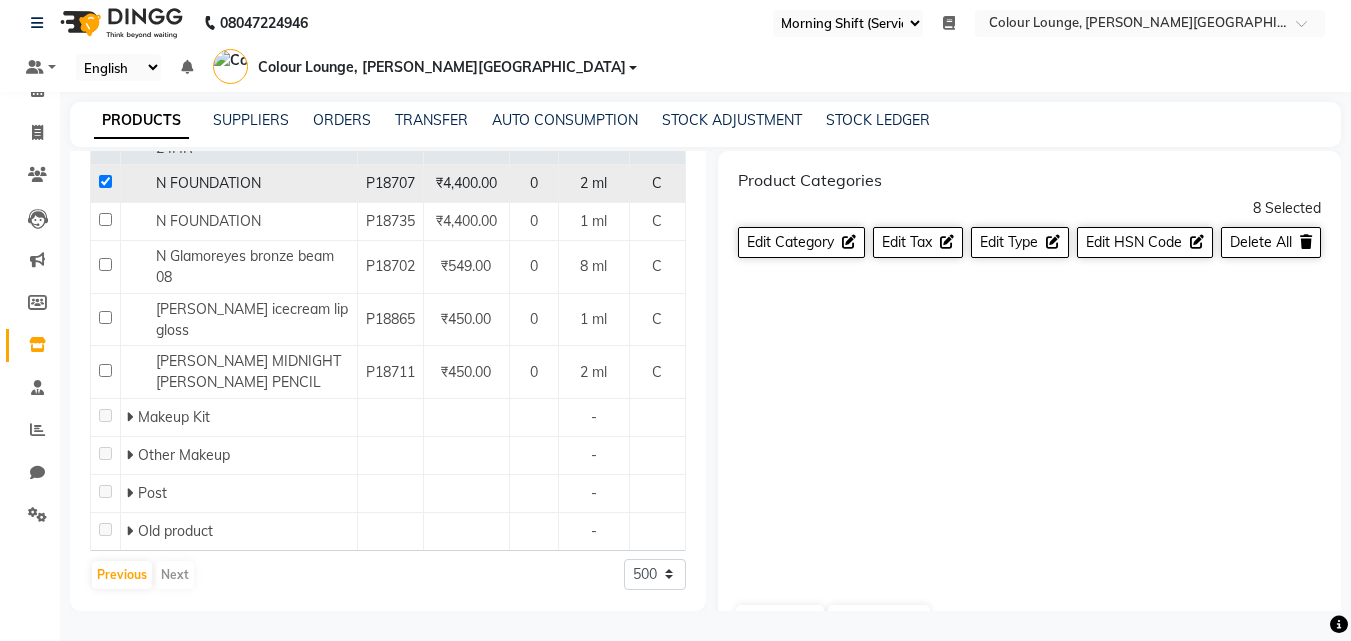 checkbox on "true" 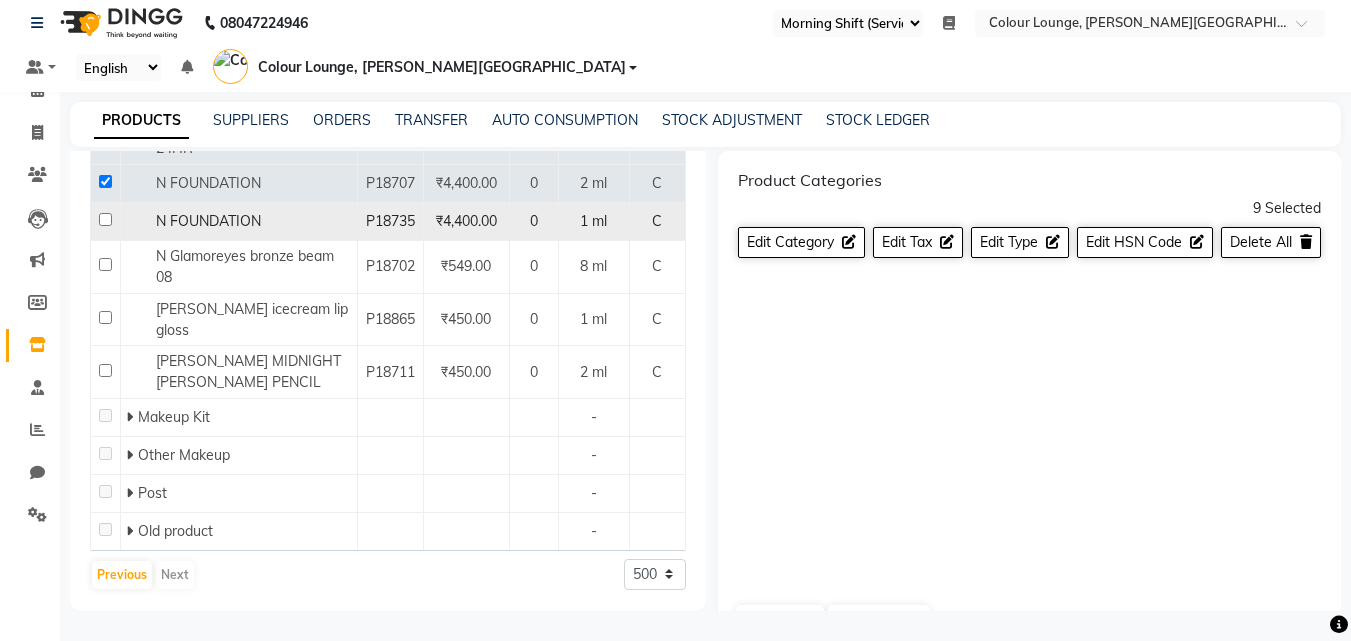click 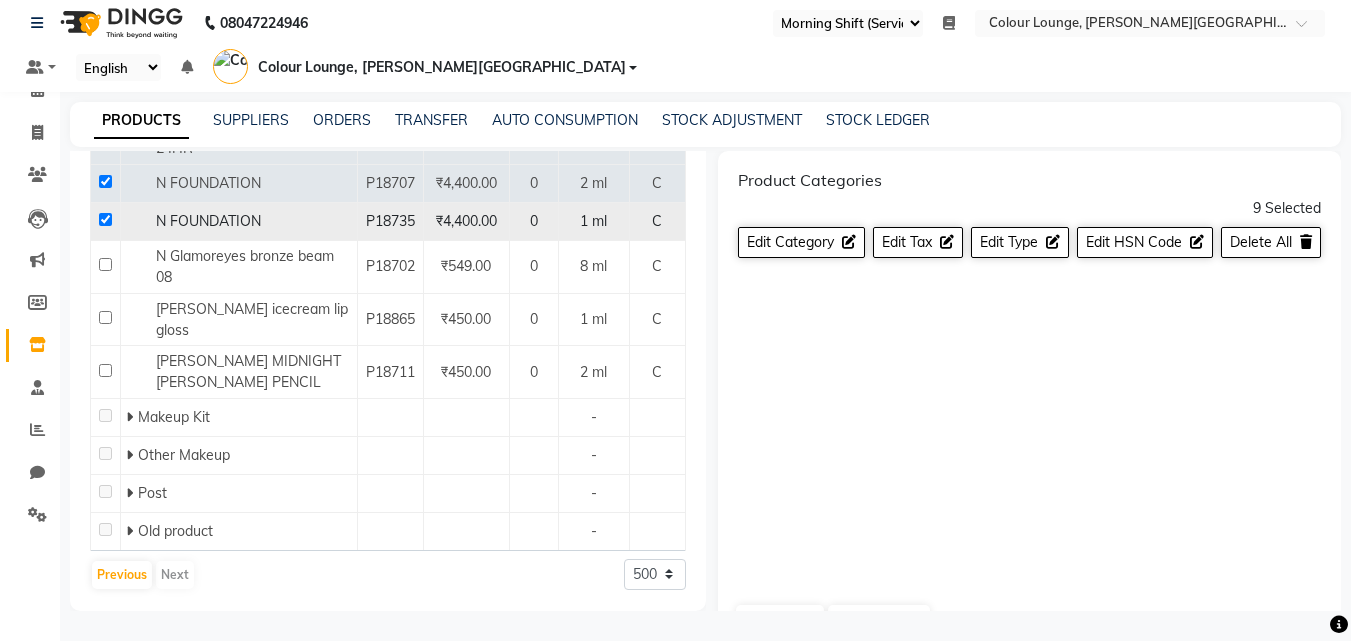 checkbox on "true" 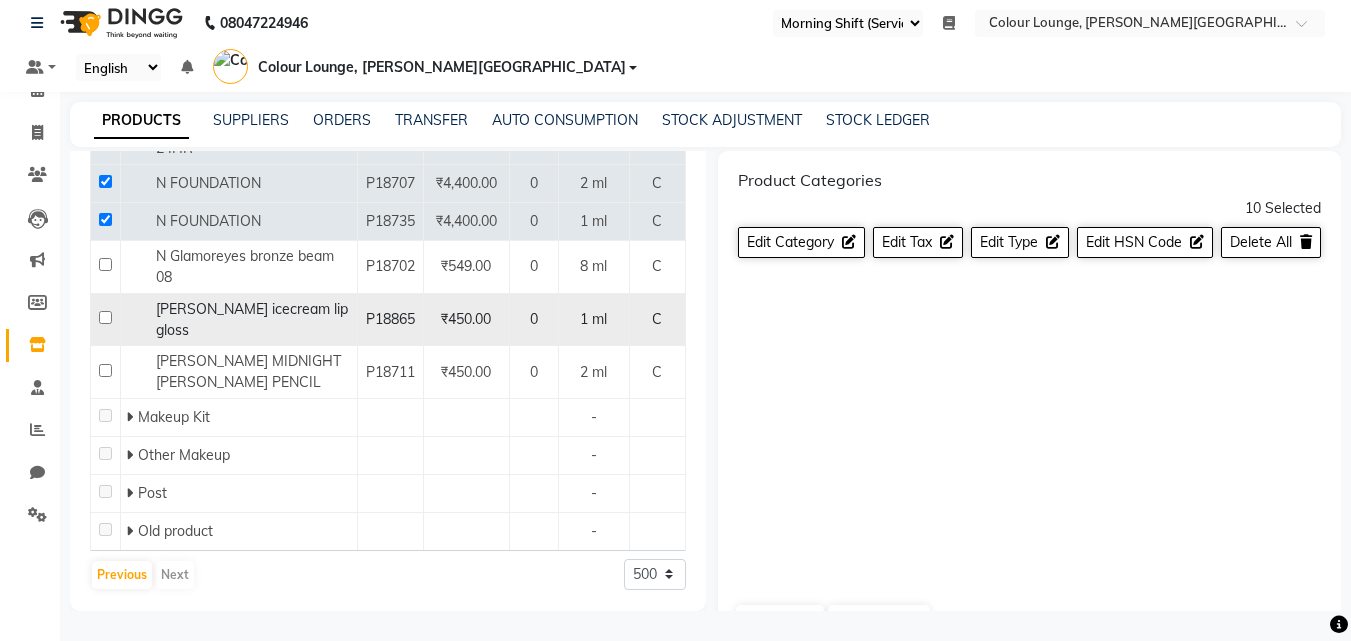 drag, startPoint x: 103, startPoint y: 529, endPoint x: 96, endPoint y: 583, distance: 54.451813 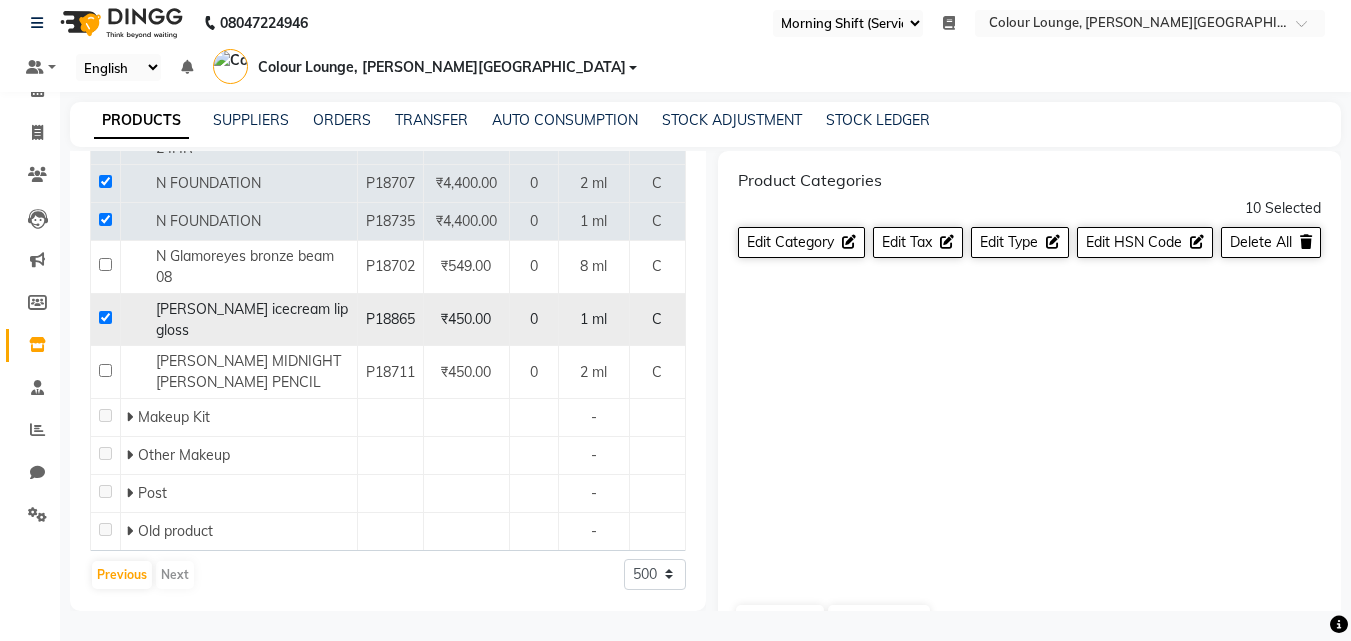 checkbox on "true" 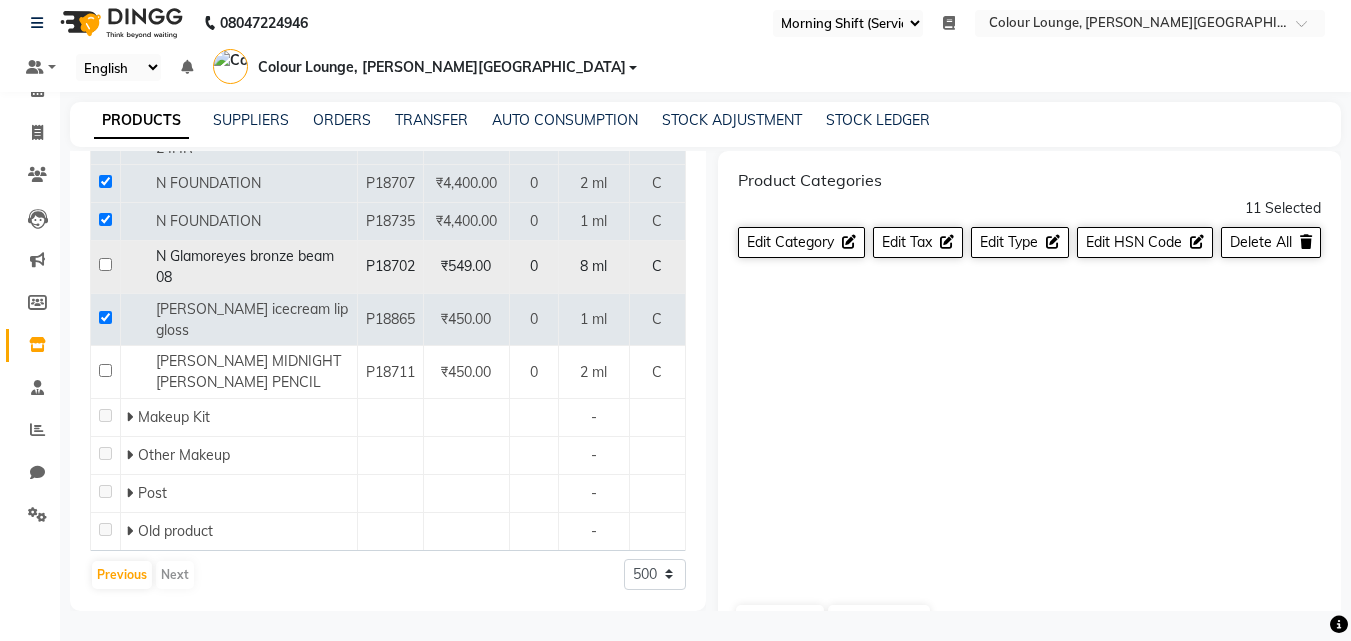 drag, startPoint x: 111, startPoint y: 528, endPoint x: 190, endPoint y: 554, distance: 83.1685 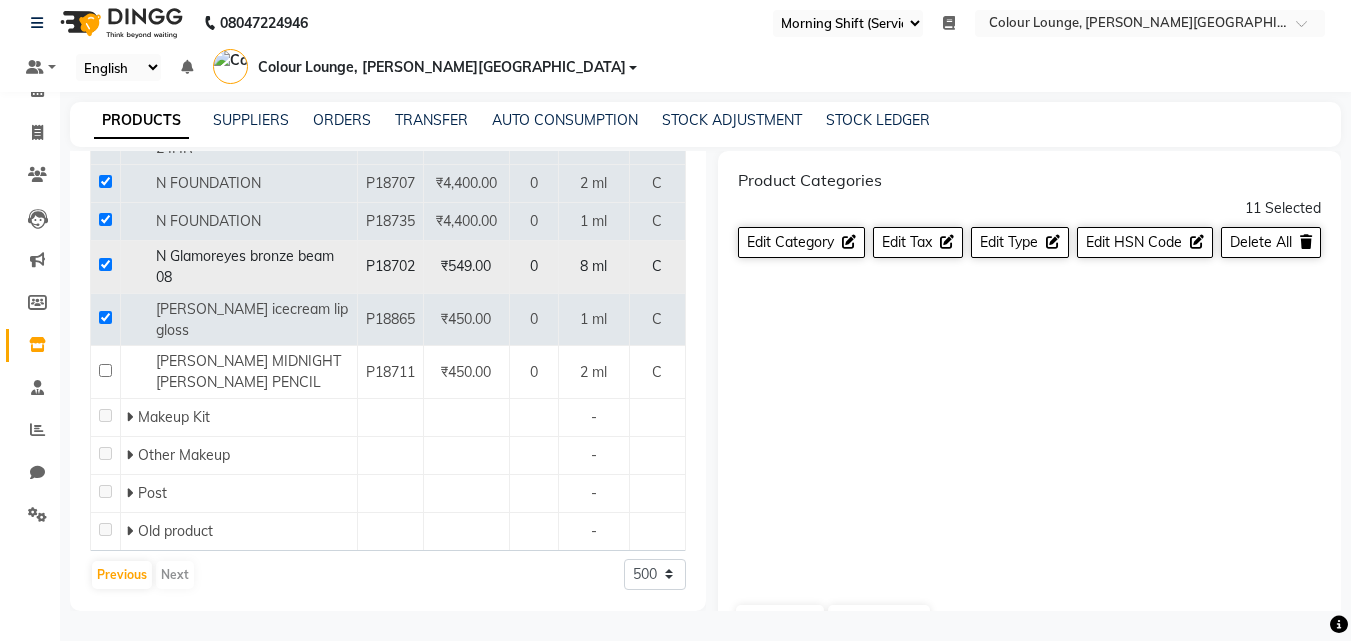 checkbox on "true" 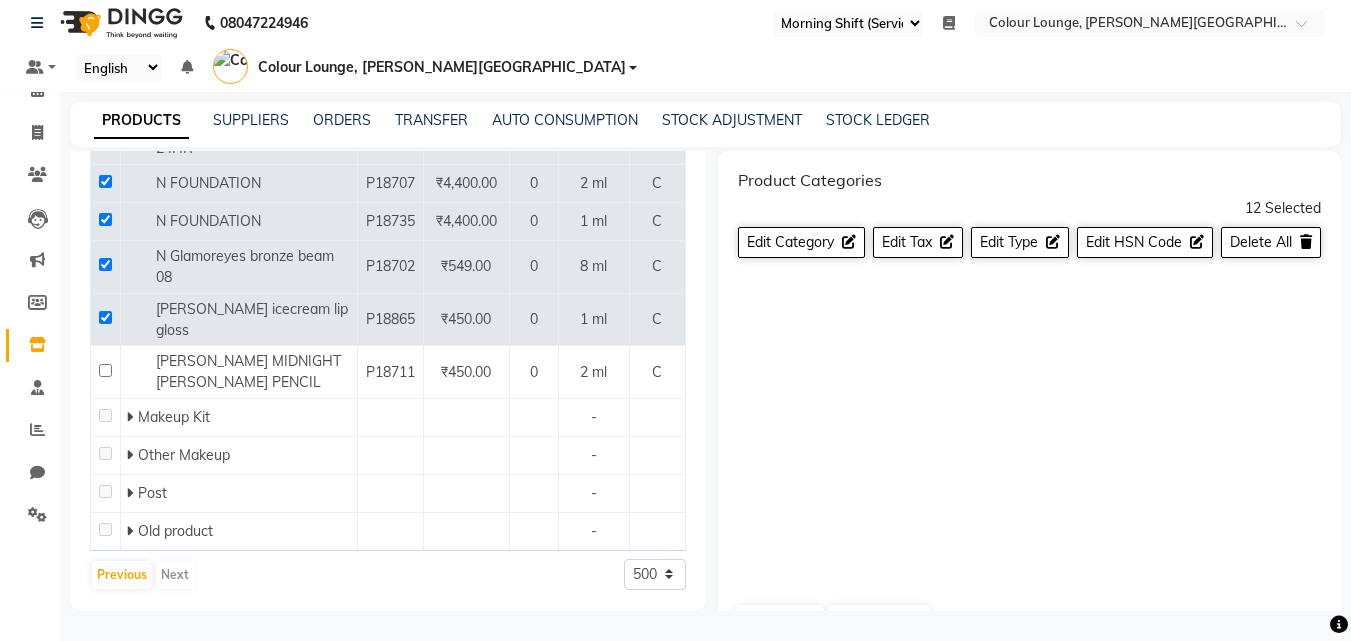 scroll, scrollTop: 15165, scrollLeft: 0, axis: vertical 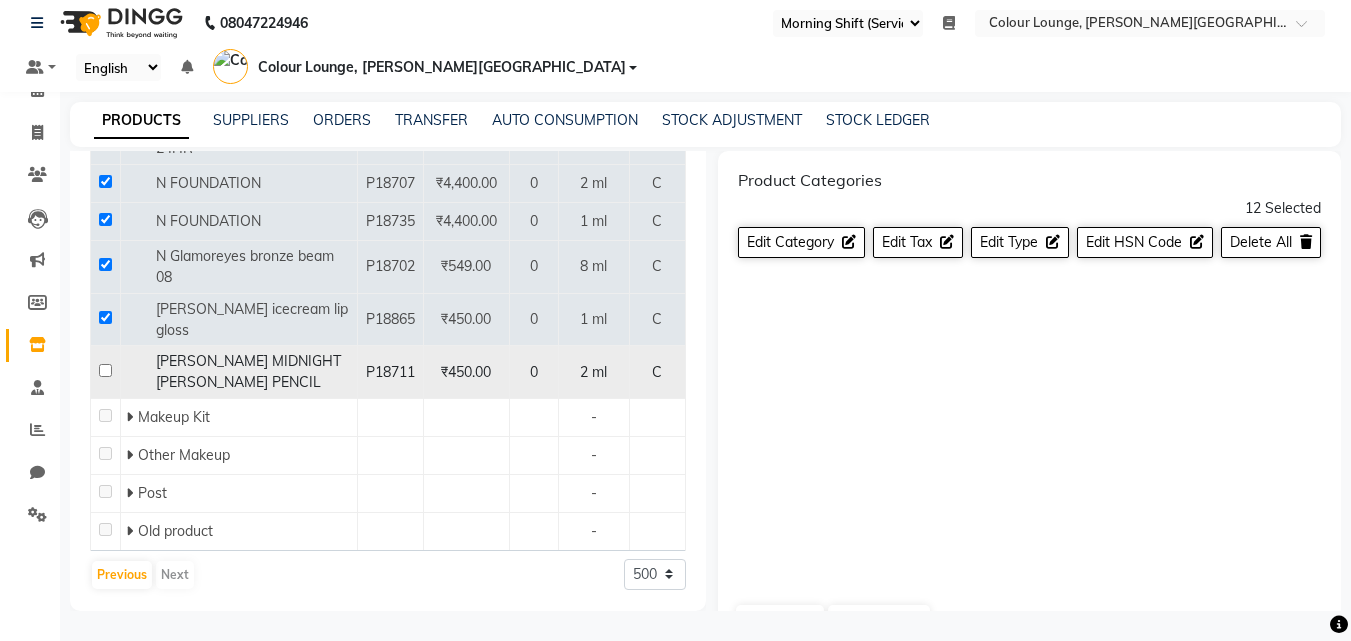 click 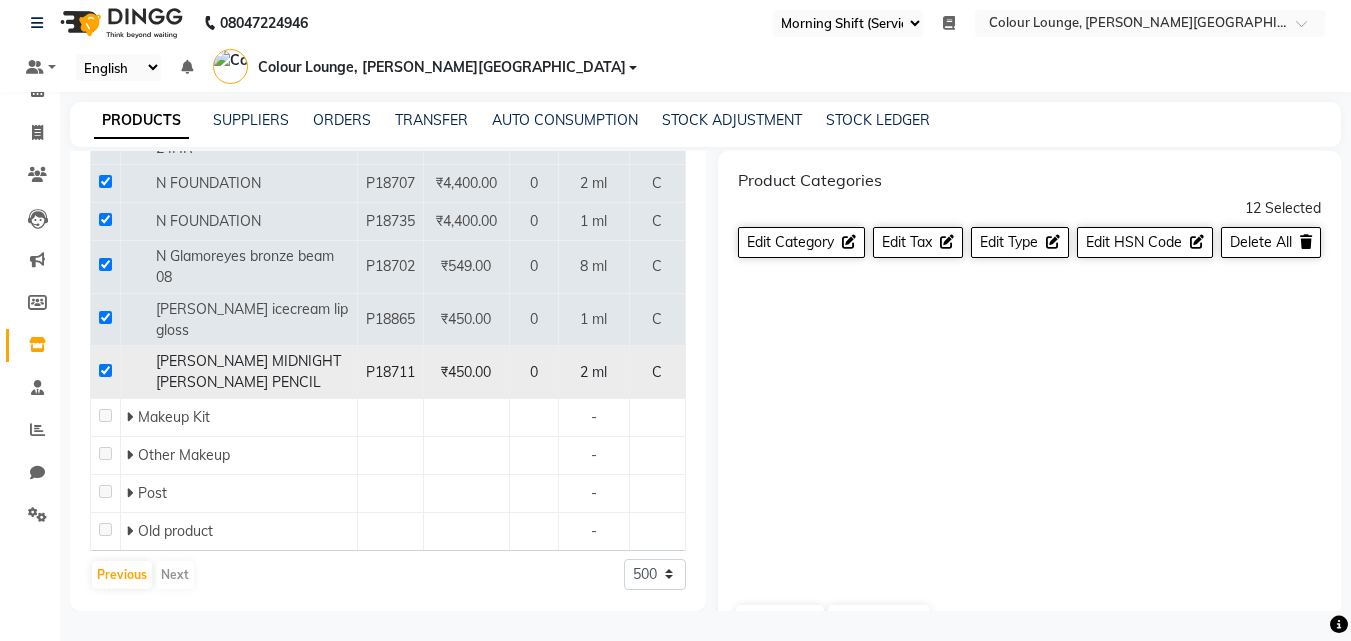 checkbox on "true" 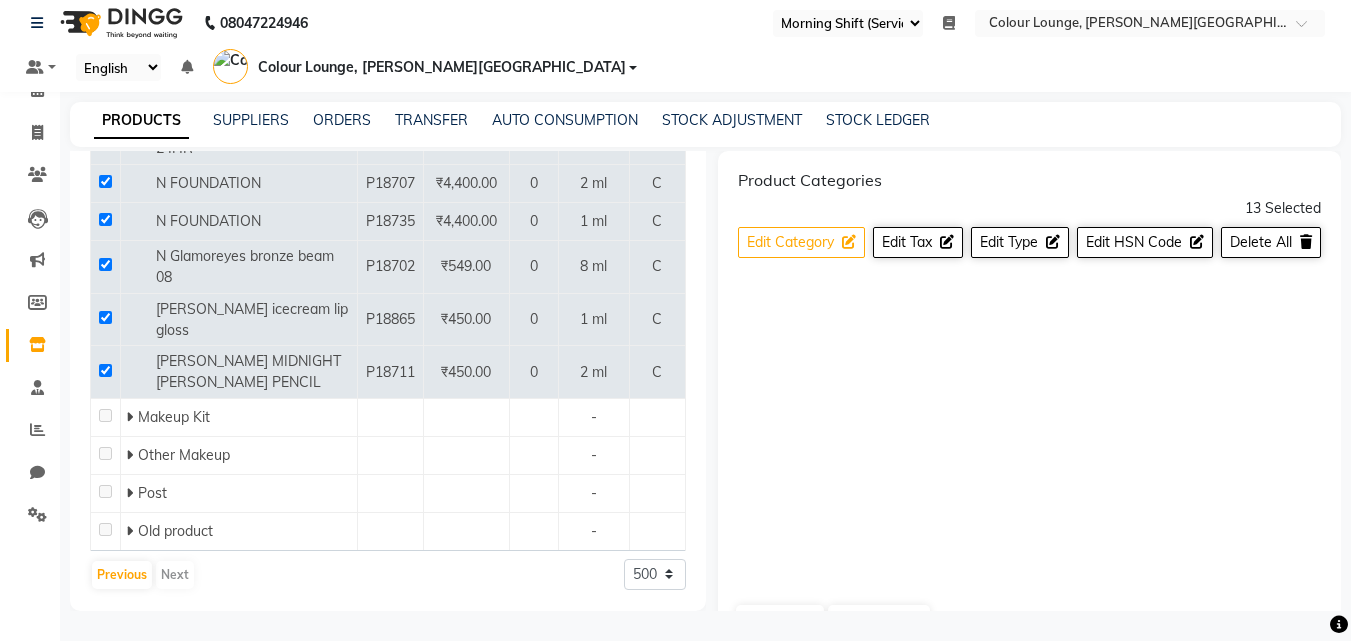 click on "Edit Category" 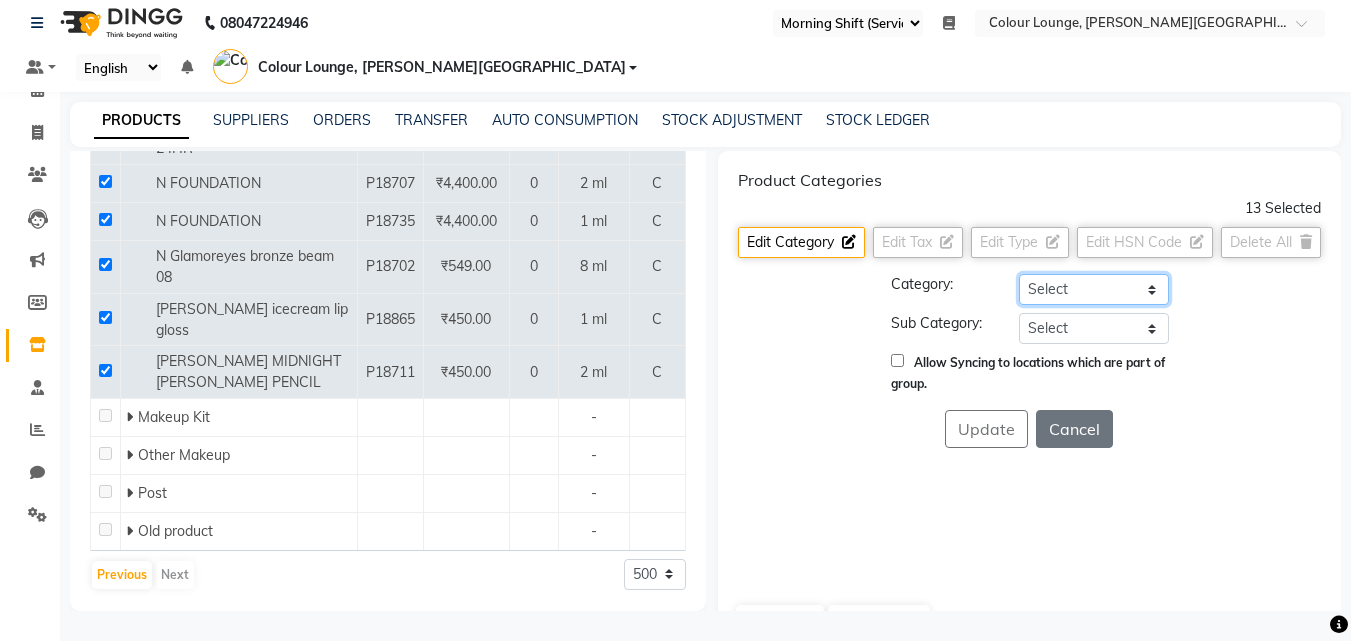 click on "Select Hair Skin Makeup Personal Care Appliances Beard Waxing Disposable Threading Hands and Feet Beauty Planet Botox Cadiveu Casmara Cheryls Loreal Olaplex Old Product Other" 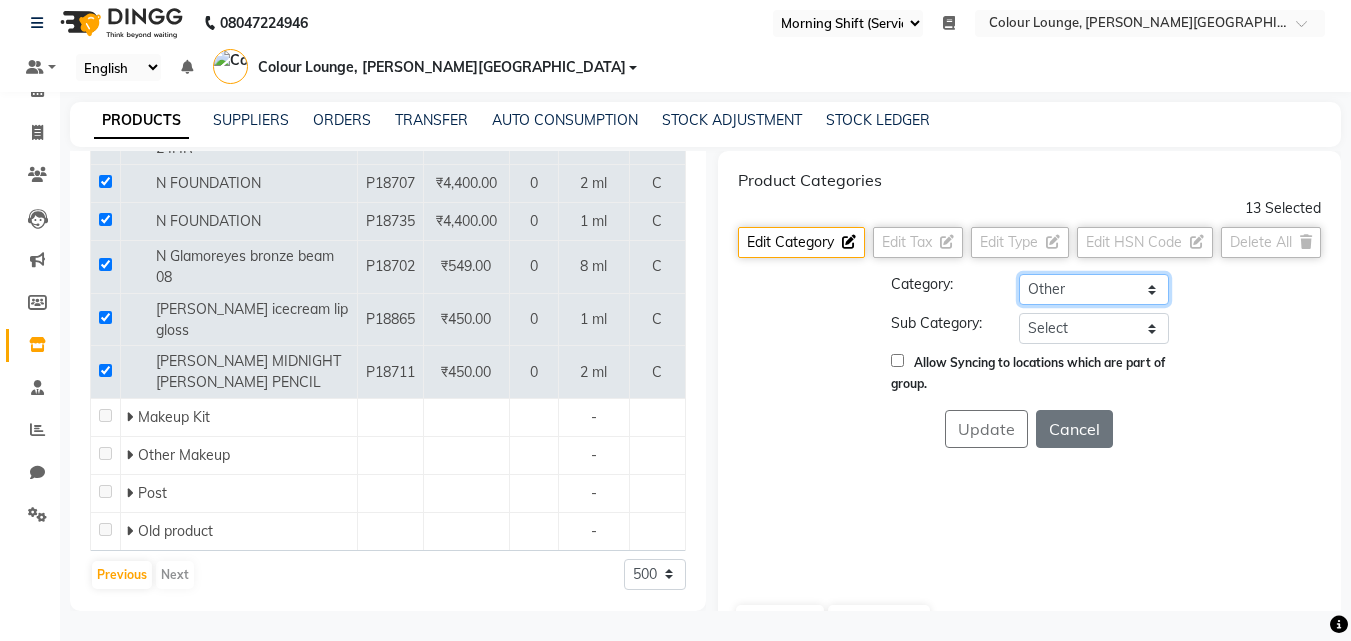 click on "Select Hair Skin Makeup Personal Care Appliances Beard Waxing Disposable Threading Hands and Feet Beauty Planet Botox Cadiveu Casmara Cheryls Loreal Olaplex Old Product Other" 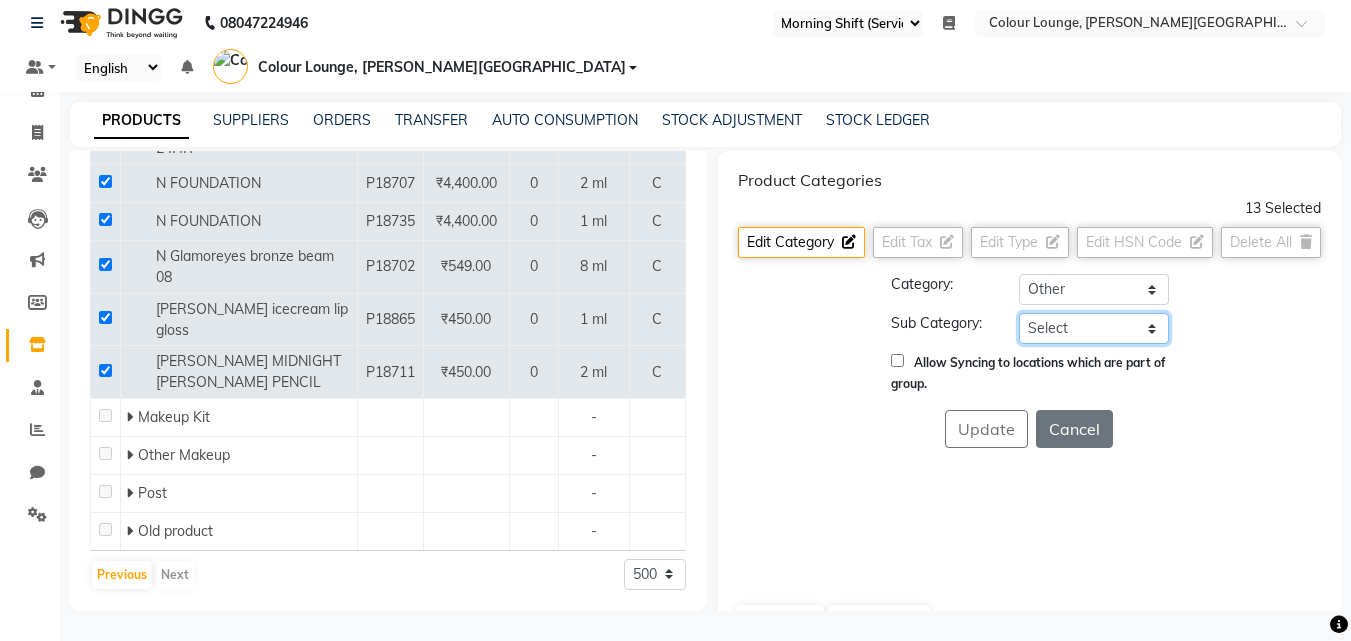 click on "Select Houskeeping Other" 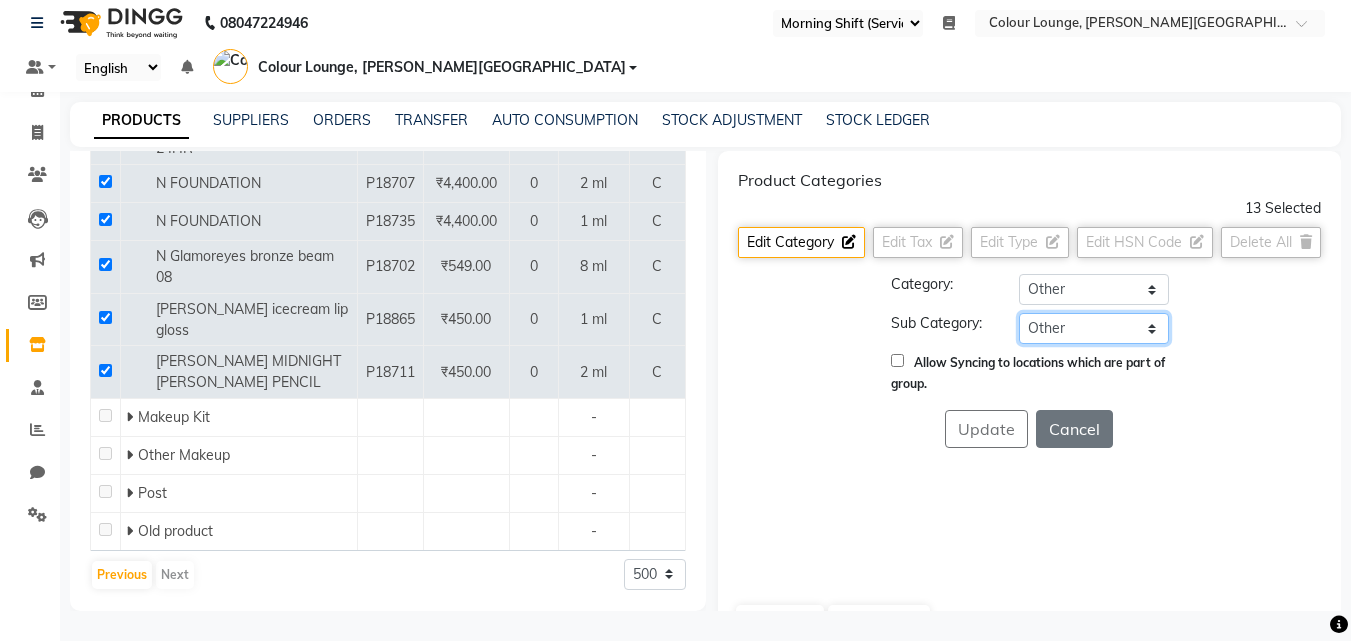 click on "Select Houskeeping Other" 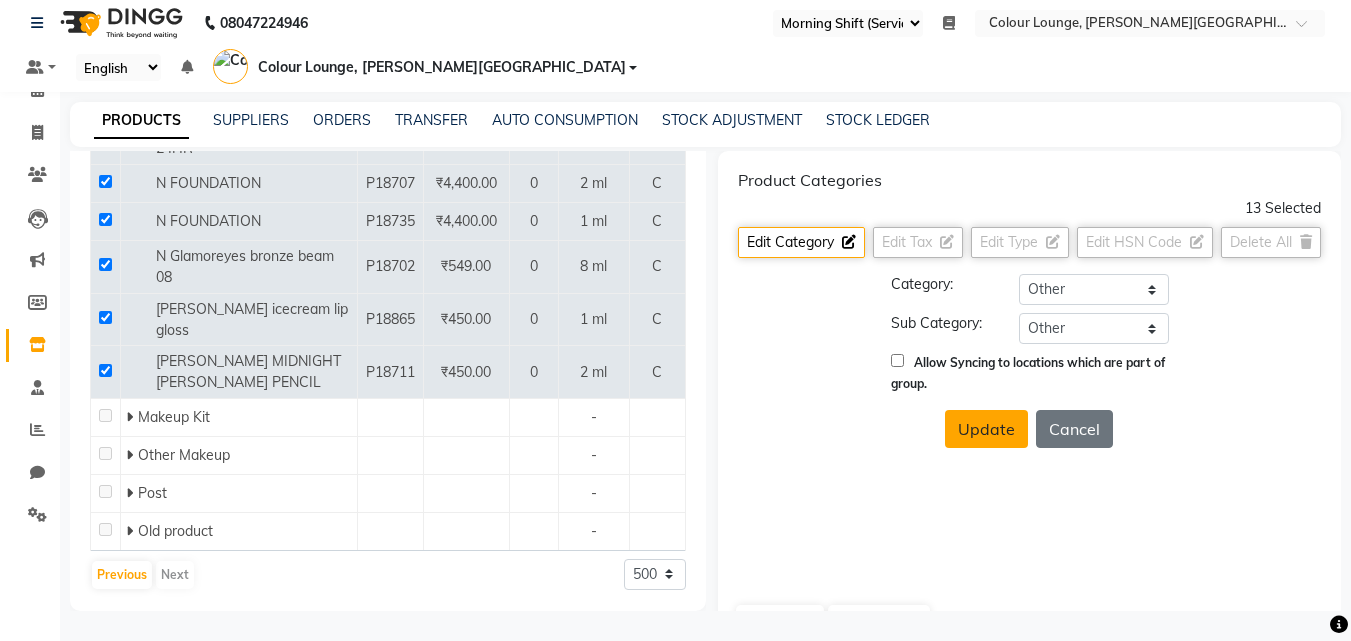 click on "Update" 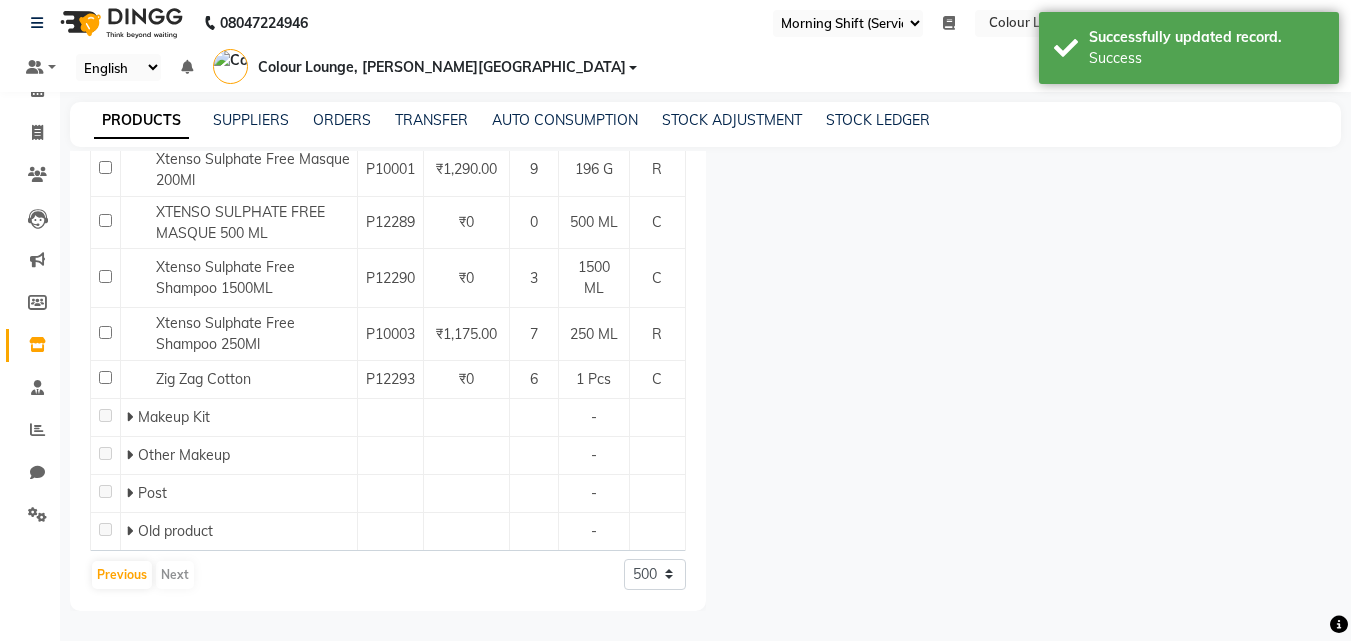scroll, scrollTop: 15068, scrollLeft: 0, axis: vertical 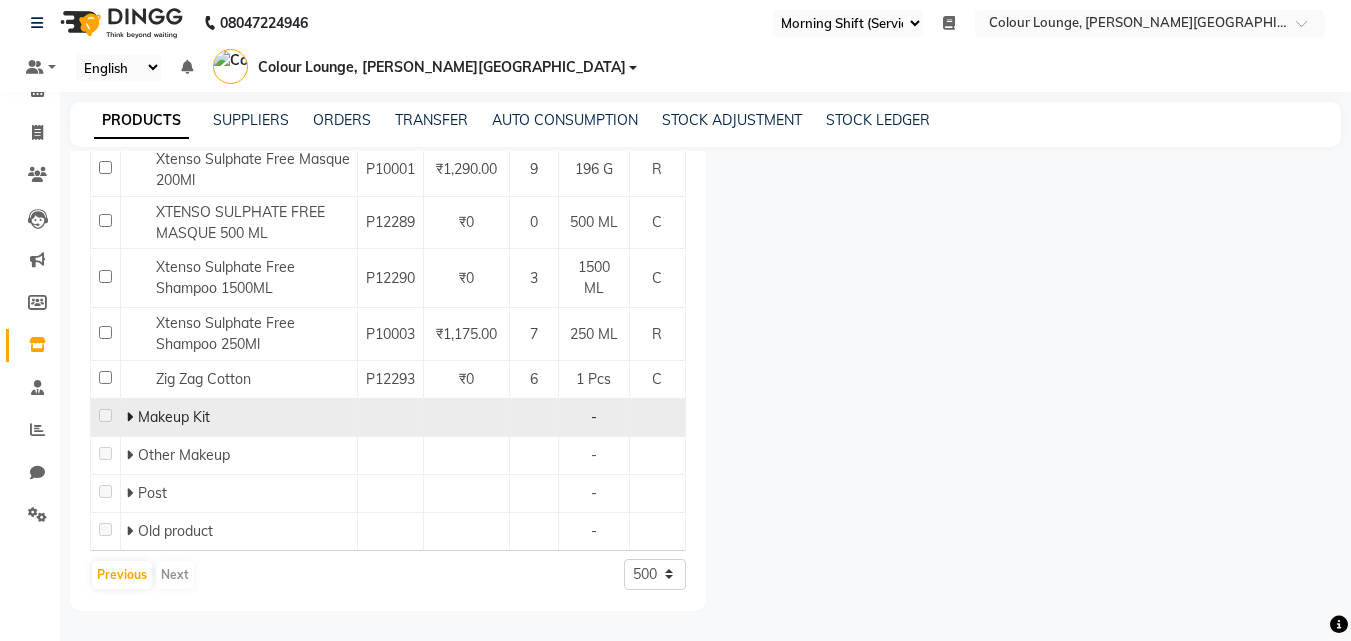 click 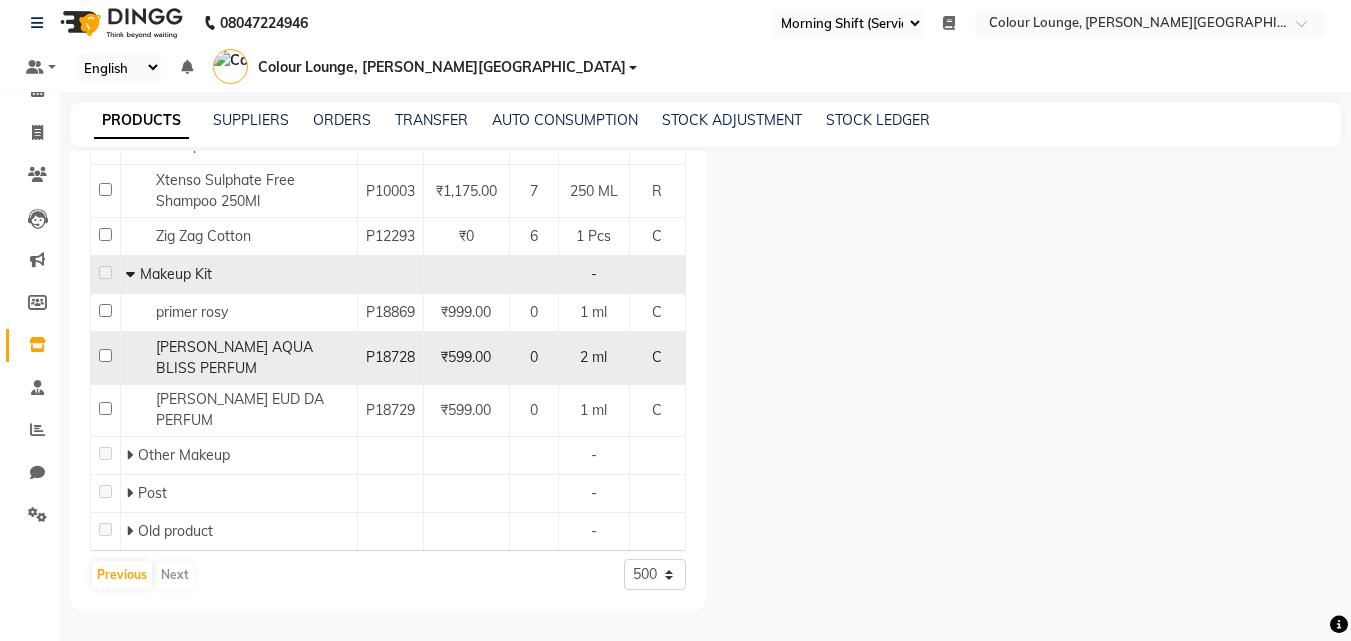 scroll, scrollTop: 15165, scrollLeft: 0, axis: vertical 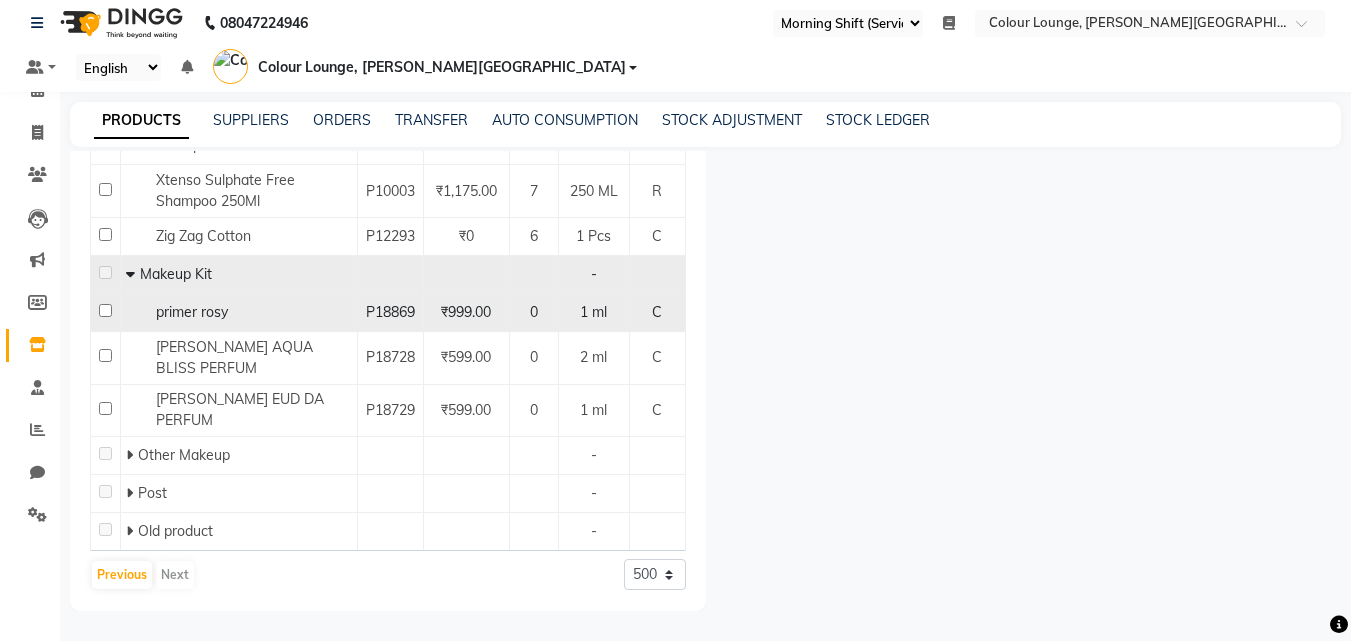 click 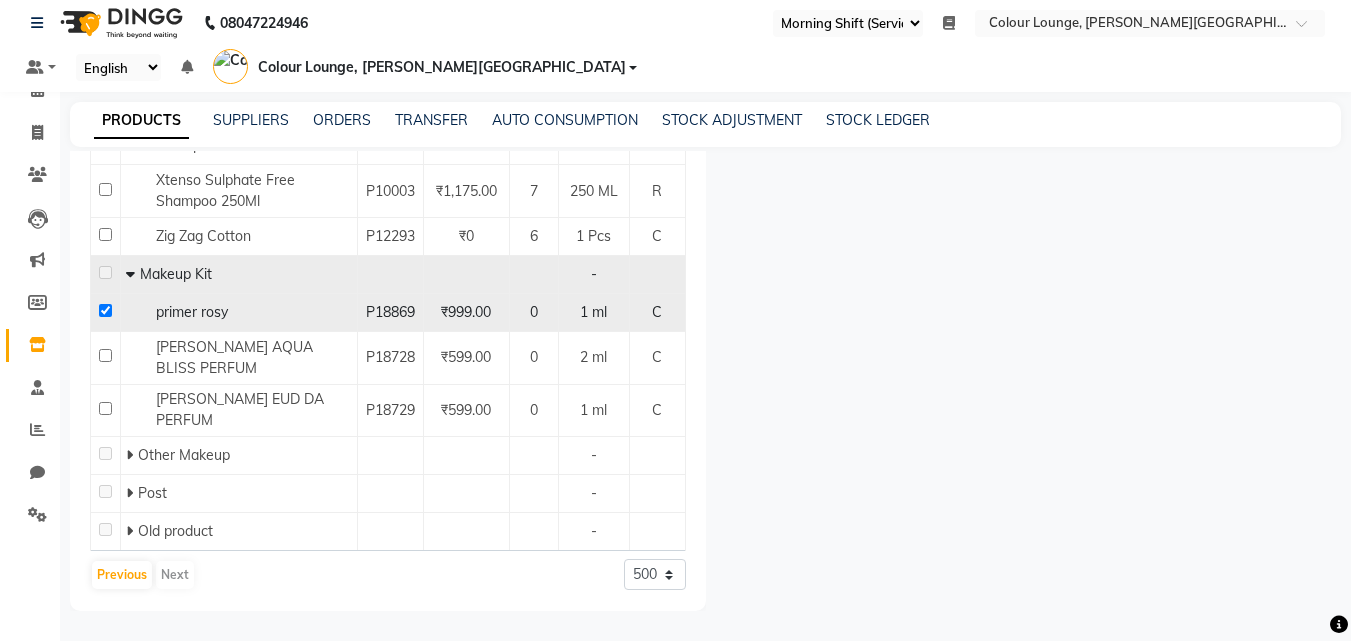 checkbox on "true" 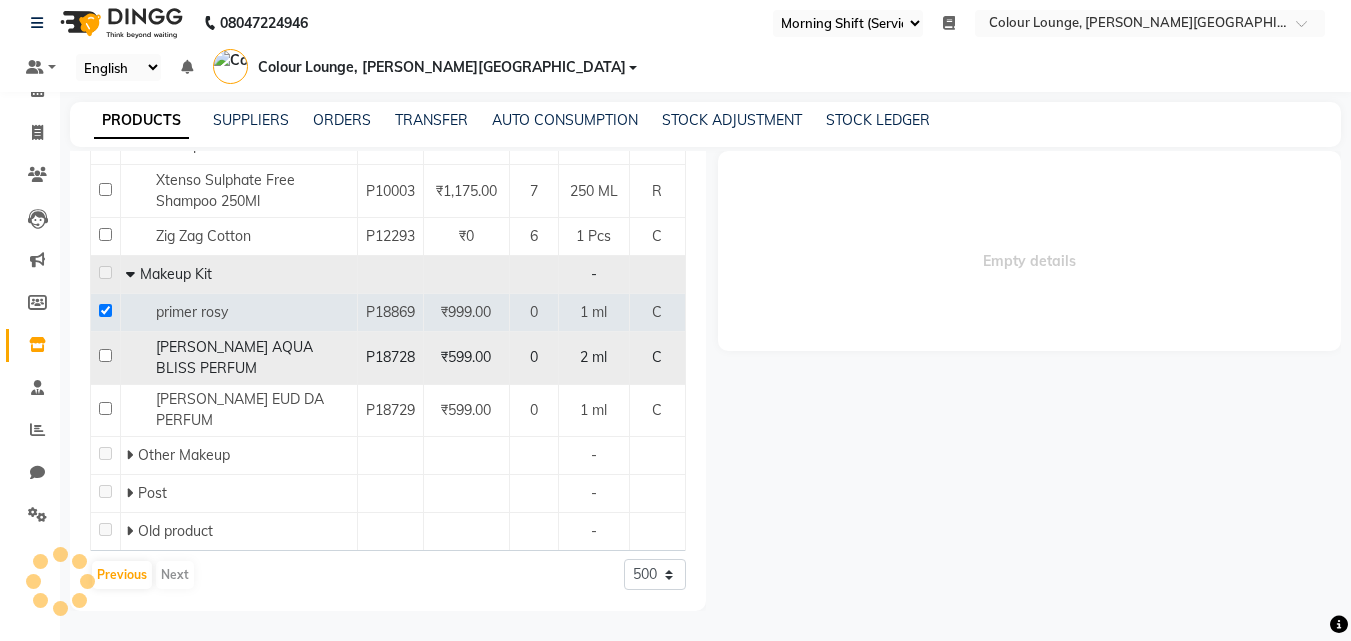 click 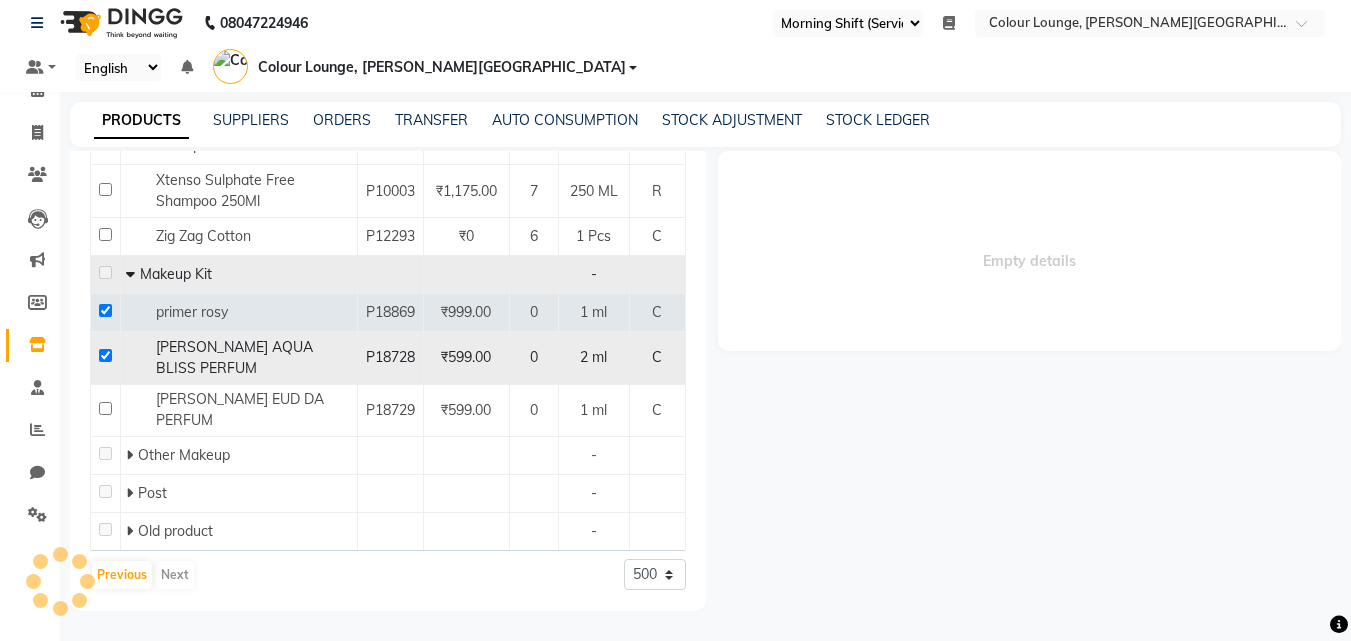 checkbox on "true" 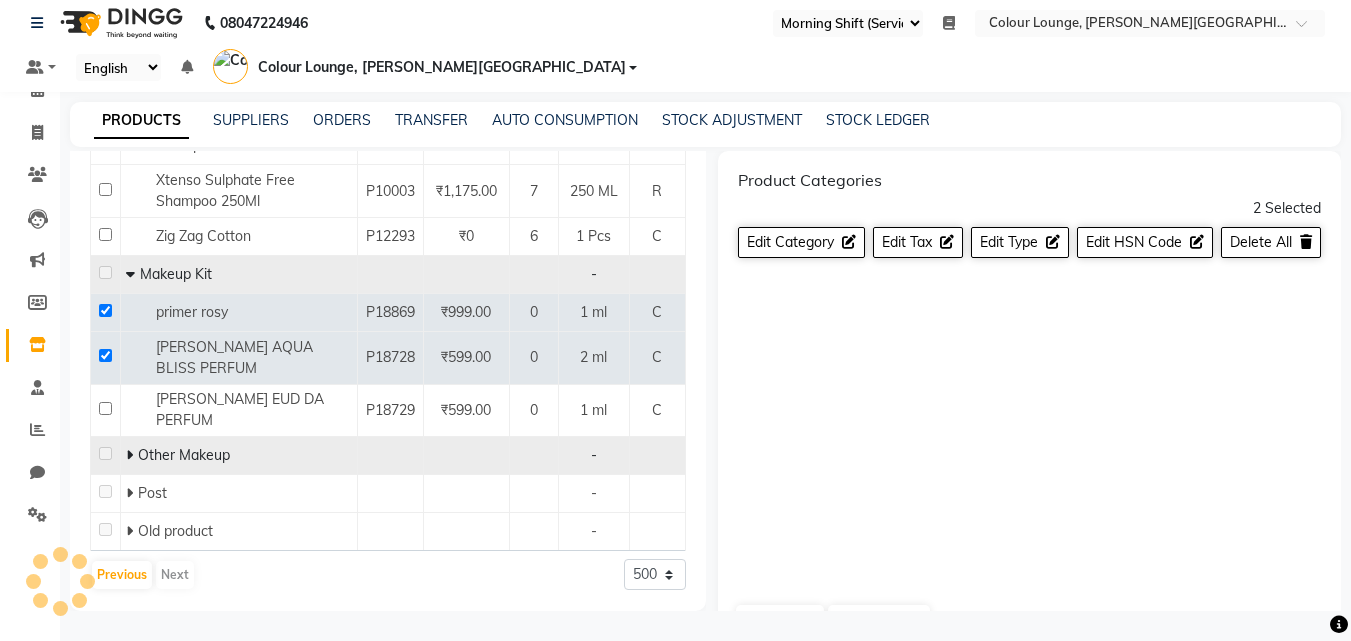 click 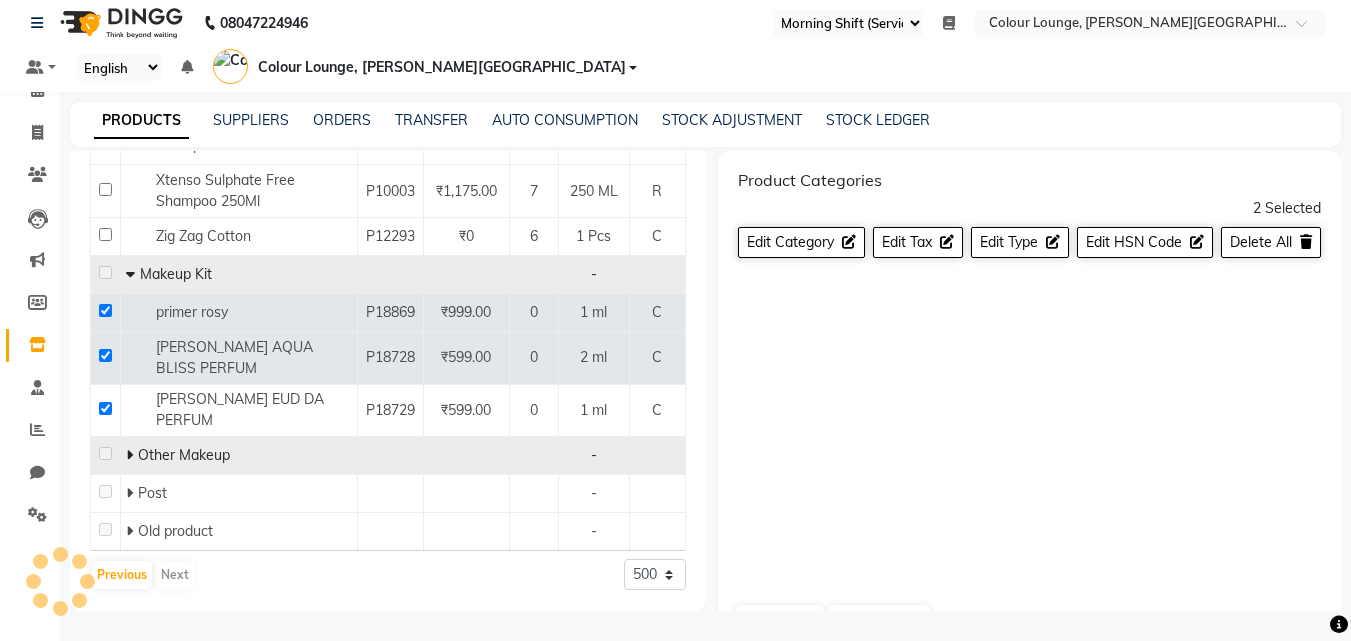 checkbox on "true" 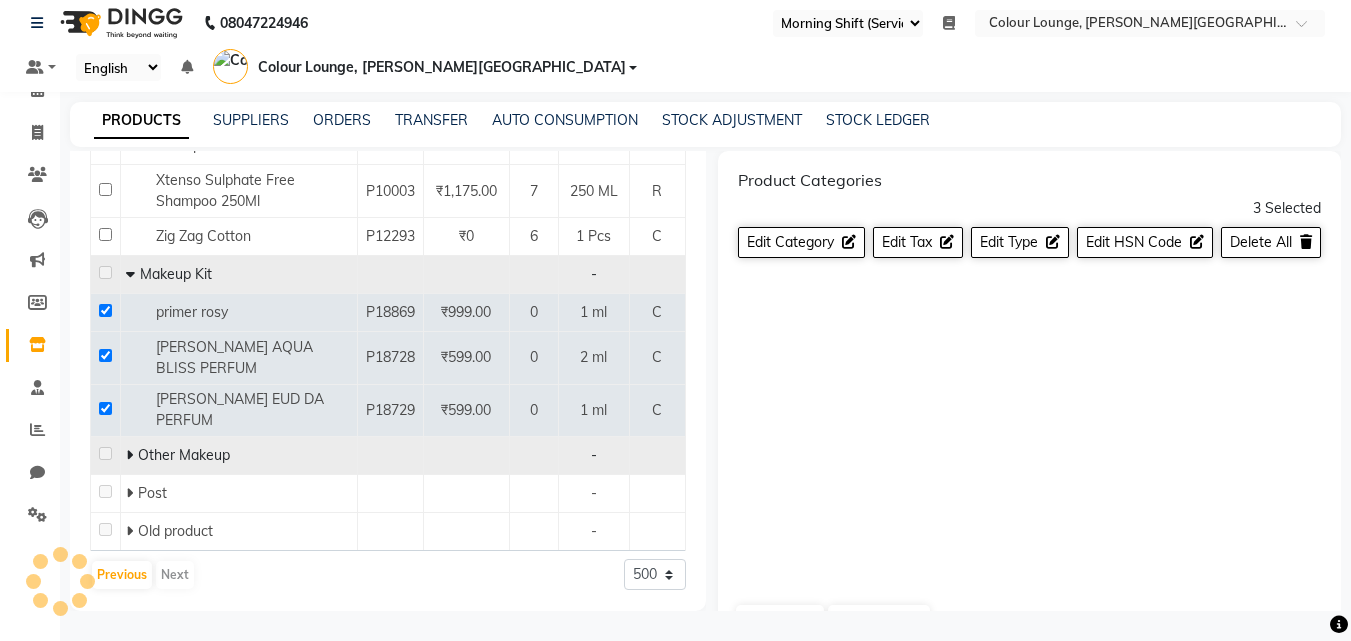 click 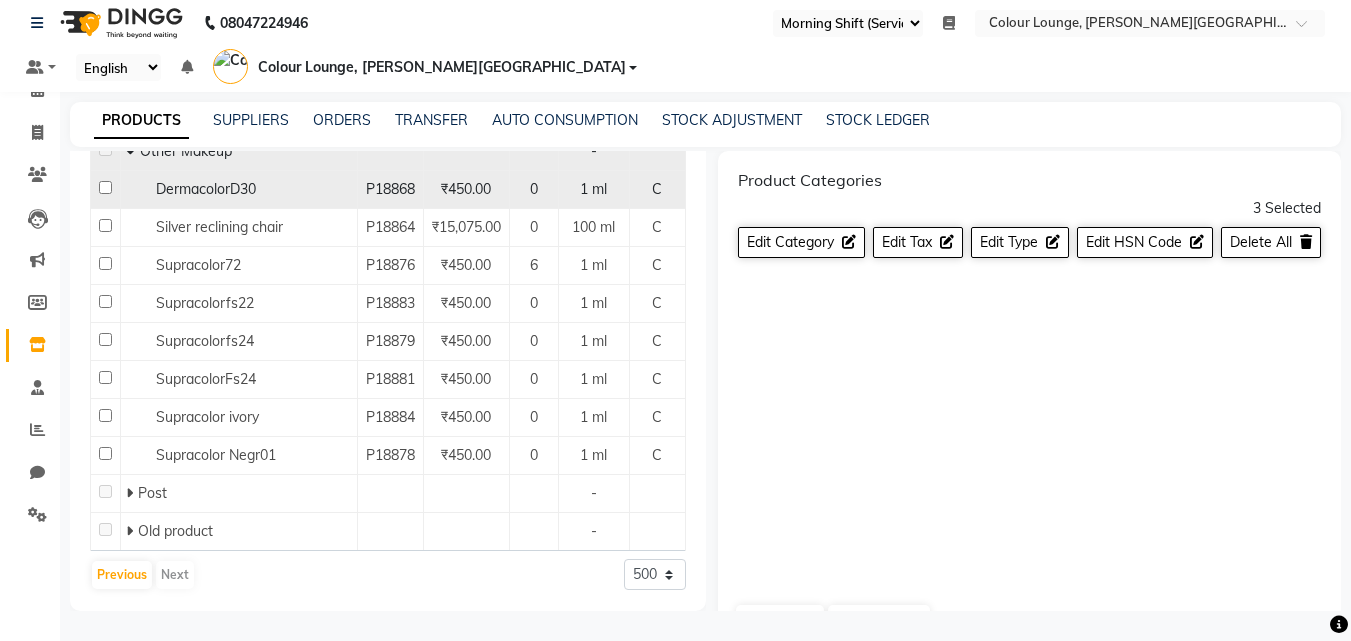 click 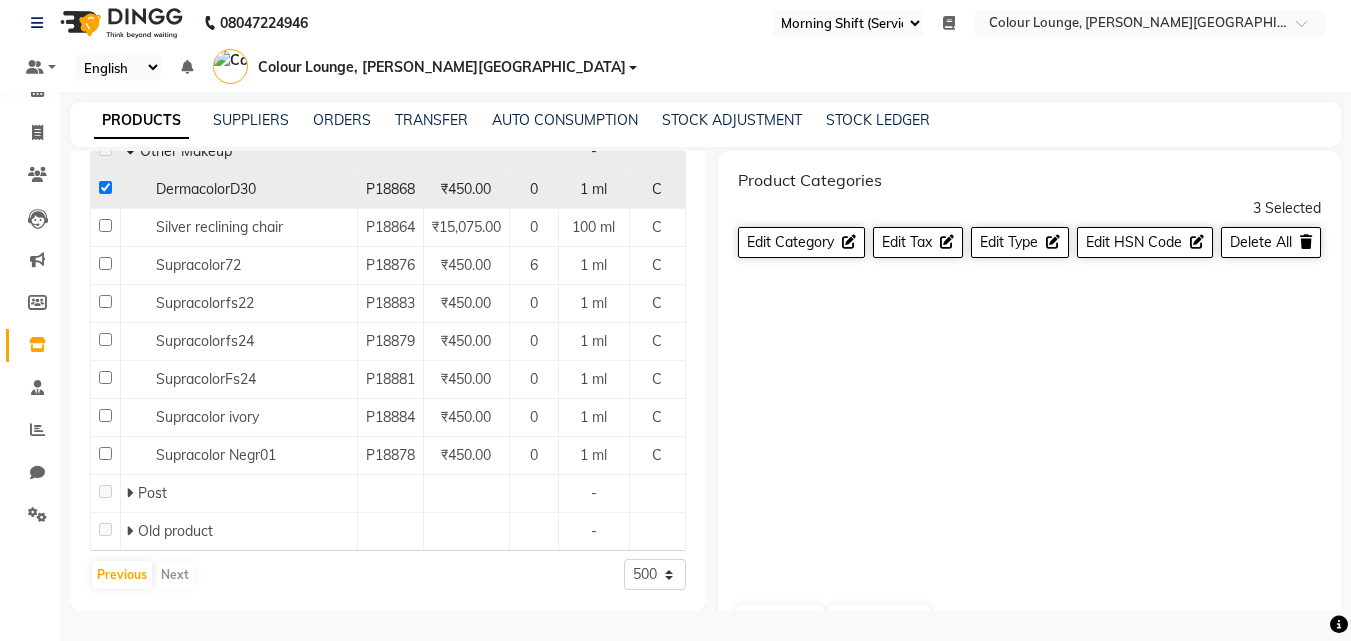 checkbox on "true" 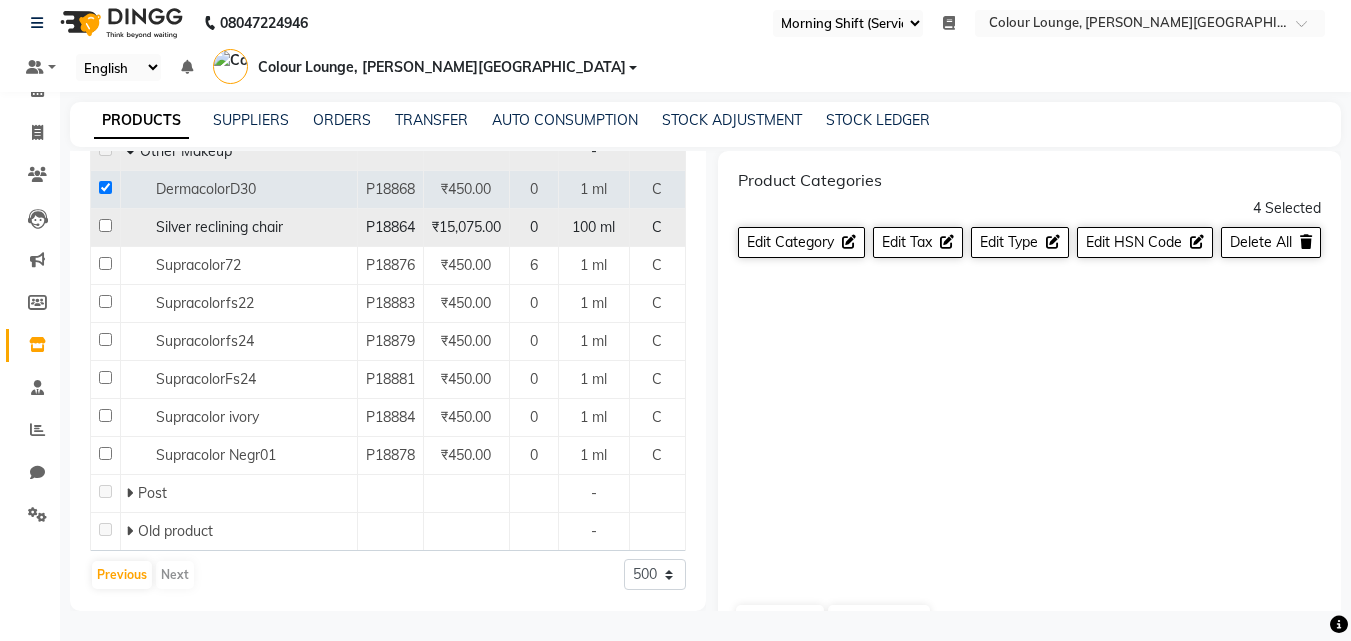 click 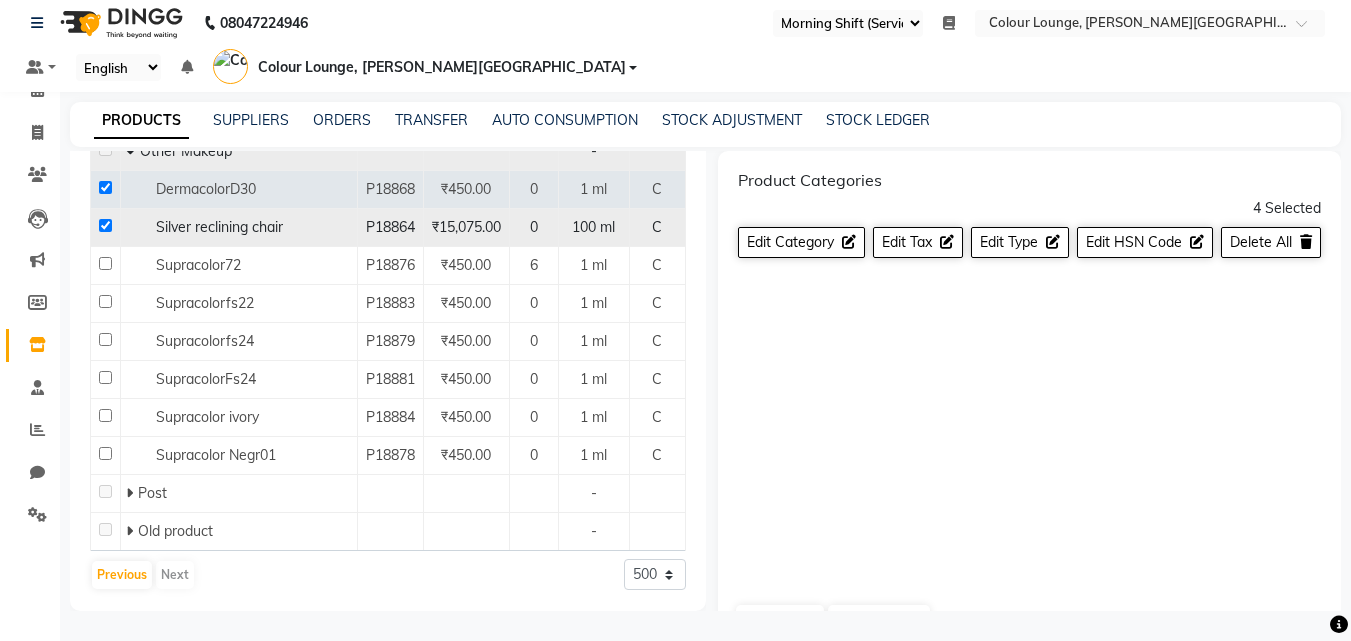checkbox on "true" 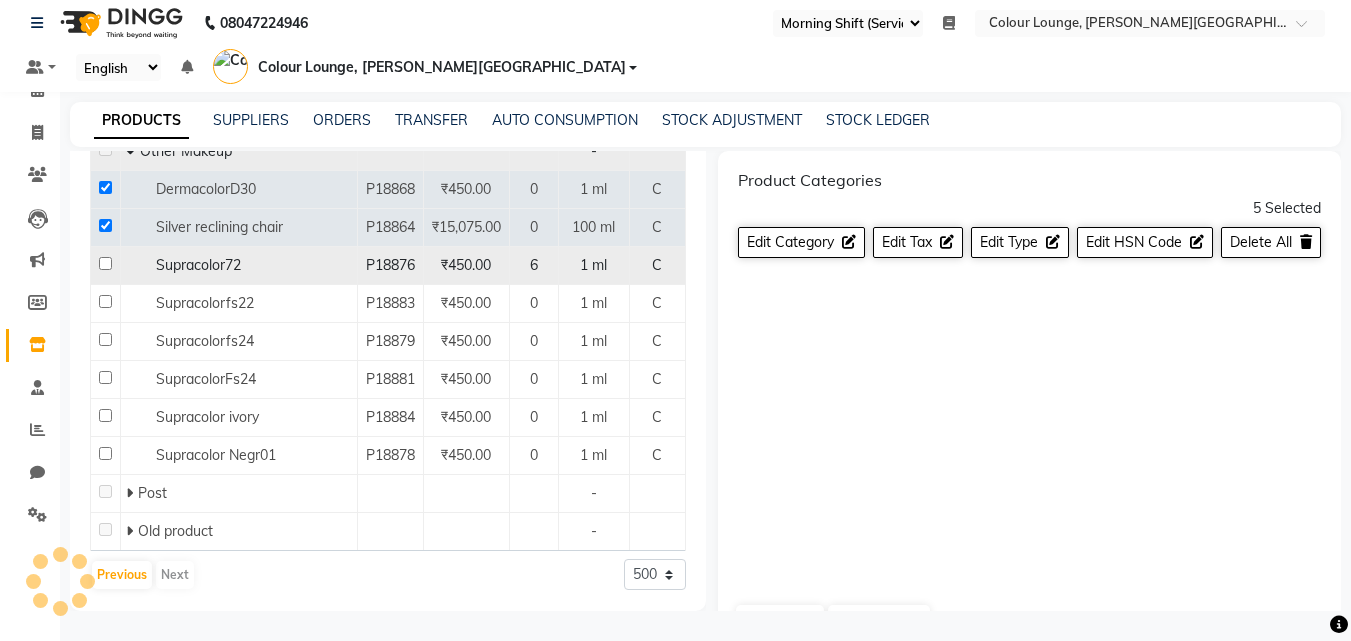 click 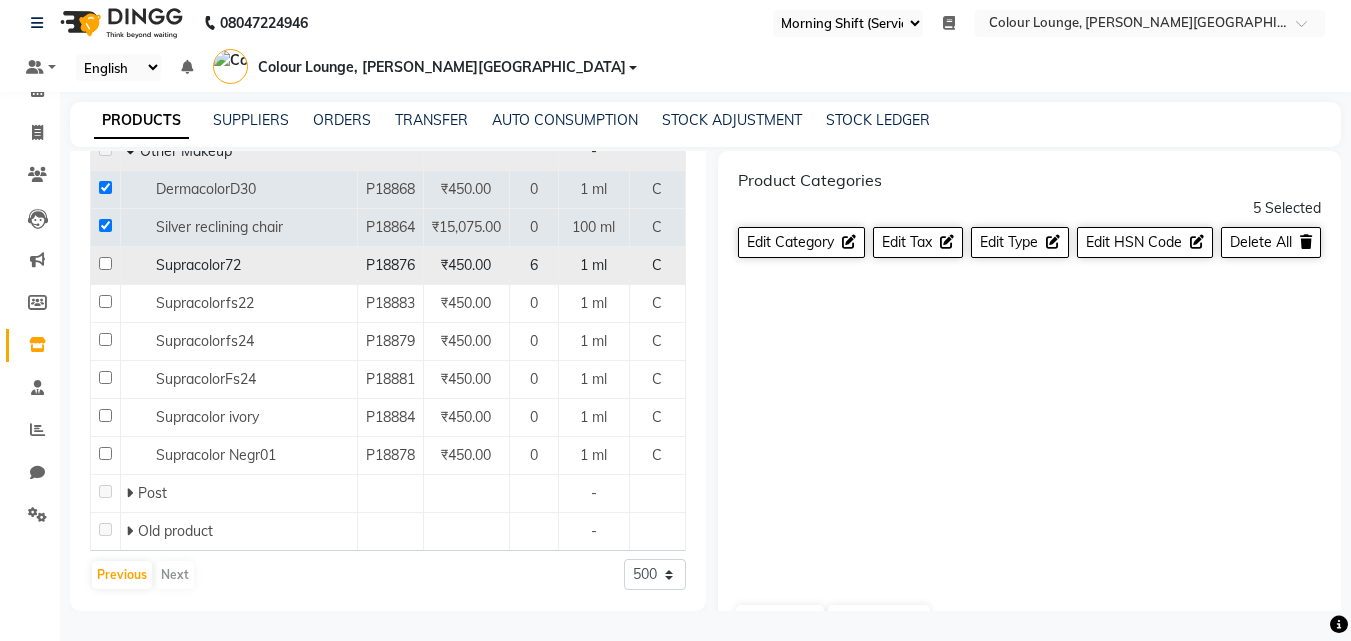 click 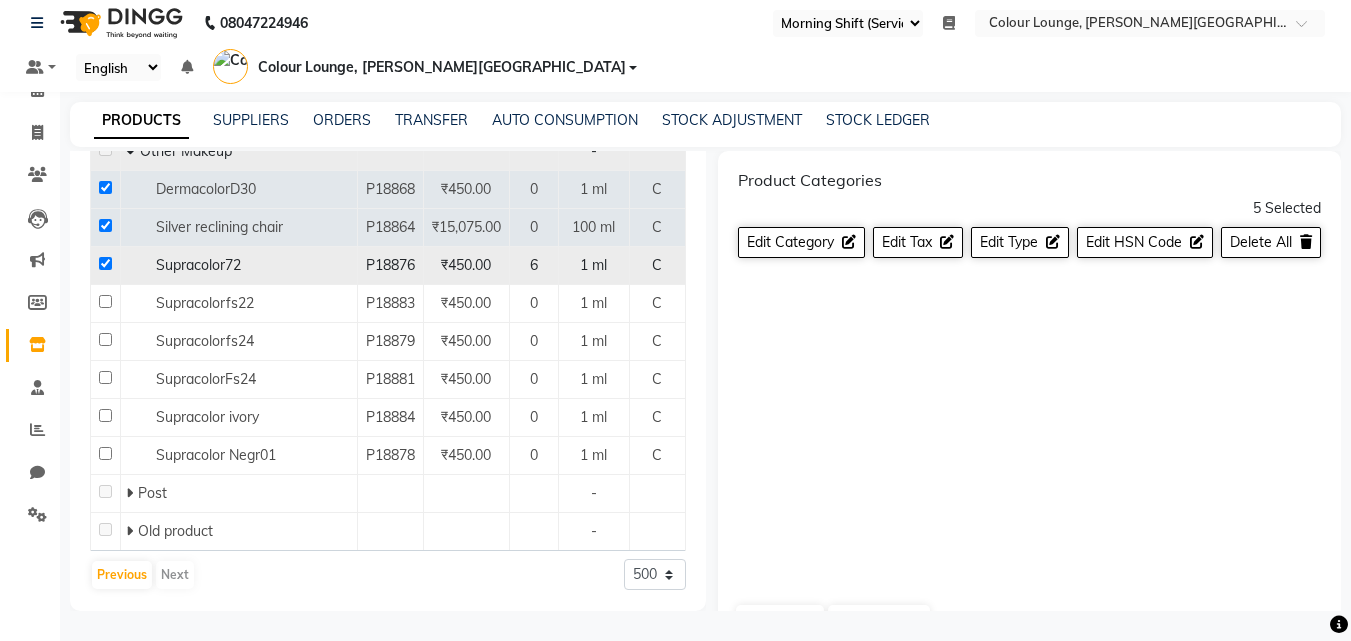 checkbox on "true" 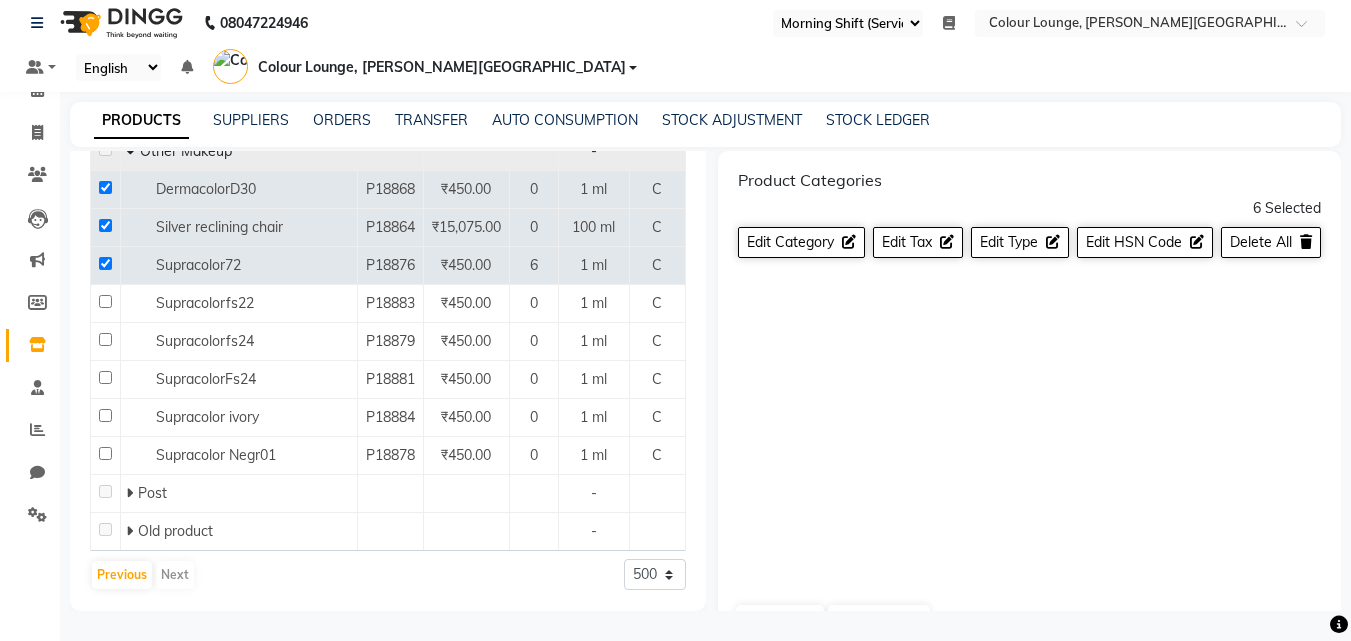 click on "Add Product  Search Category Select Hair Skin Makeup Personal Care Appliances Beard Waxing Disposable Threading Hands and Feet Beauty Planet Botox Cadiveu Casmara Cheryls Loreal Olaplex Old Product Other Sub Category Select Brand All Algotherm Kerastase Null Skeyndor Type Select Both Retail Consumable Qty All Low Out Of Stock Name Code Price Qty Size Type   Other - Petty Cash Voucher P11917 ₹0 0 1 Pcs C Petty Item P10107 ₹0 9 1 Pcs R Phynayal P11918 ₹0 0 1 Pcs C Pink P11921 ₹0 0 1 Pcs C Pink Moisturizer P11923 ₹0 1 1 Pcs C Plastic Tail Comb P11924 ₹0 0 1 Pcs C Plucker P11925 ₹0 3 1 Pcs C pomade P18891 ₹2,480.00 0 1 ml C POOF SCALP PURIFYING REGIMEN P11927 ₹0 0 1 Pcs C Post Wax Lotion P11929 ₹0 2 1 Pcs C POTENTIALISTE SERUM 90ML P11930 ₹5,600.00 1 90 ML R Powder Brush P11931 ₹0 0 1 Pcs C Powder Puff P11932 ₹0 1 1 Pcs C Power Cell Repair Concen P11933 ₹97.00 0 1 Pcs C Power Clear Tube P11934 ₹97.00 0 1 Pcs C Power Define P11935 ₹106.00 0 1 Pcs C Power Dose P11936 ₹106.00 0 C 0" 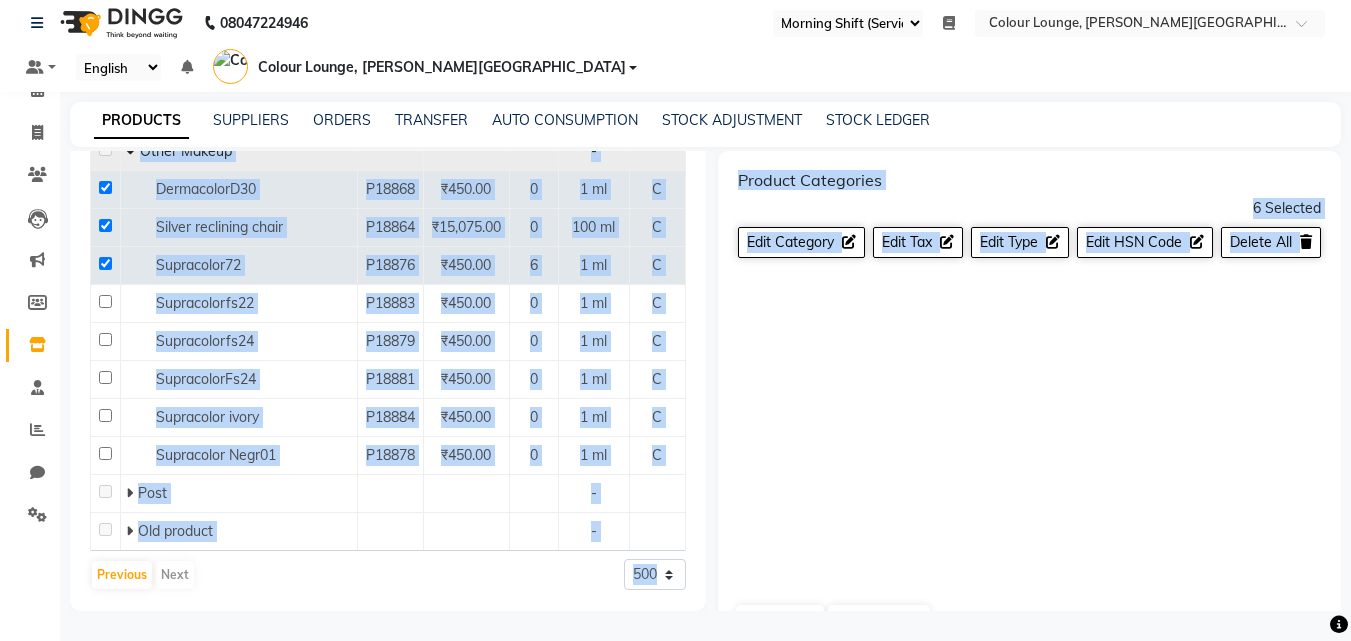 scroll, scrollTop: 15536, scrollLeft: 0, axis: vertical 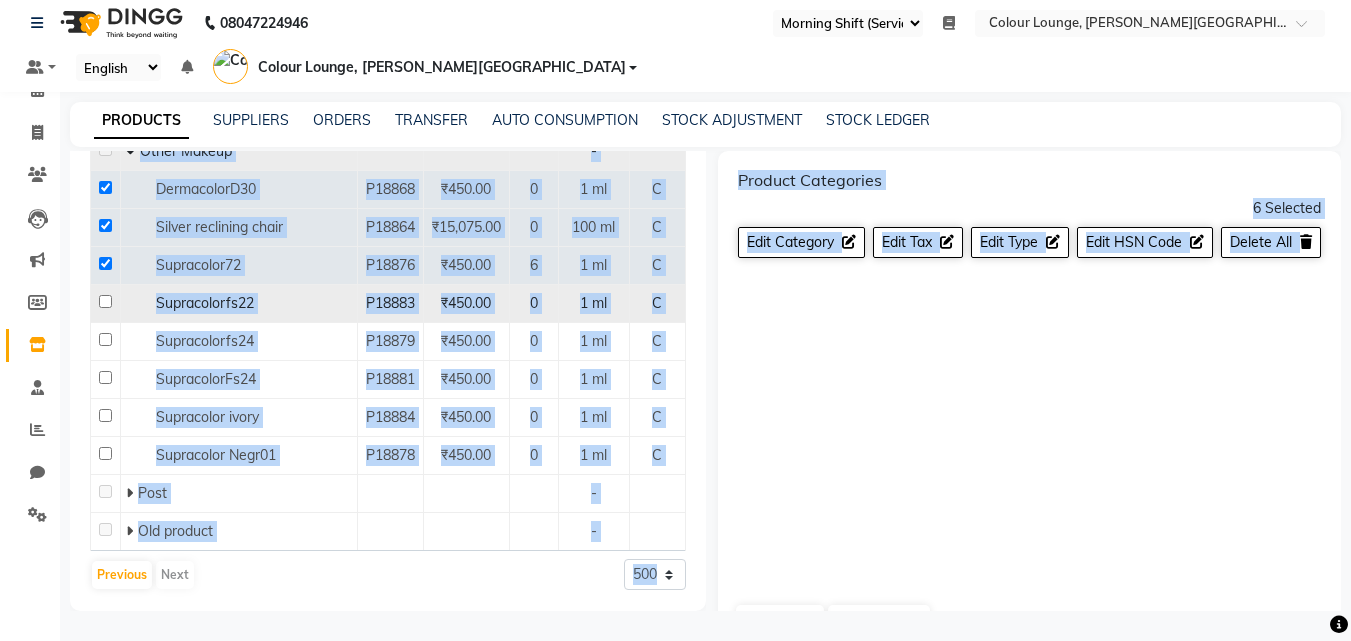 click 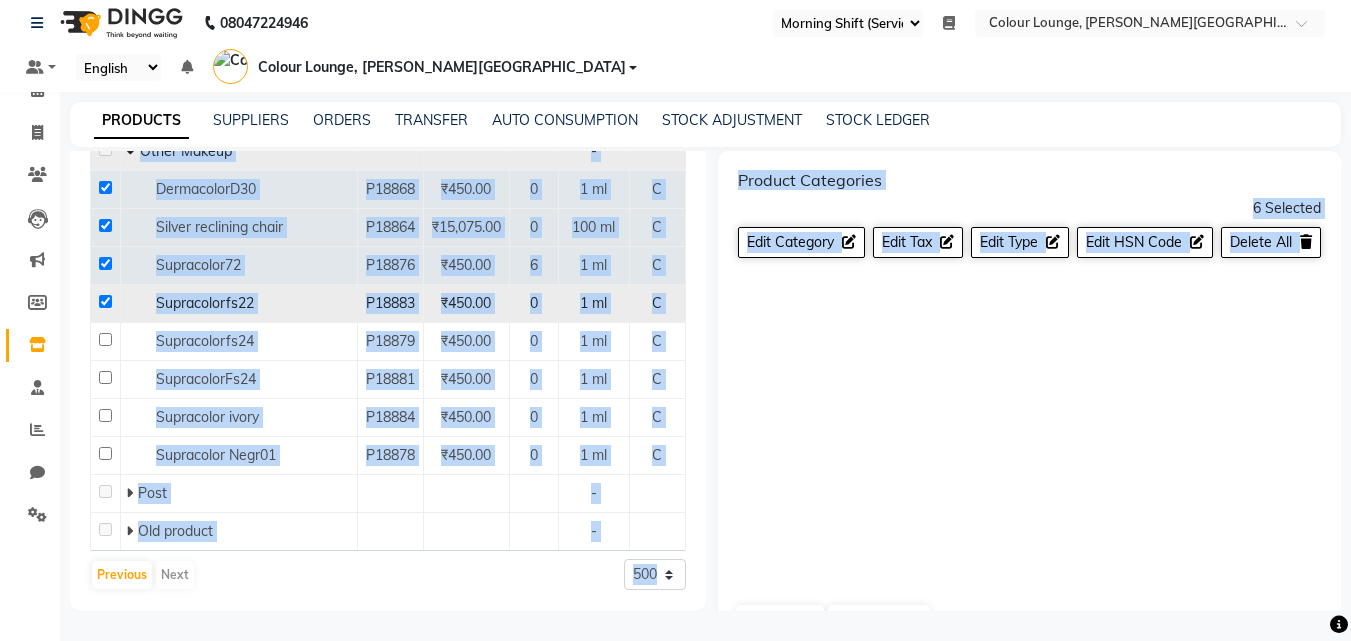 checkbox on "true" 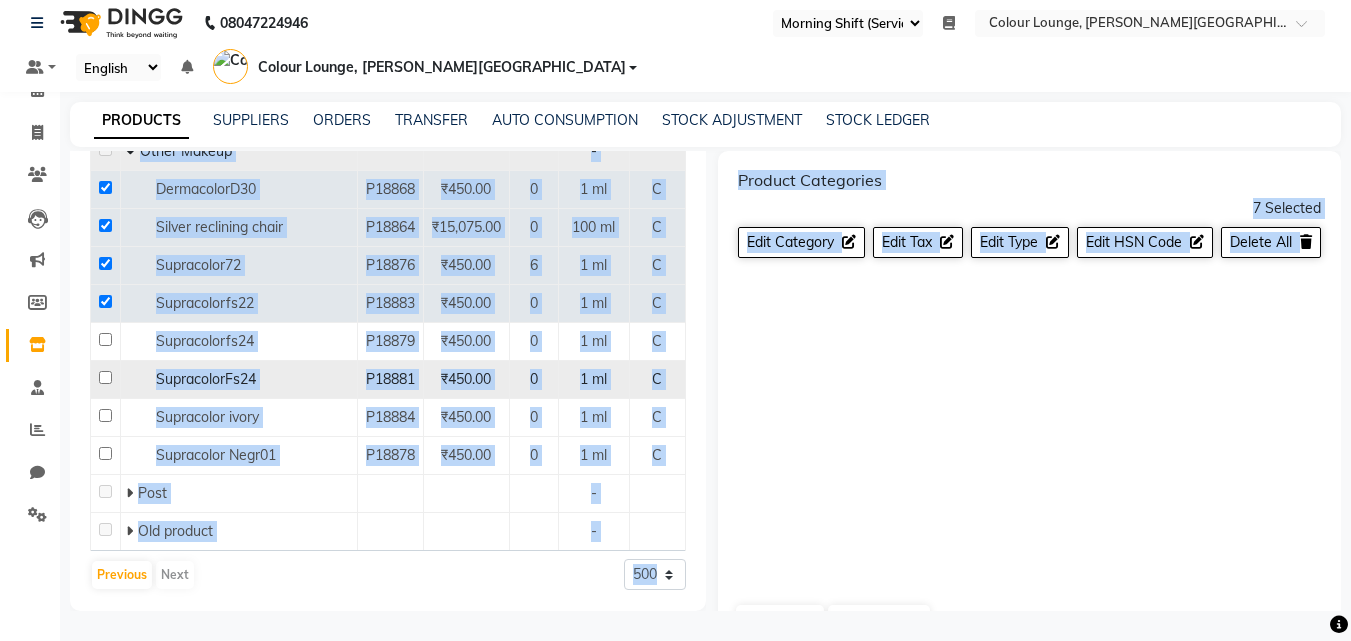 click 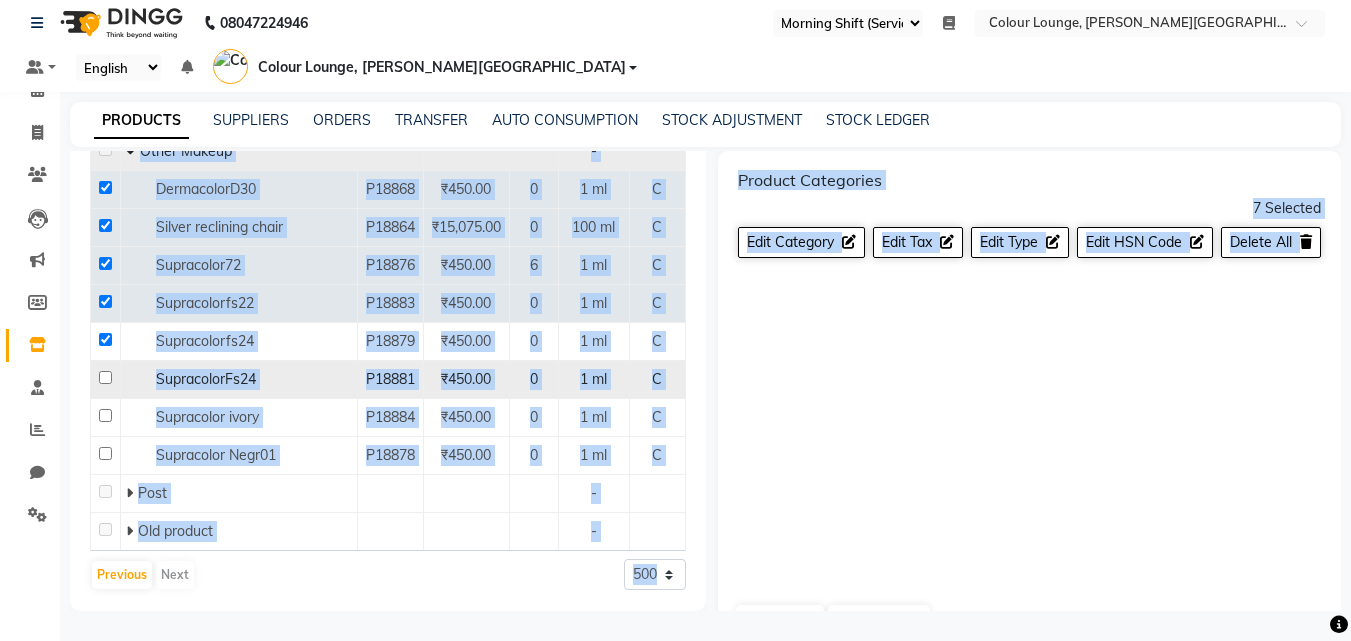 checkbox on "true" 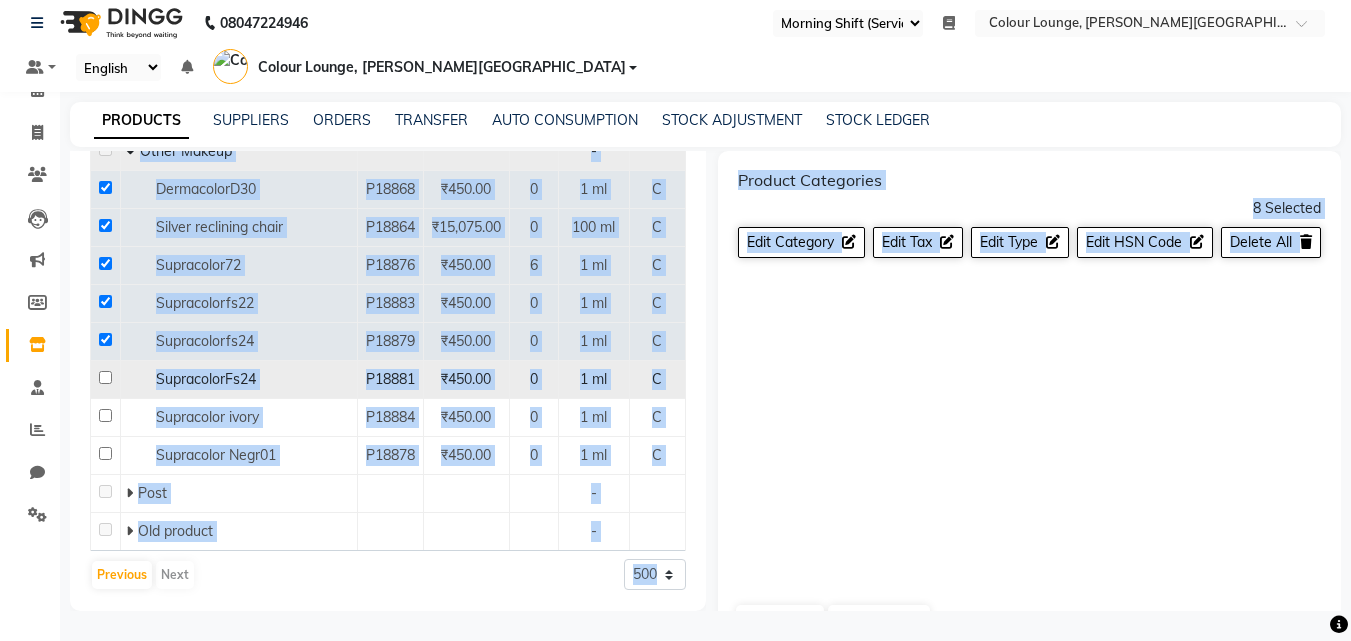 click 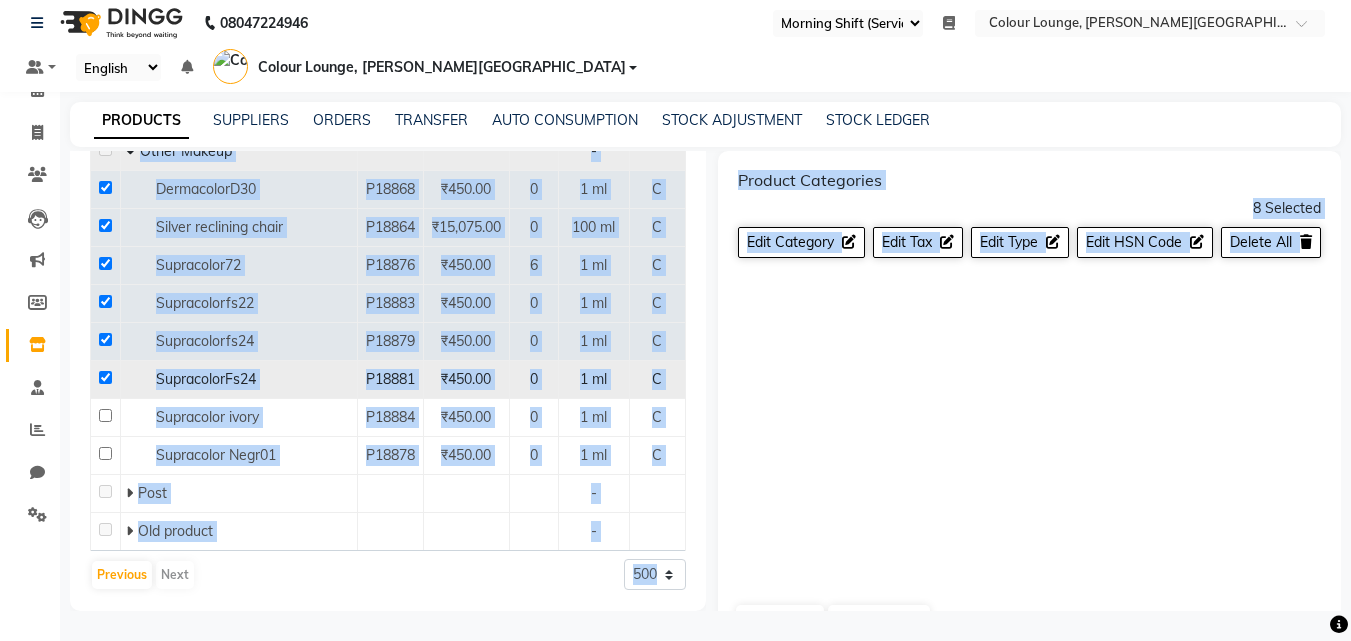 checkbox on "true" 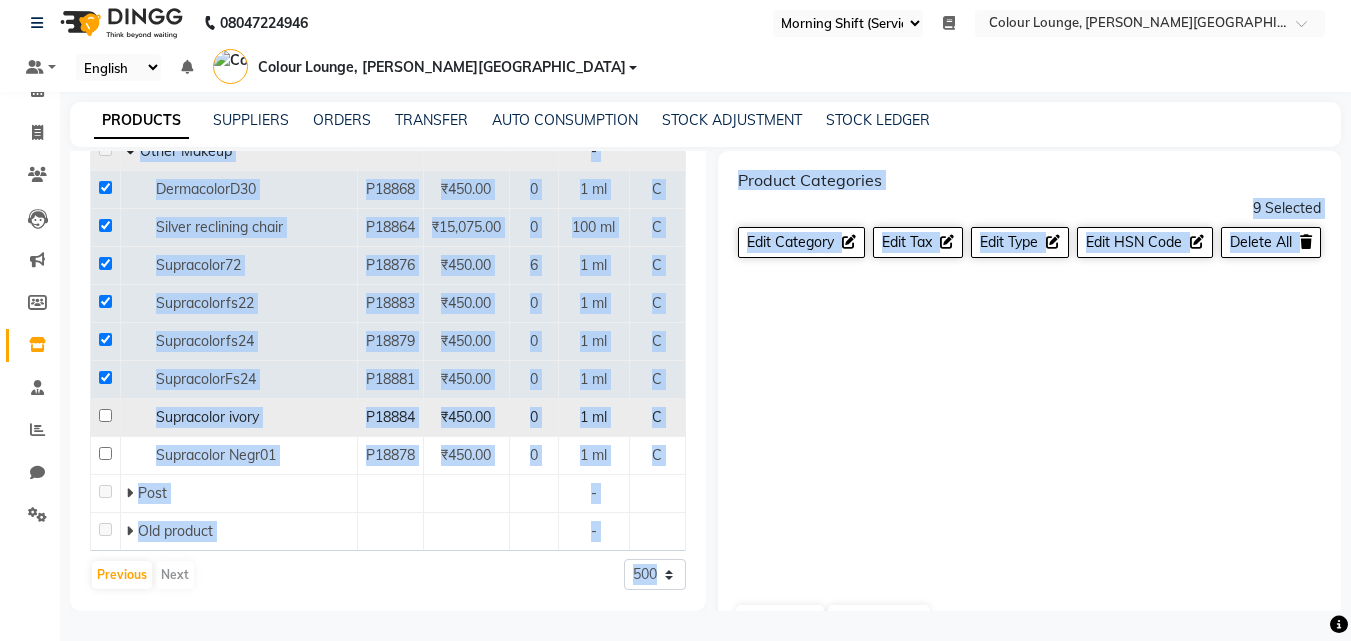 click 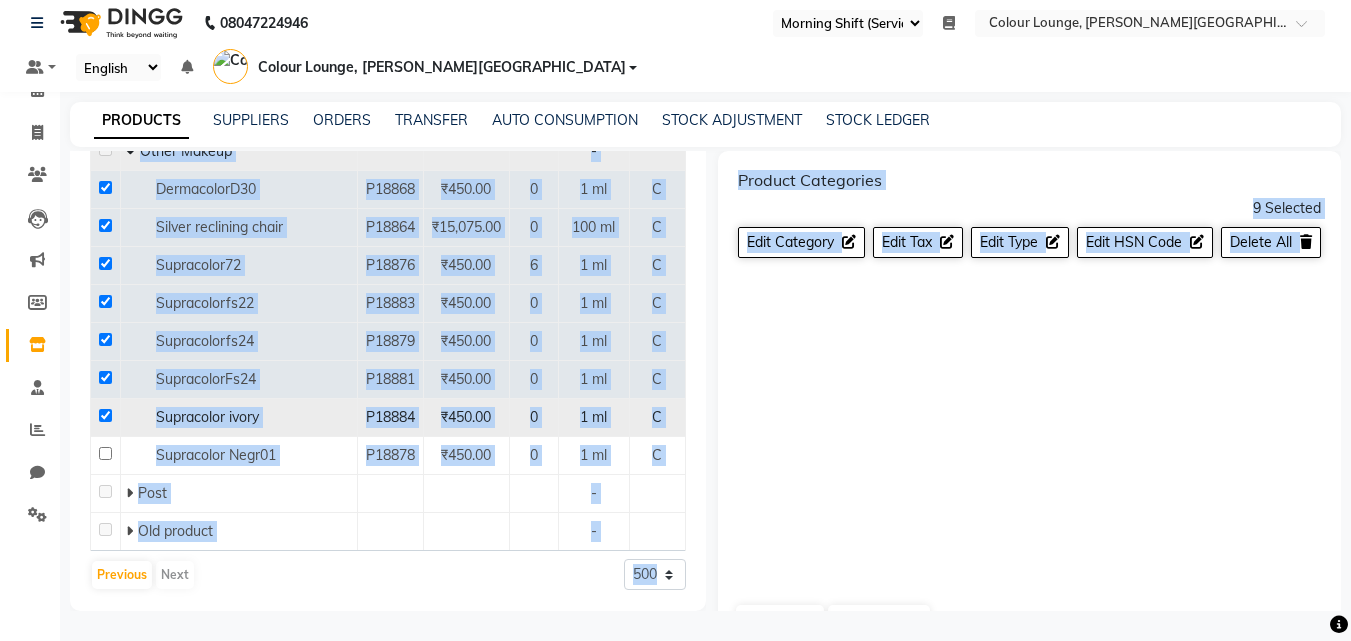 checkbox on "true" 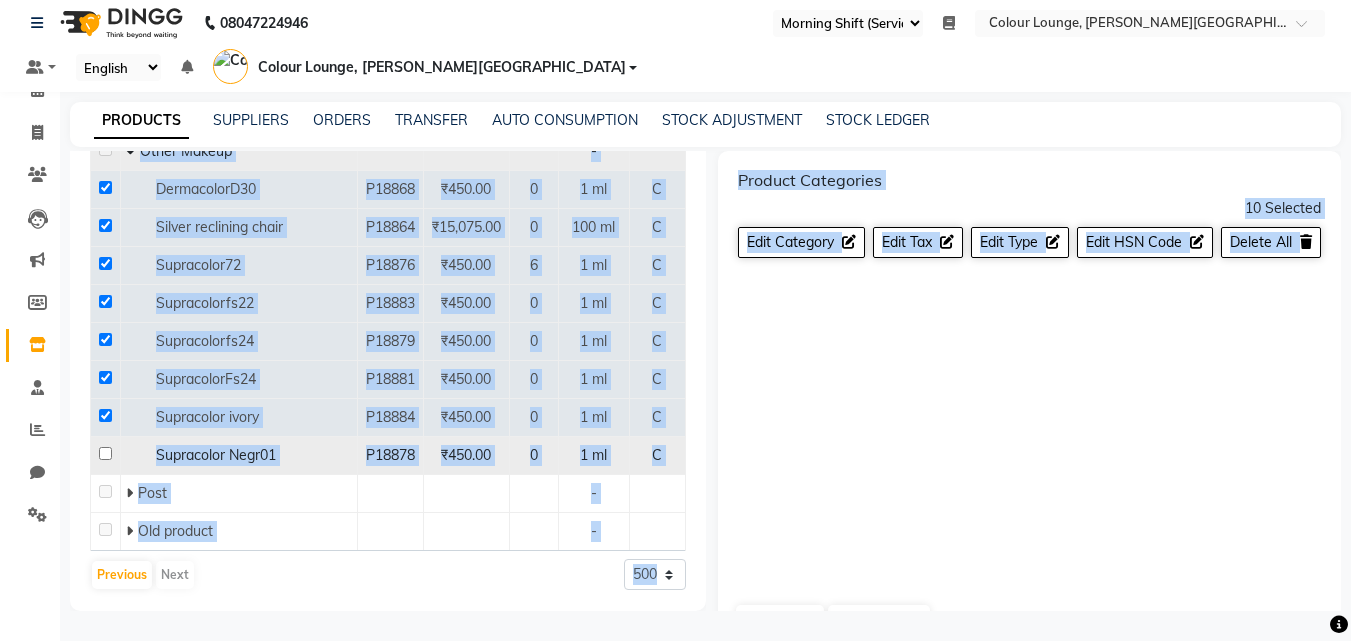 click 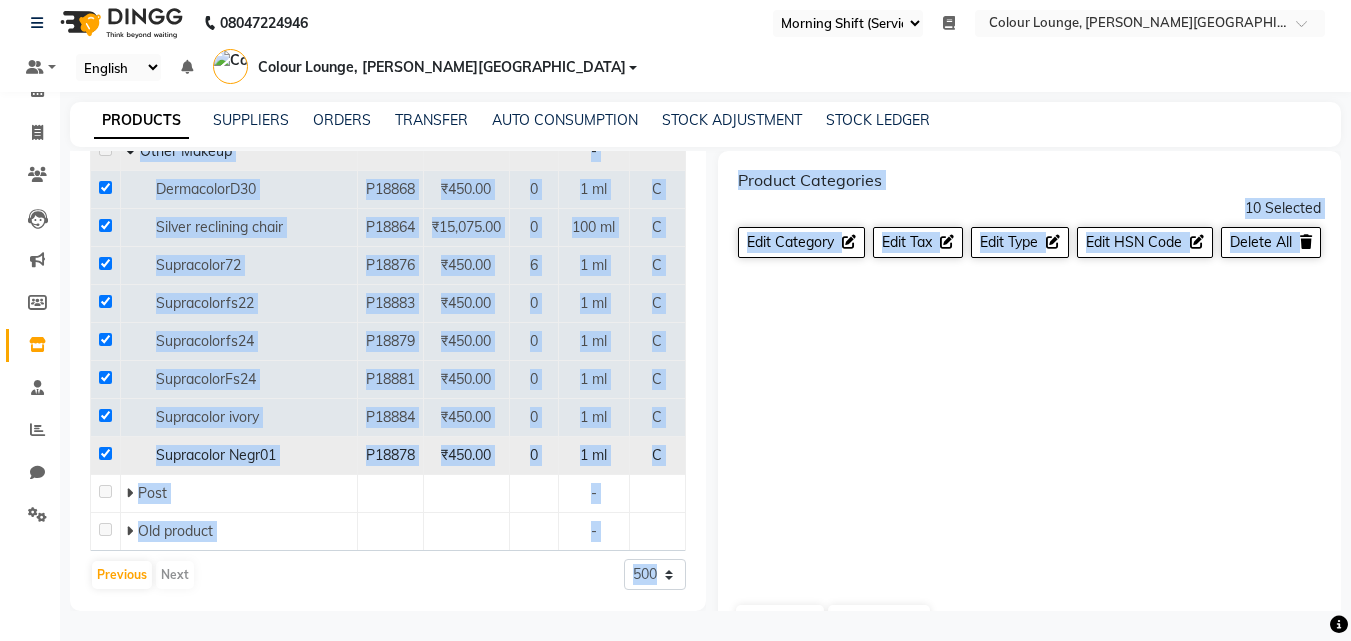 checkbox on "true" 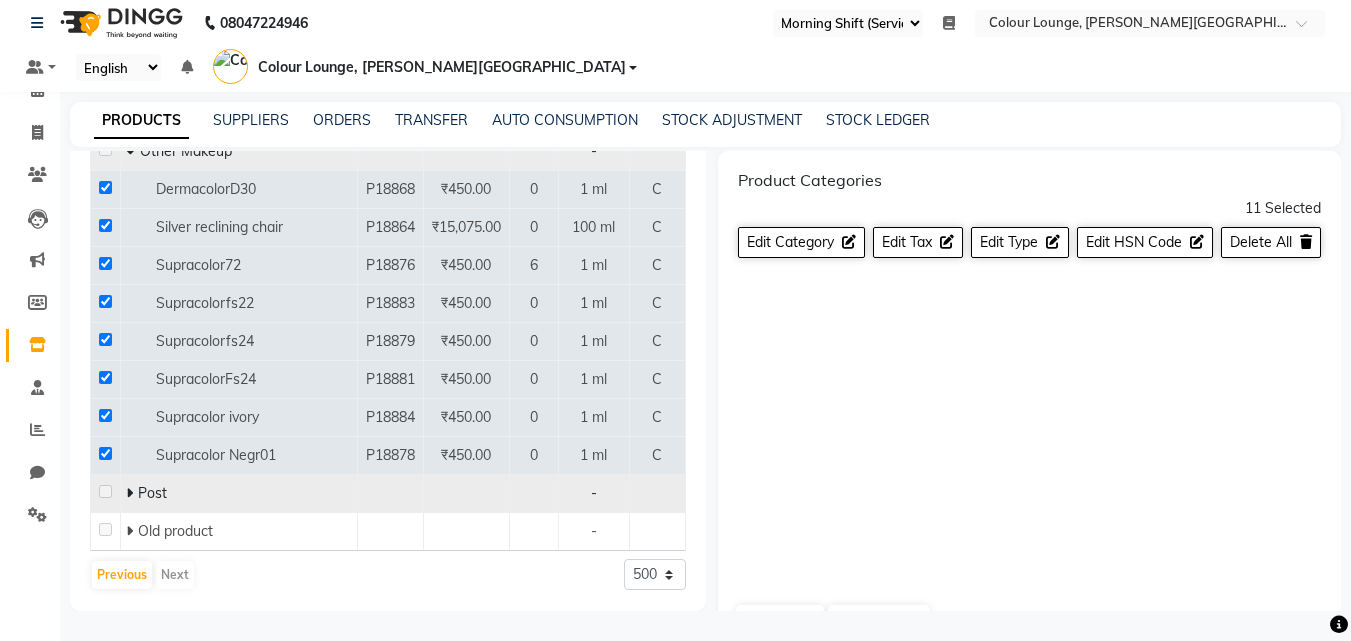 click 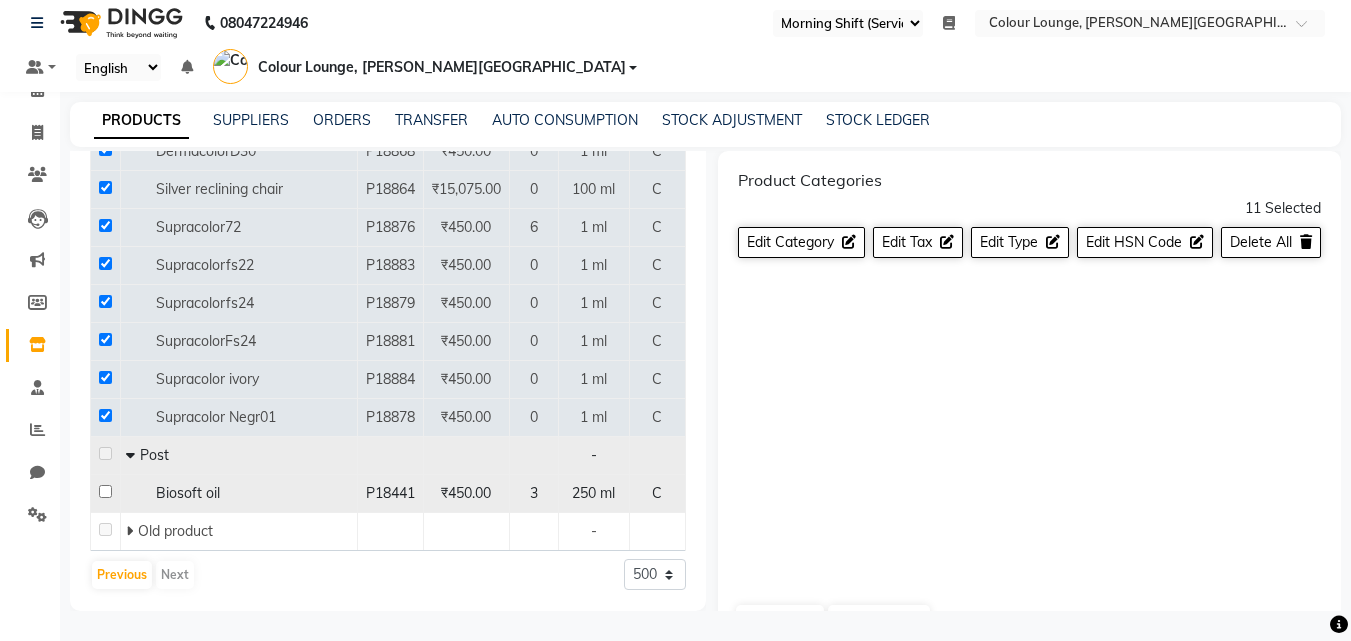 click 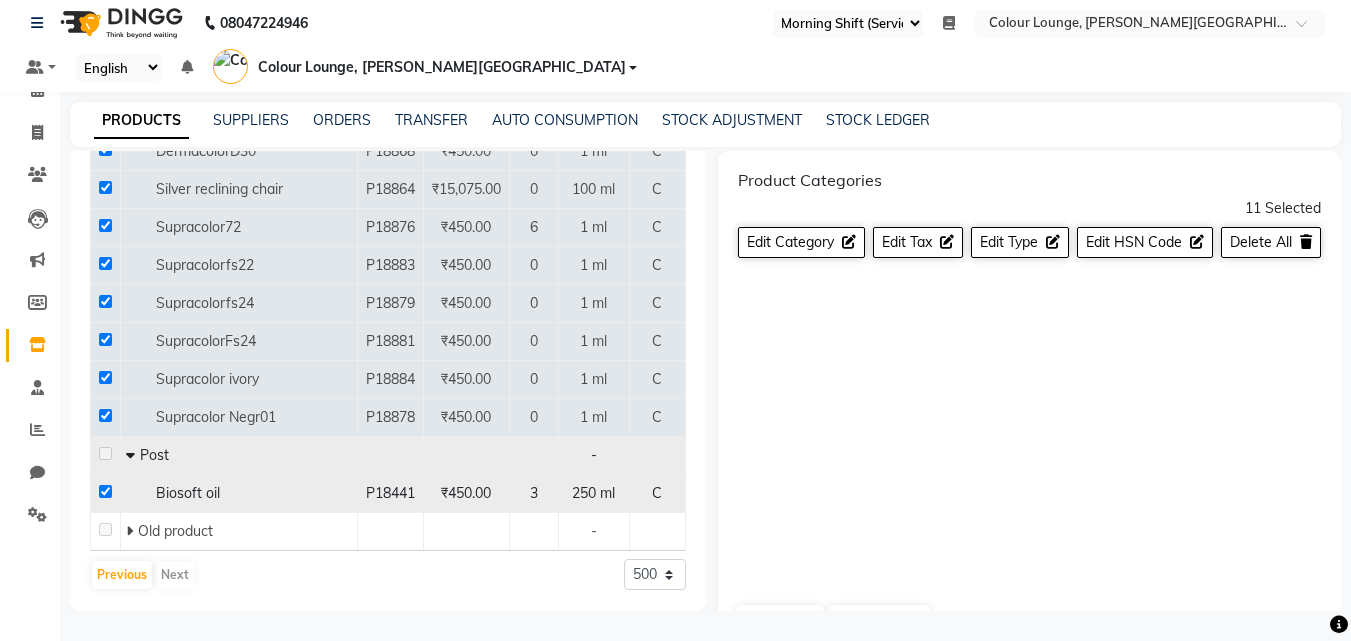 checkbox on "true" 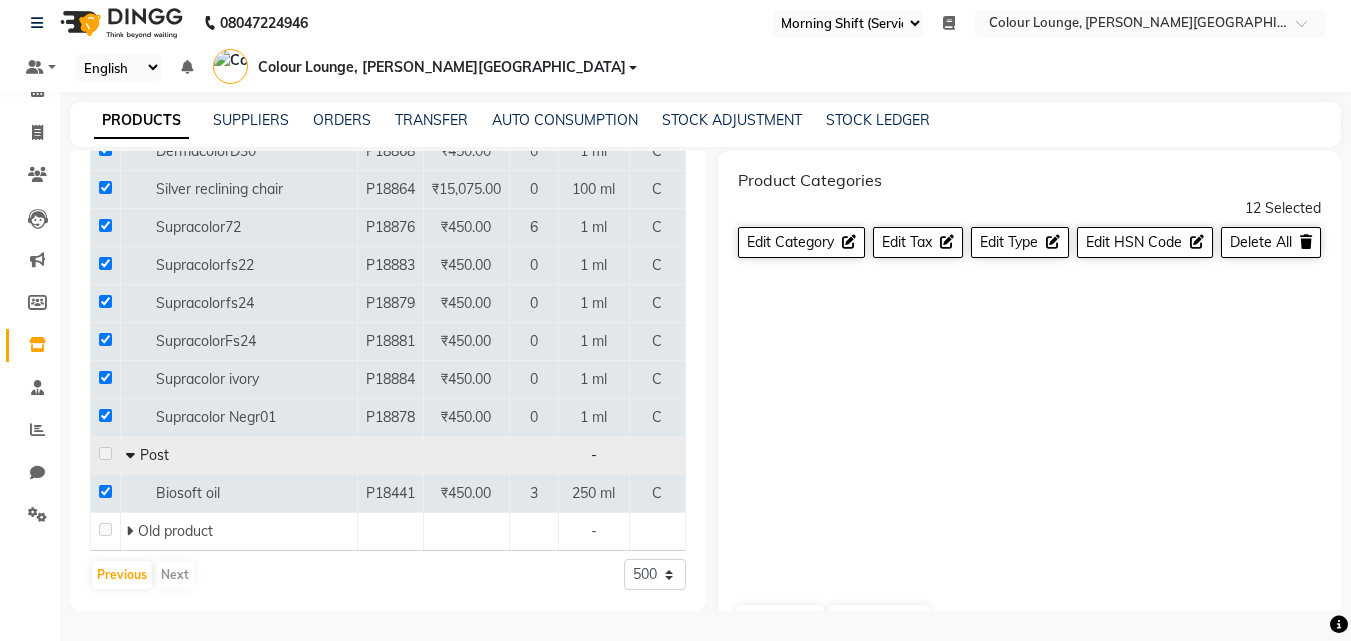 scroll, scrollTop: 15595, scrollLeft: 0, axis: vertical 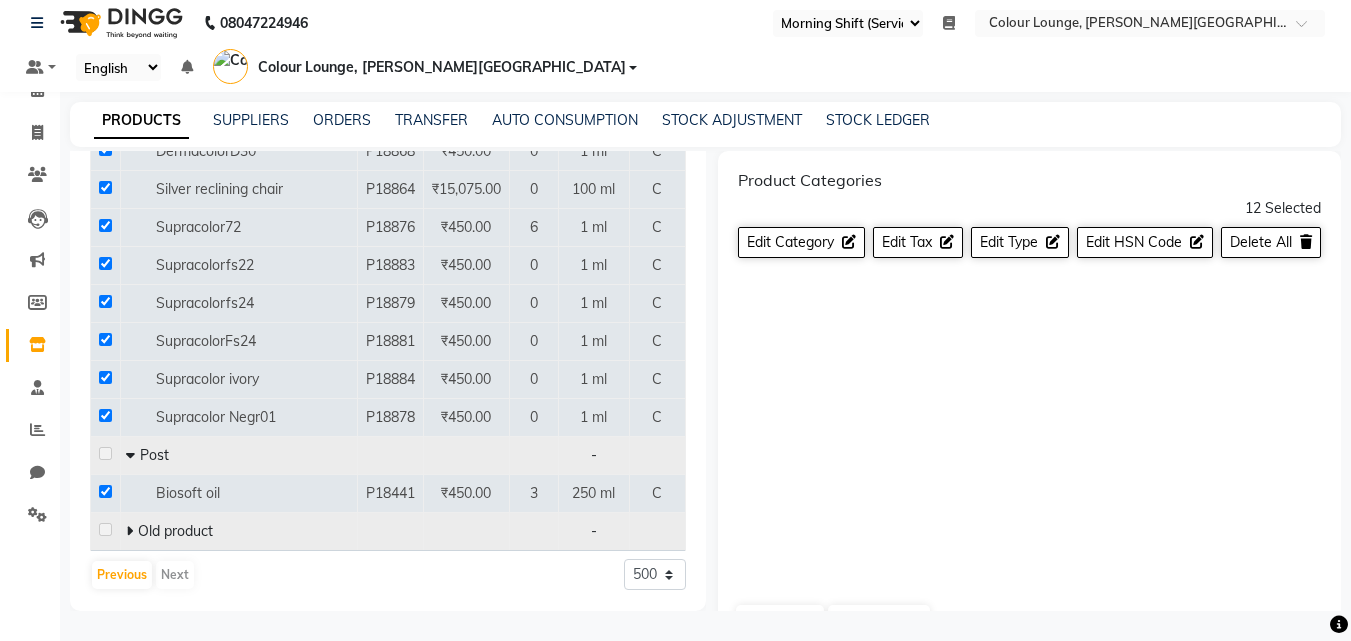 click 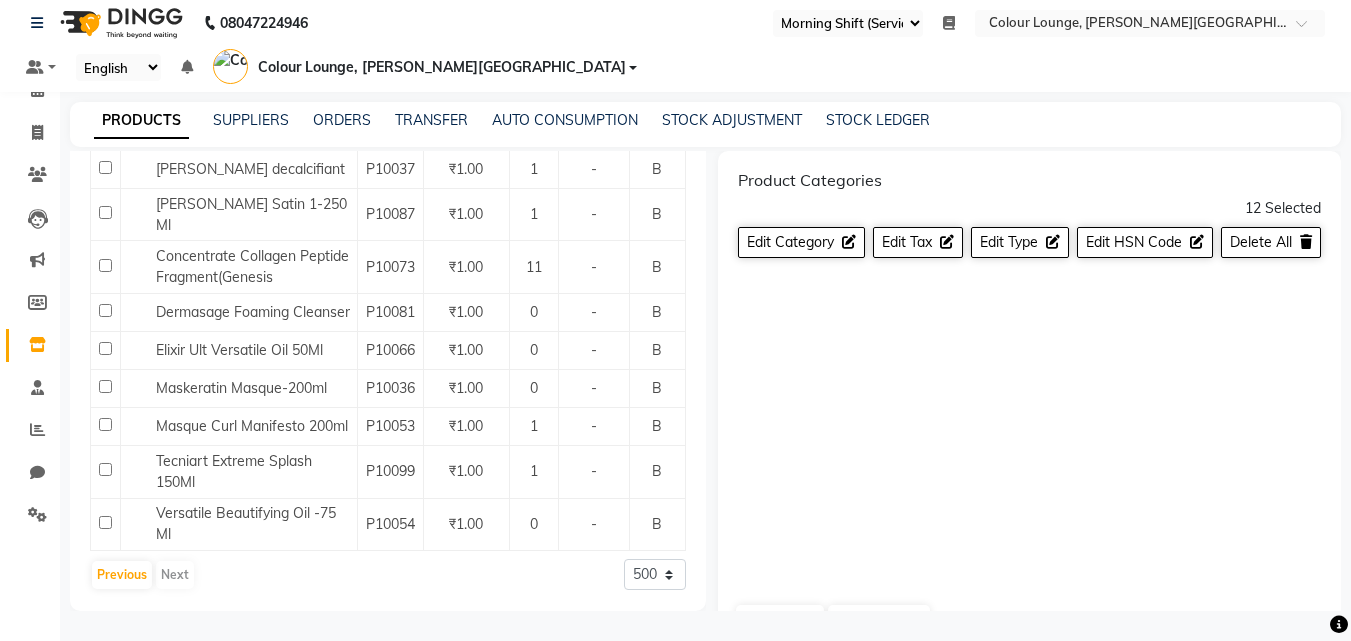 click 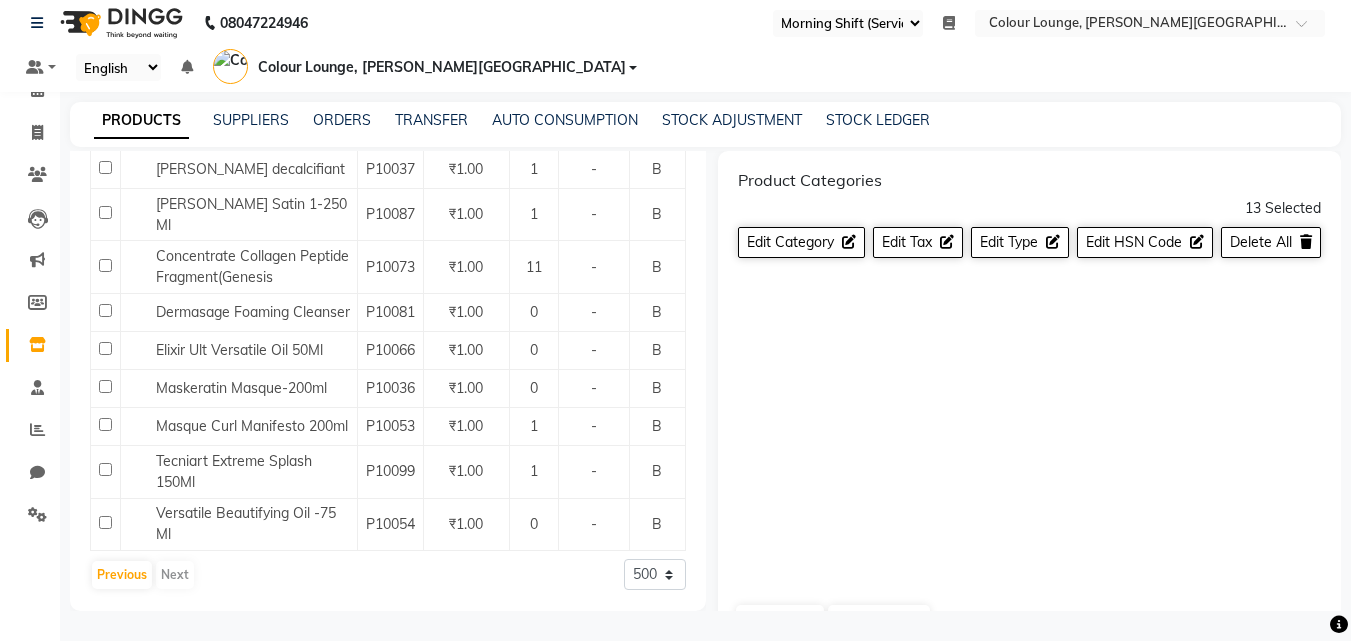 scroll, scrollTop: 16023, scrollLeft: 0, axis: vertical 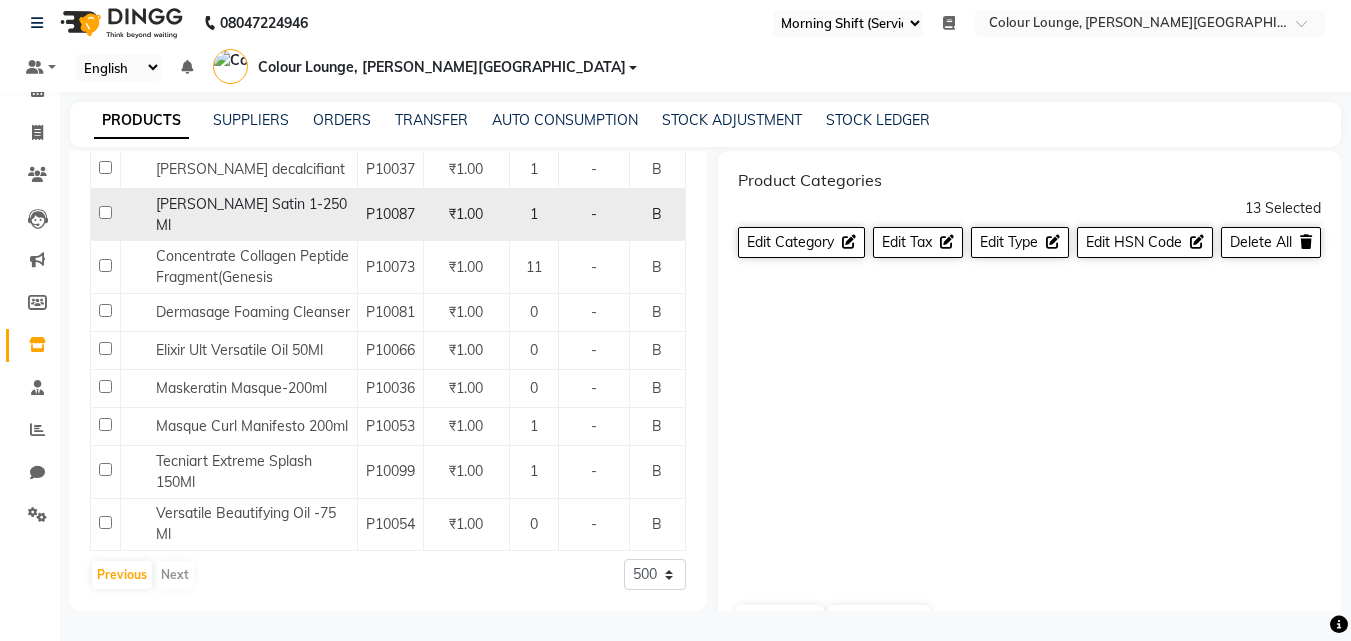 drag, startPoint x: 101, startPoint y: 193, endPoint x: 101, endPoint y: 218, distance: 25 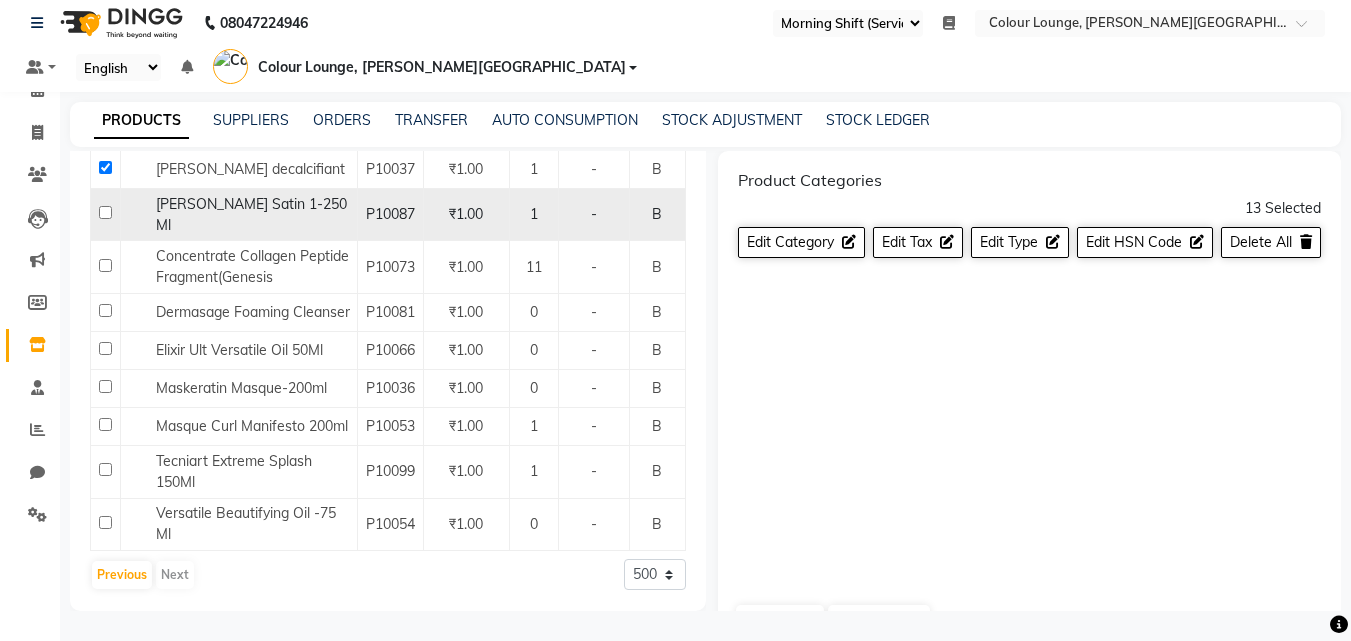 checkbox on "true" 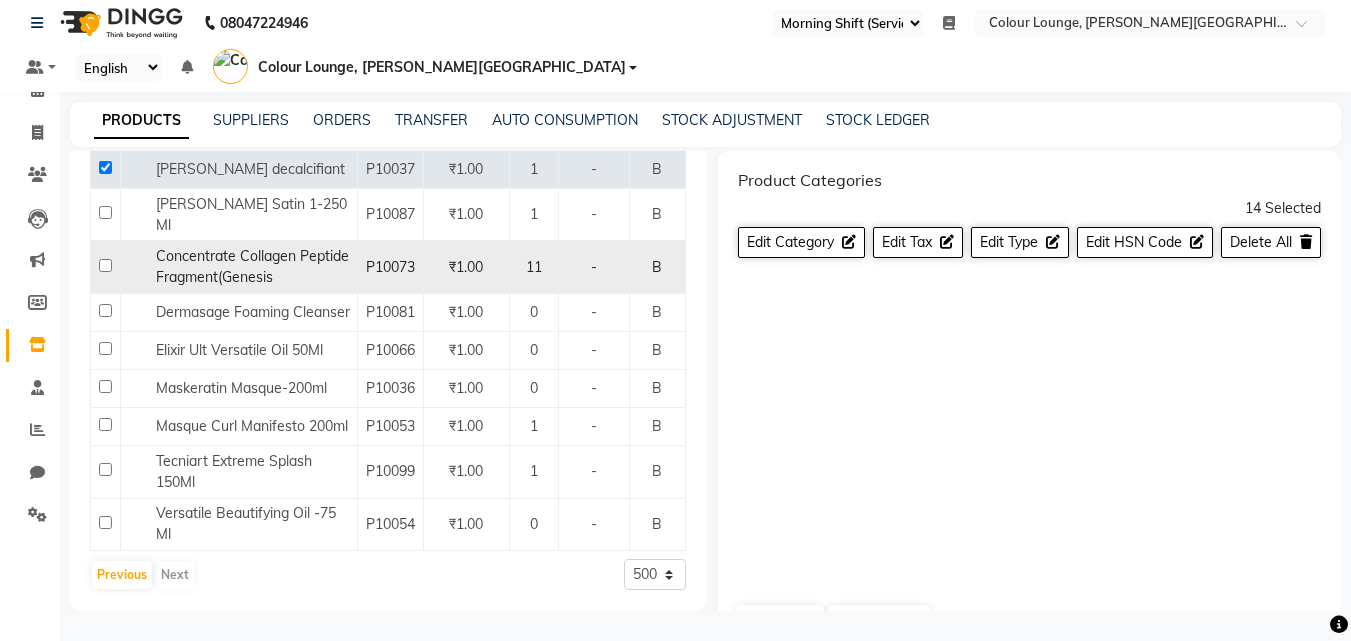 click 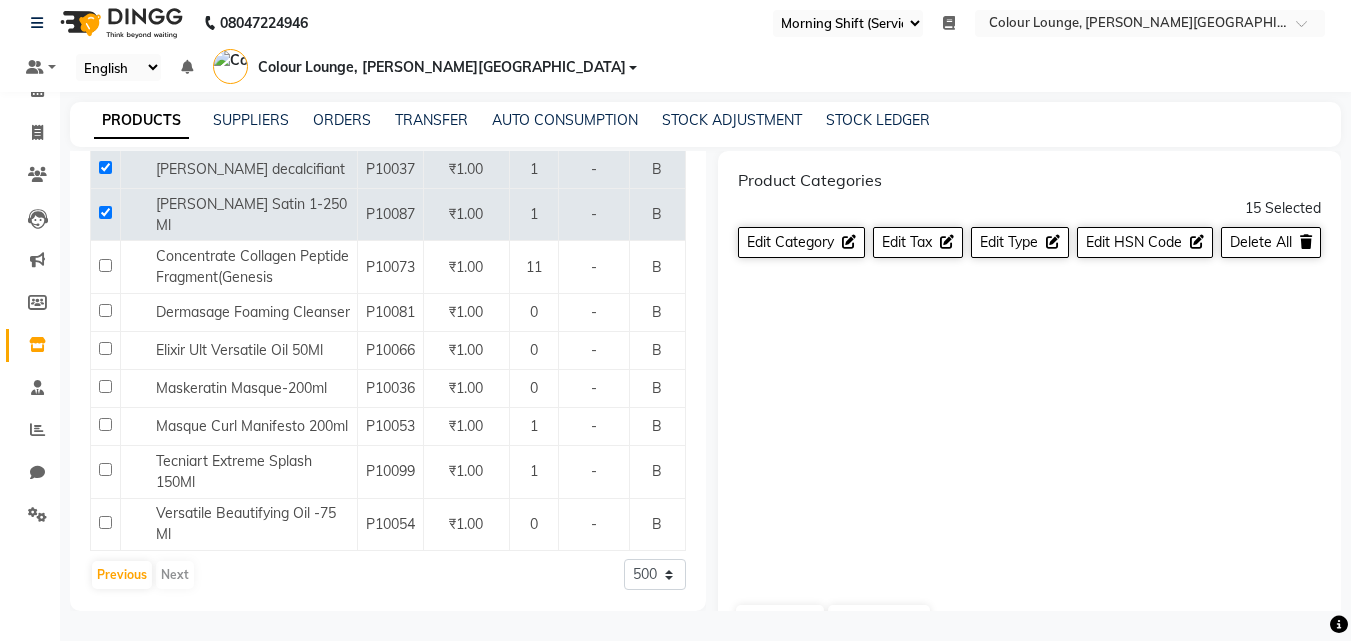scroll, scrollTop: 16063, scrollLeft: 0, axis: vertical 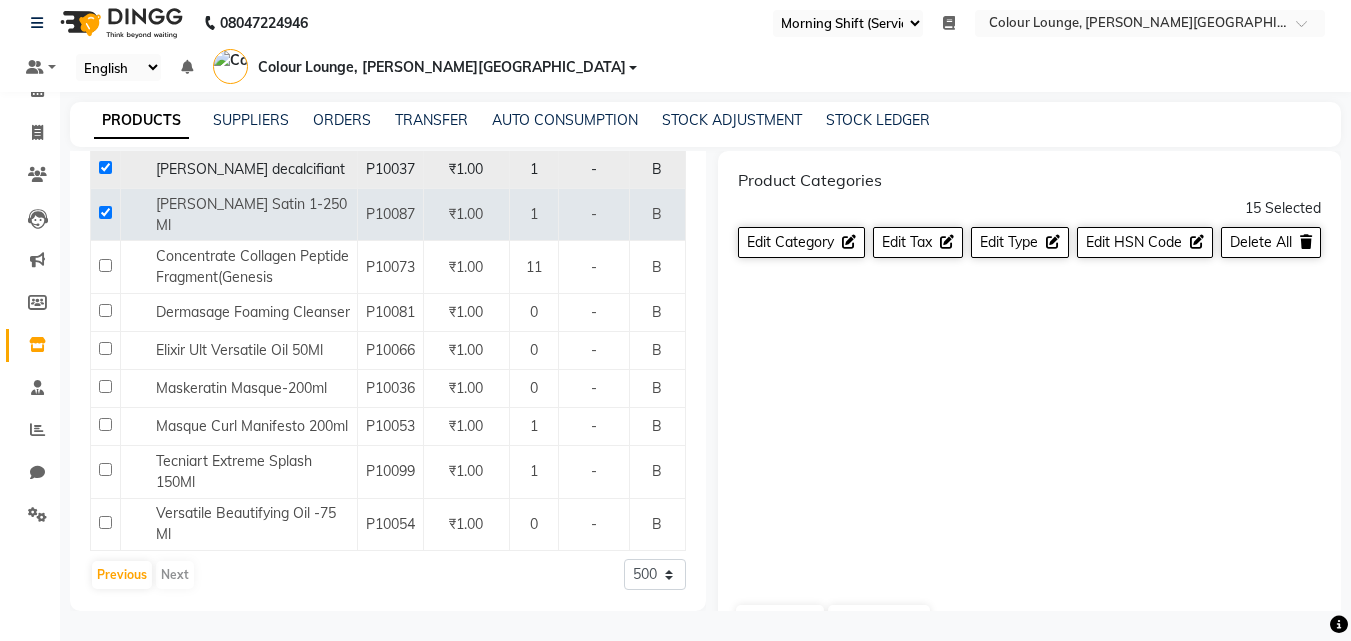 drag, startPoint x: 110, startPoint y: 193, endPoint x: 99, endPoint y: 152, distance: 42.44997 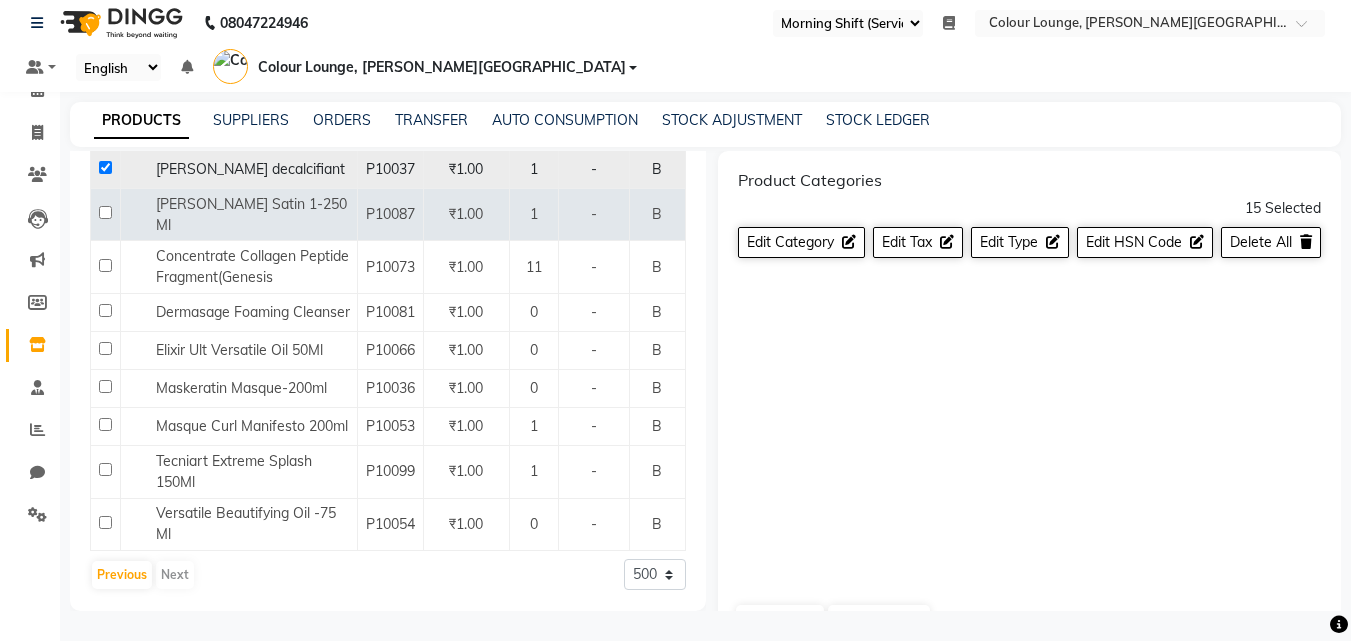 checkbox on "false" 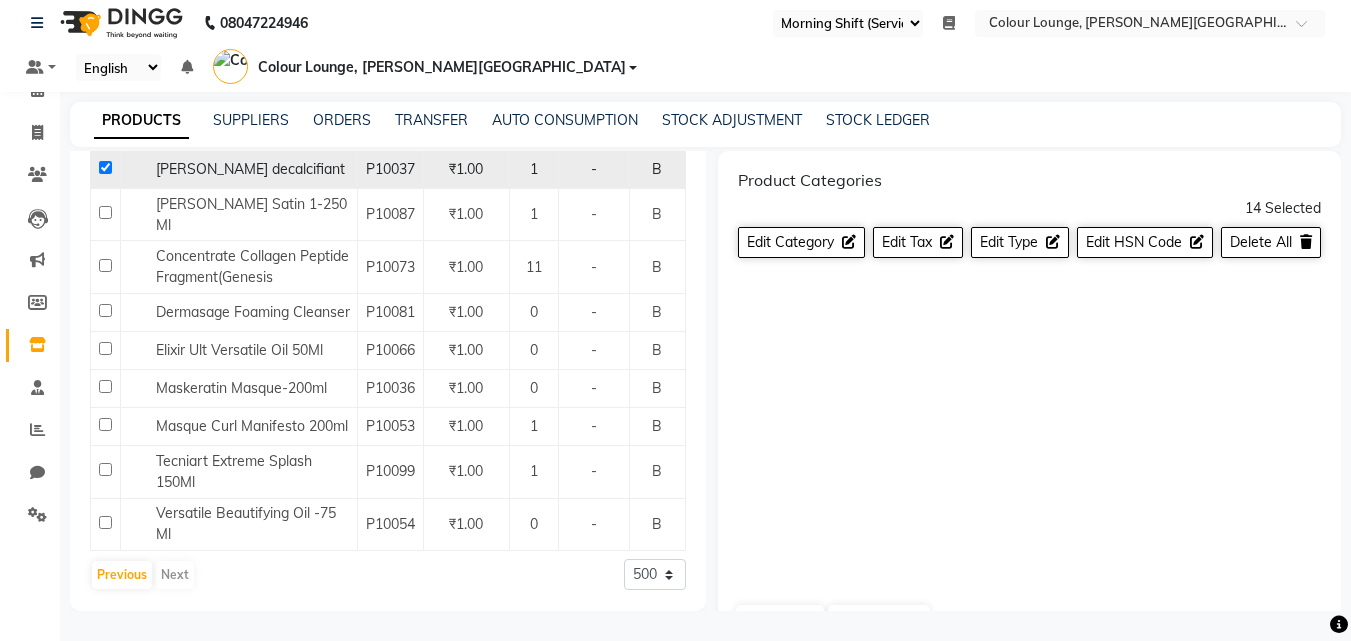 click 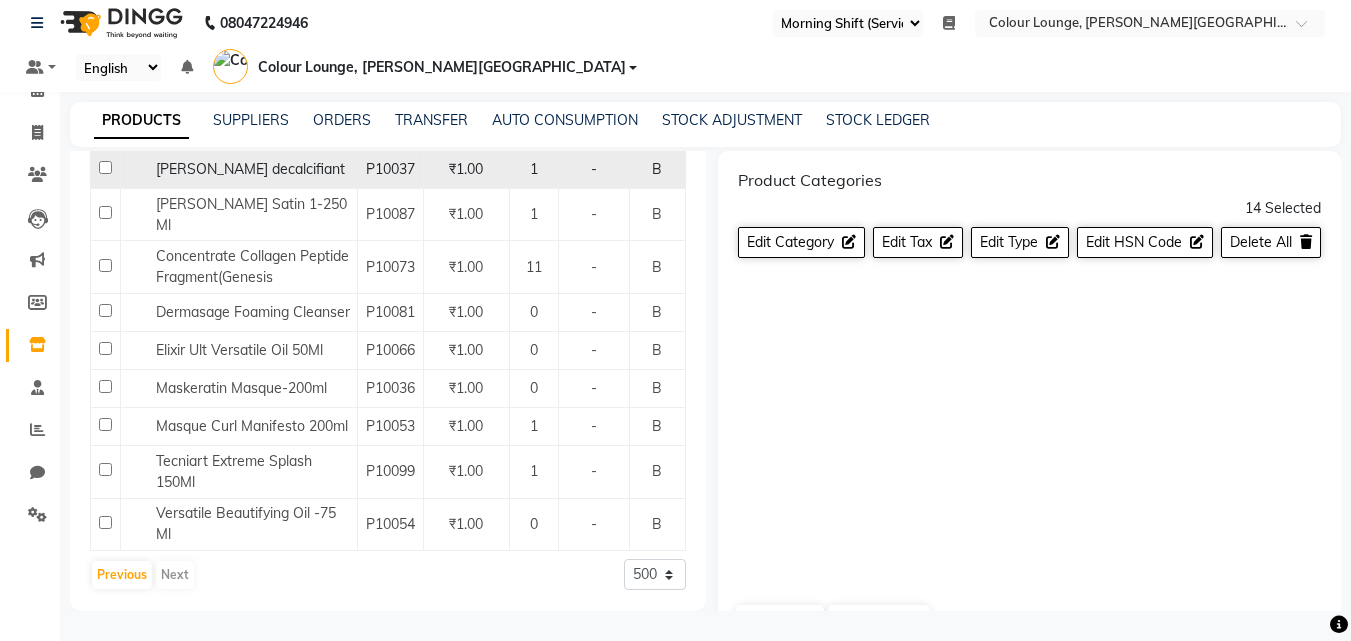 checkbox on "false" 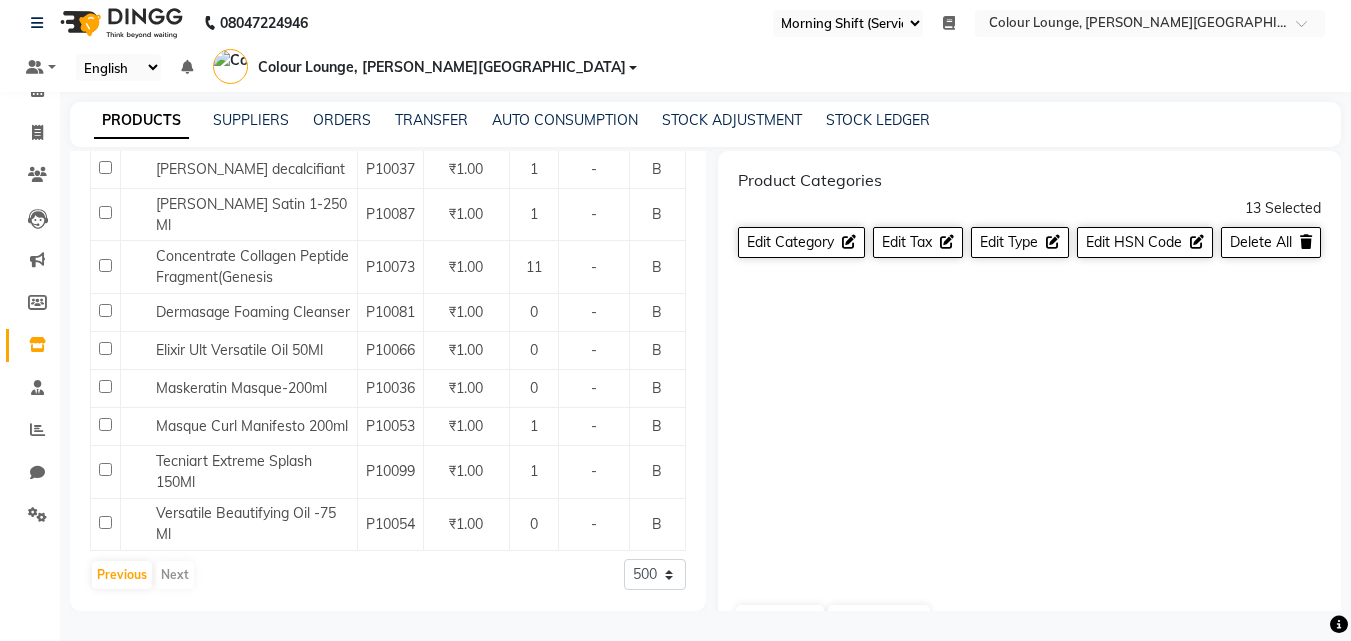 scroll, scrollTop: 15903, scrollLeft: 0, axis: vertical 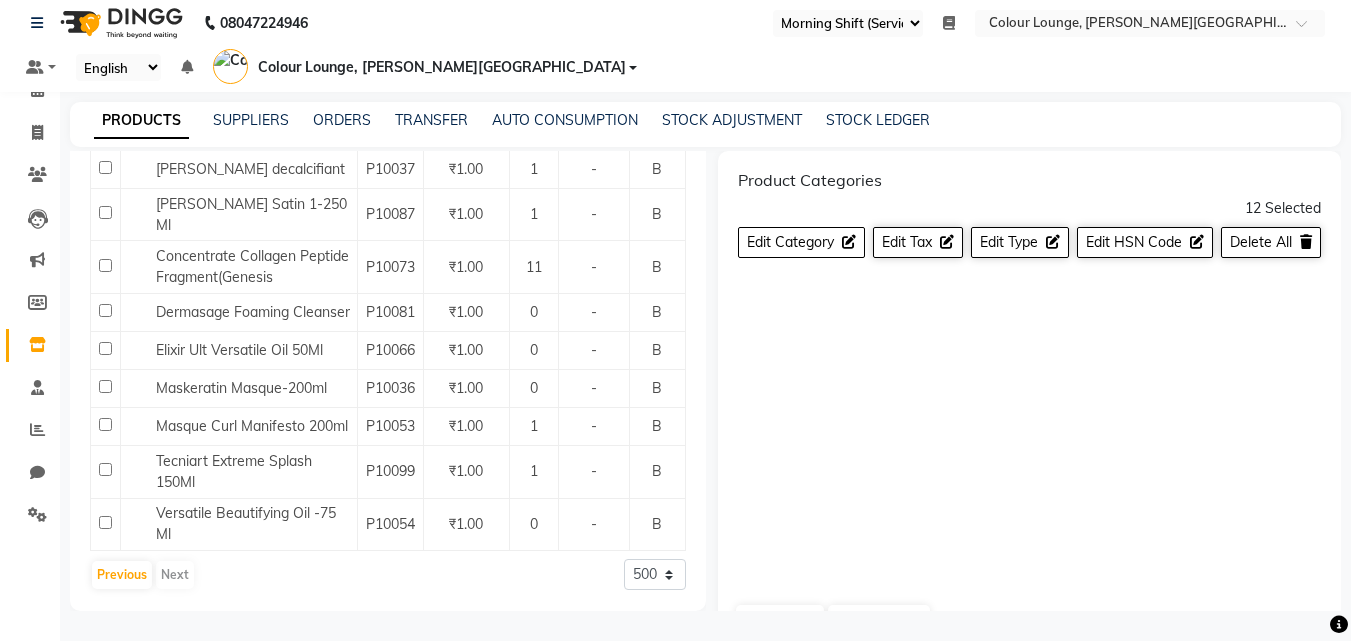 click on "Edit Category" 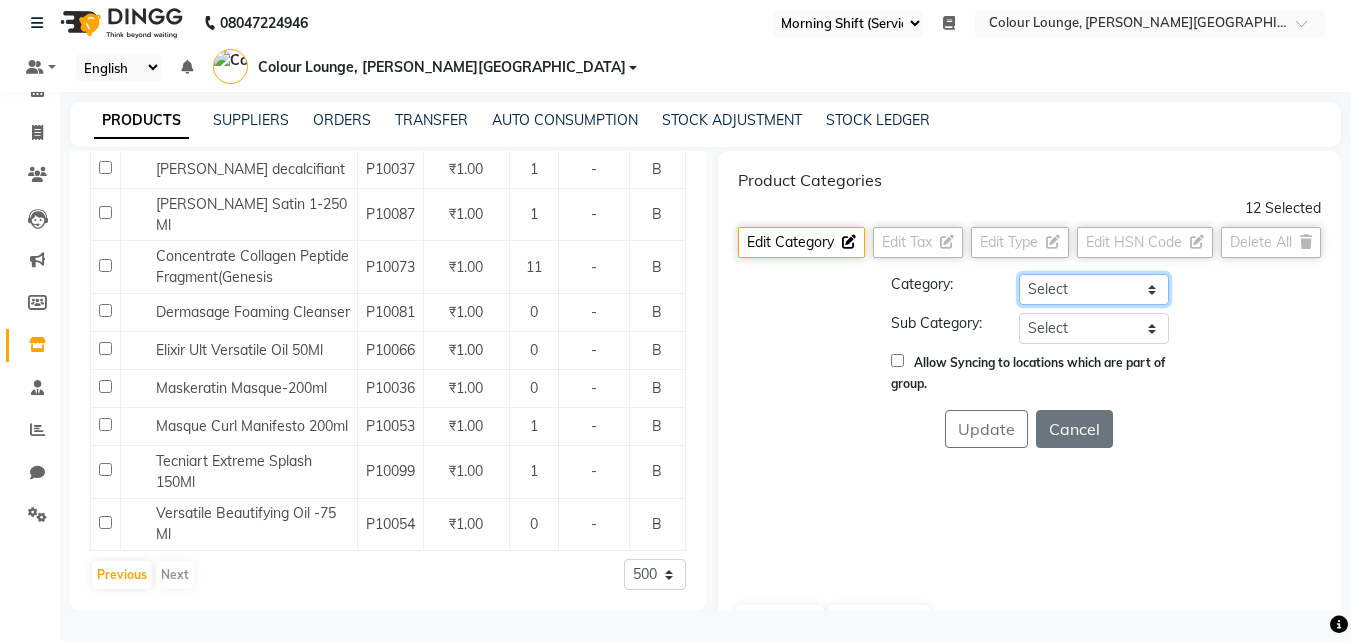 click on "Select Hair Skin Makeup Personal Care Appliances Beard Waxing Disposable Threading Hands and Feet Beauty Planet Botox Cadiveu Casmara Cheryls Loreal Olaplex Old Product Other" 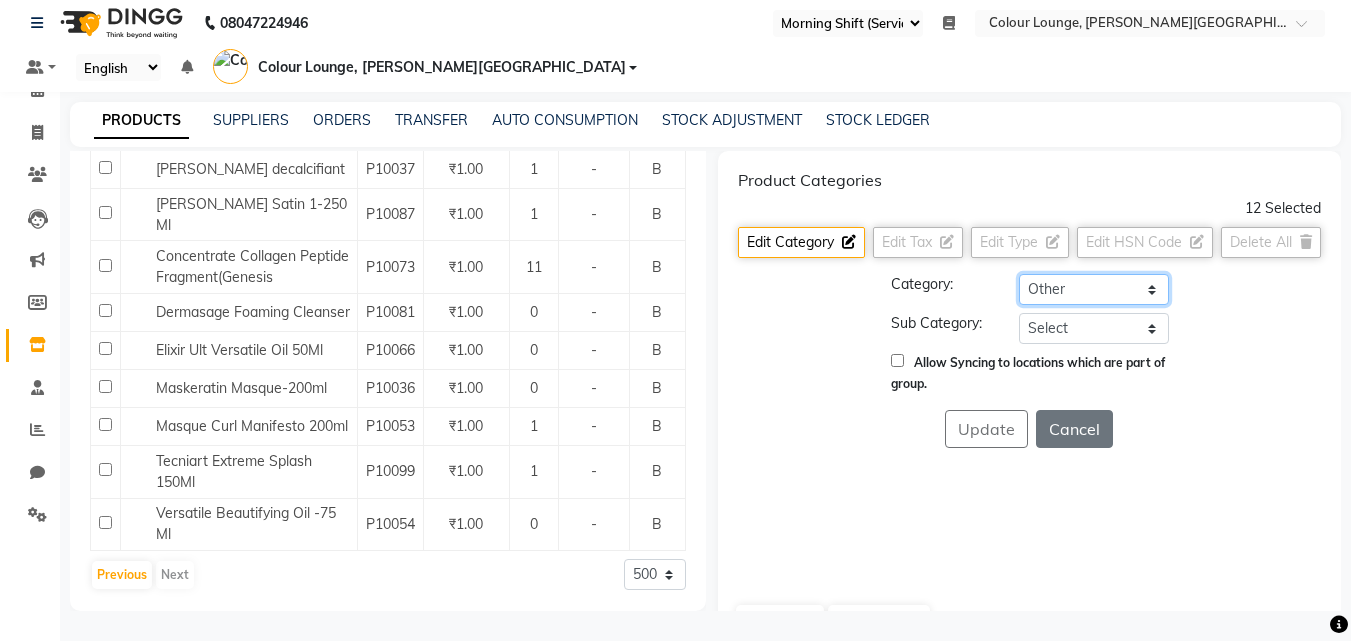 click on "Select Hair Skin Makeup Personal Care Appliances Beard Waxing Disposable Threading Hands and Feet Beauty Planet Botox Cadiveu Casmara Cheryls Loreal Olaplex Old Product Other" 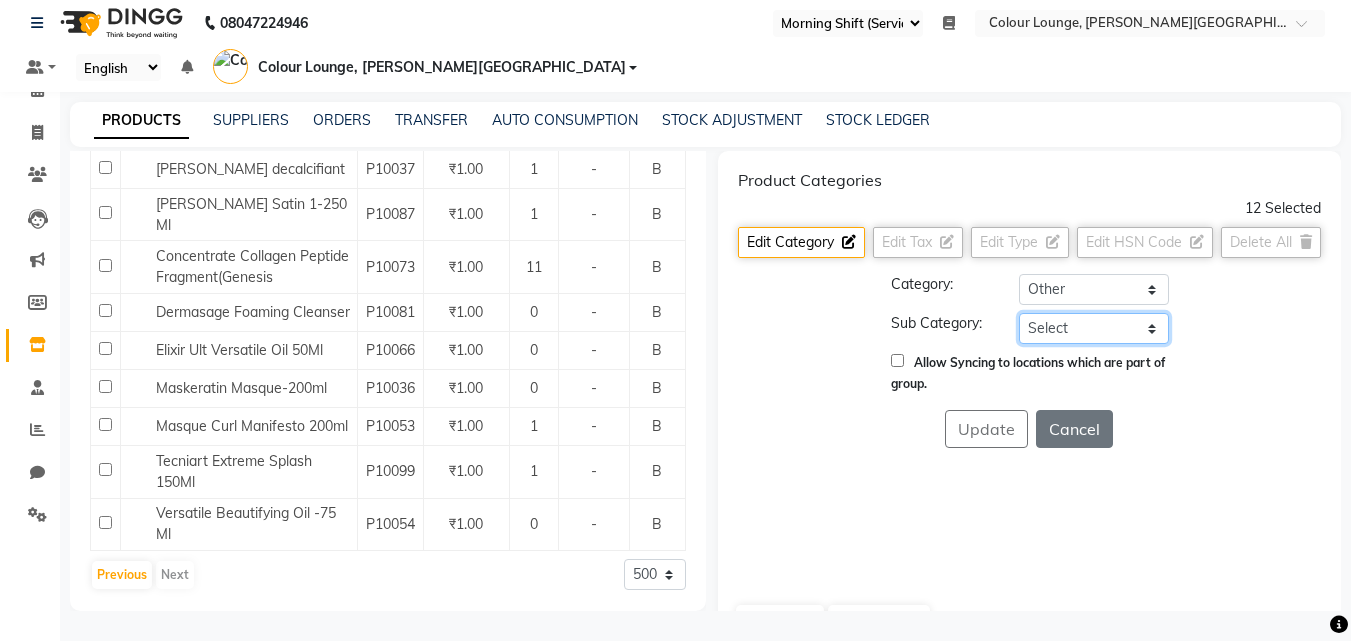 drag, startPoint x: 1099, startPoint y: 339, endPoint x: 1087, endPoint y: 363, distance: 26.832815 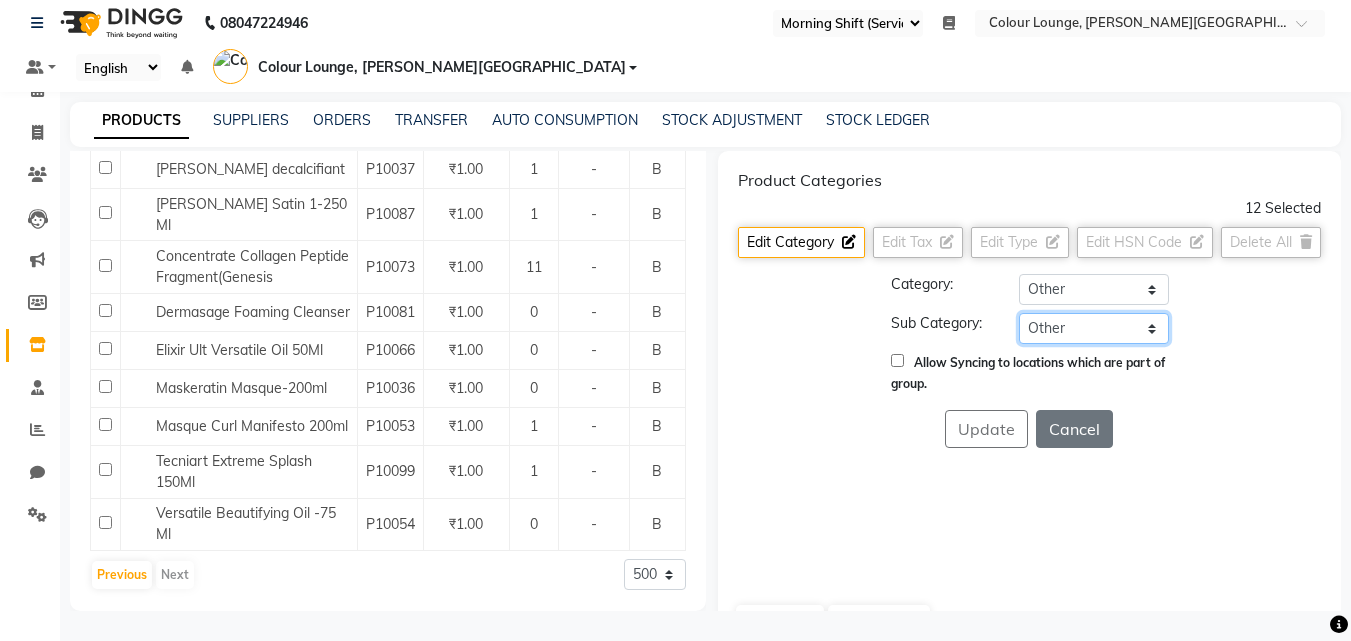 click on "Select Houskeeping Other" 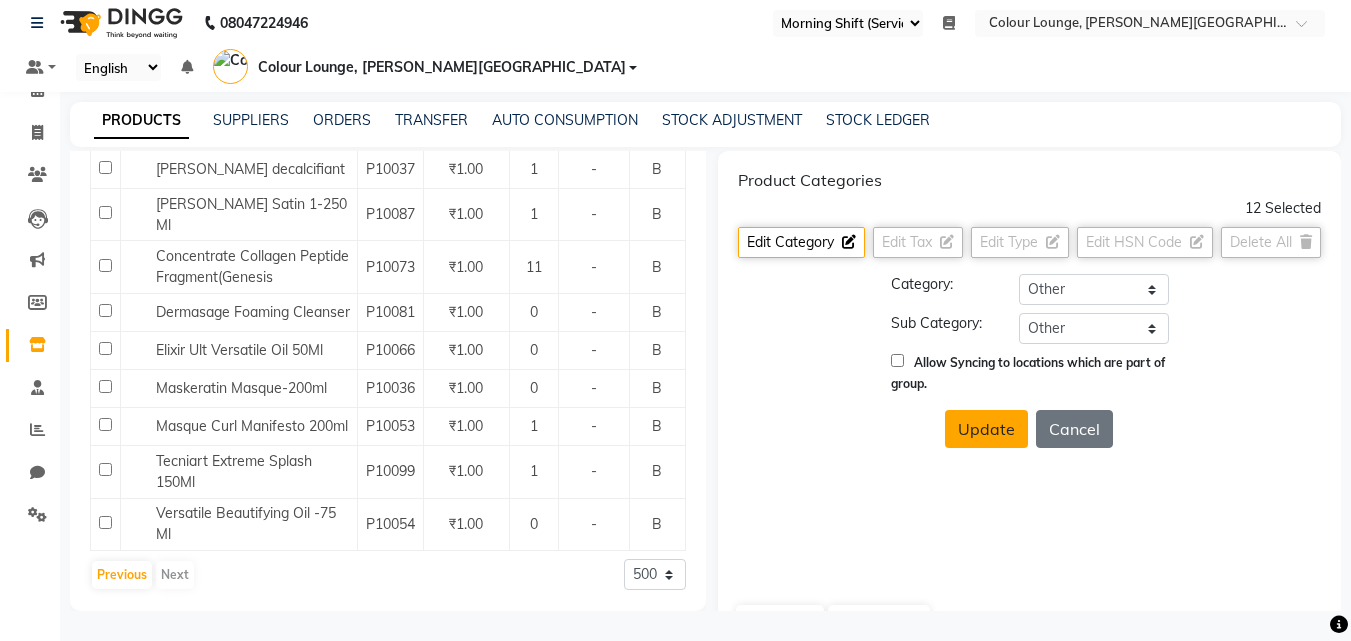 click on "Update" 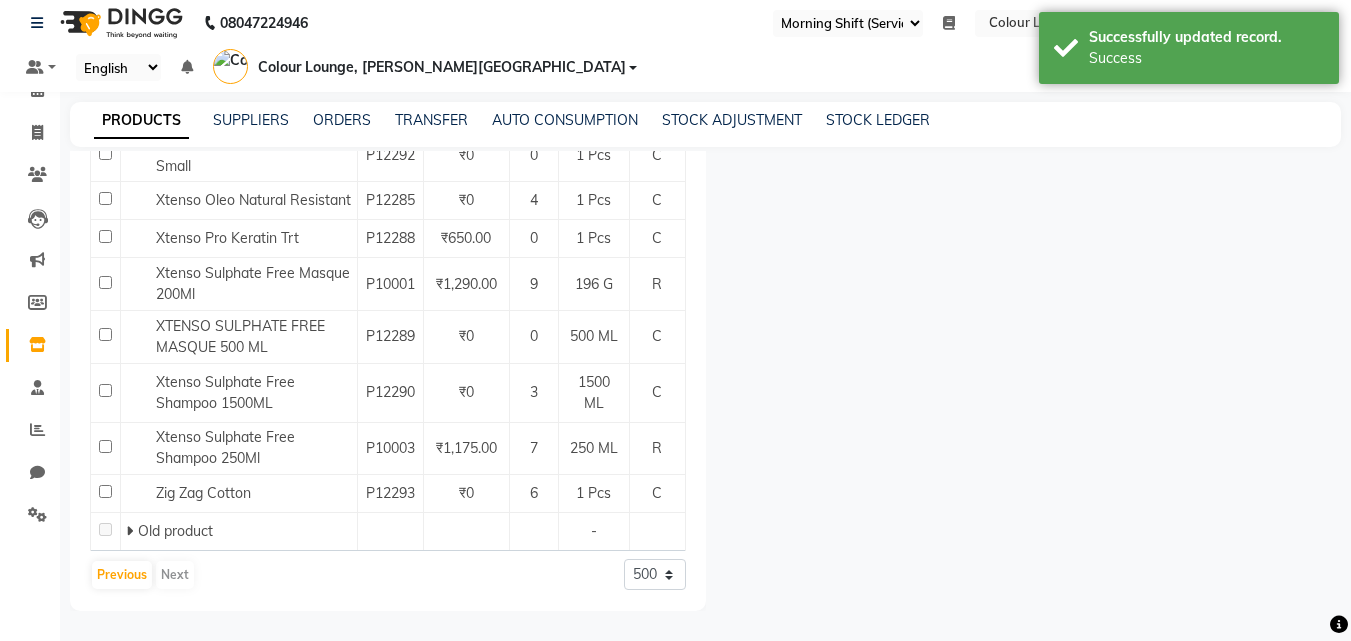 scroll, scrollTop: 0, scrollLeft: 0, axis: both 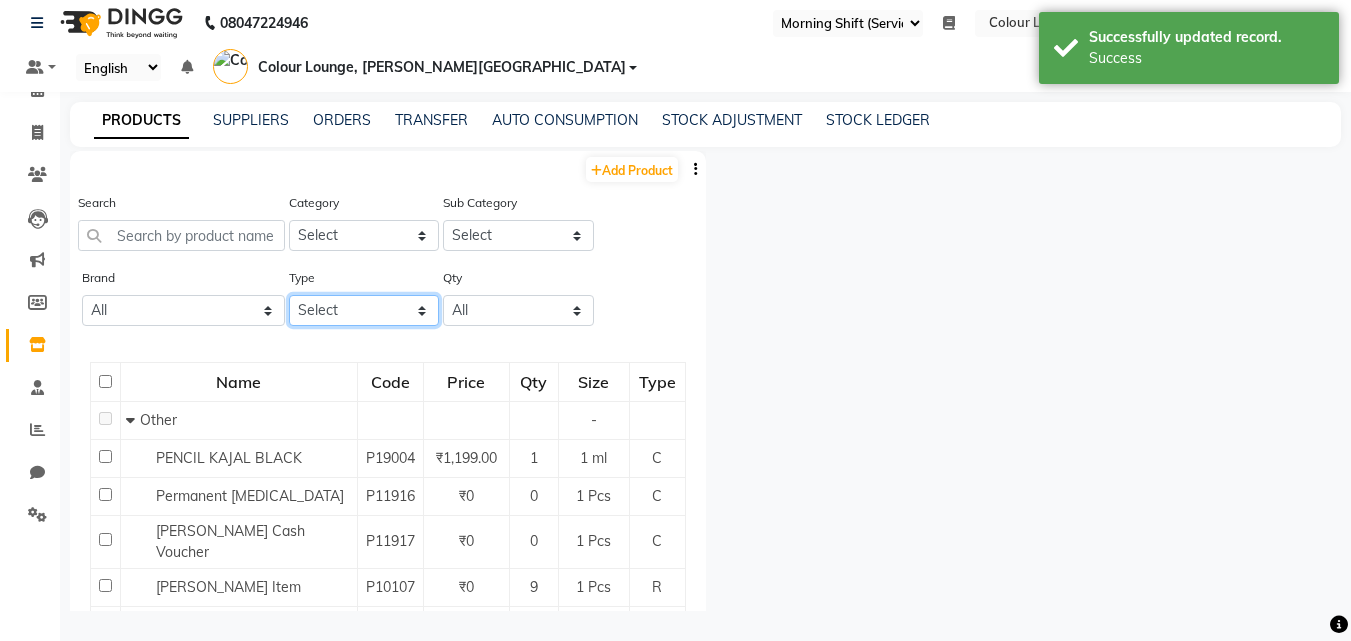 click on "Select Both Retail Consumable" 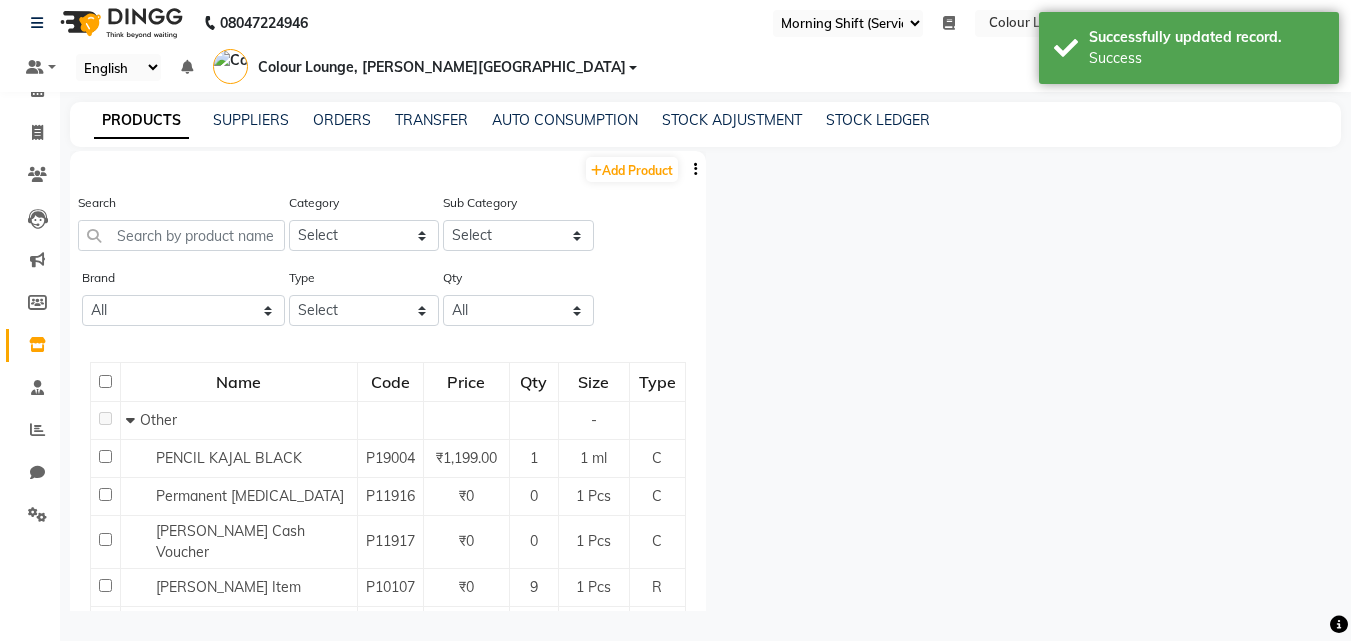 drag, startPoint x: 794, startPoint y: 269, endPoint x: 766, endPoint y: 273, distance: 28.284271 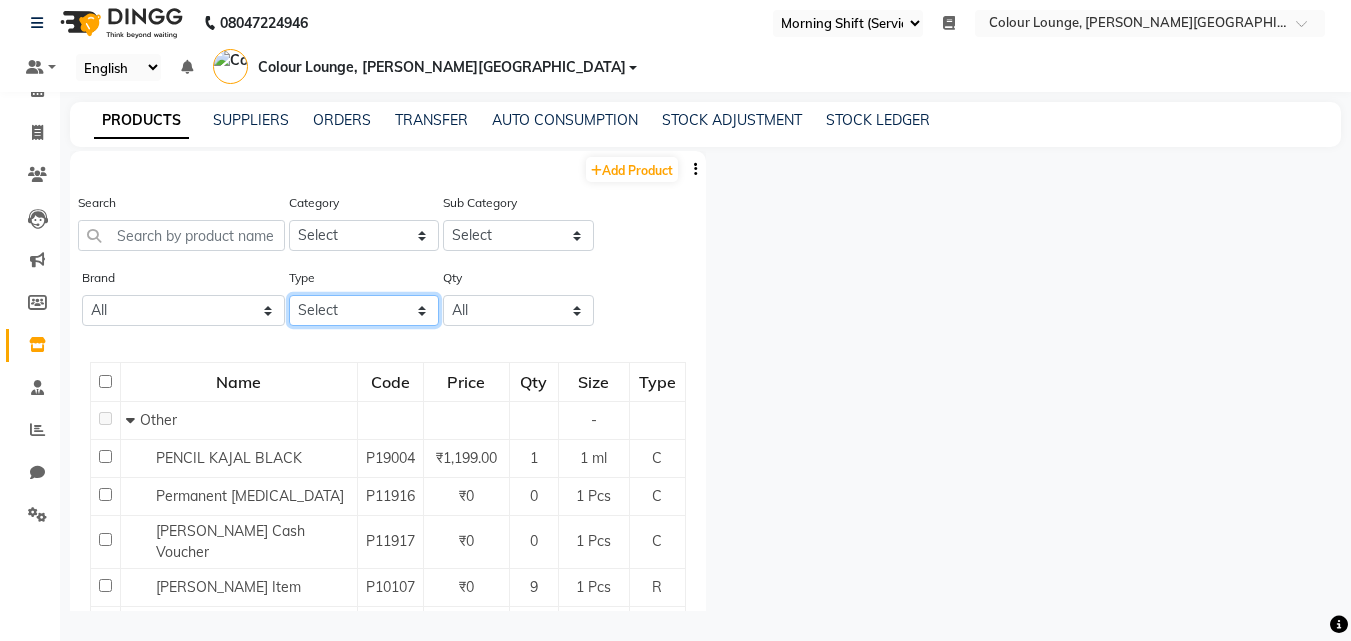 click on "Select Both Retail Consumable" 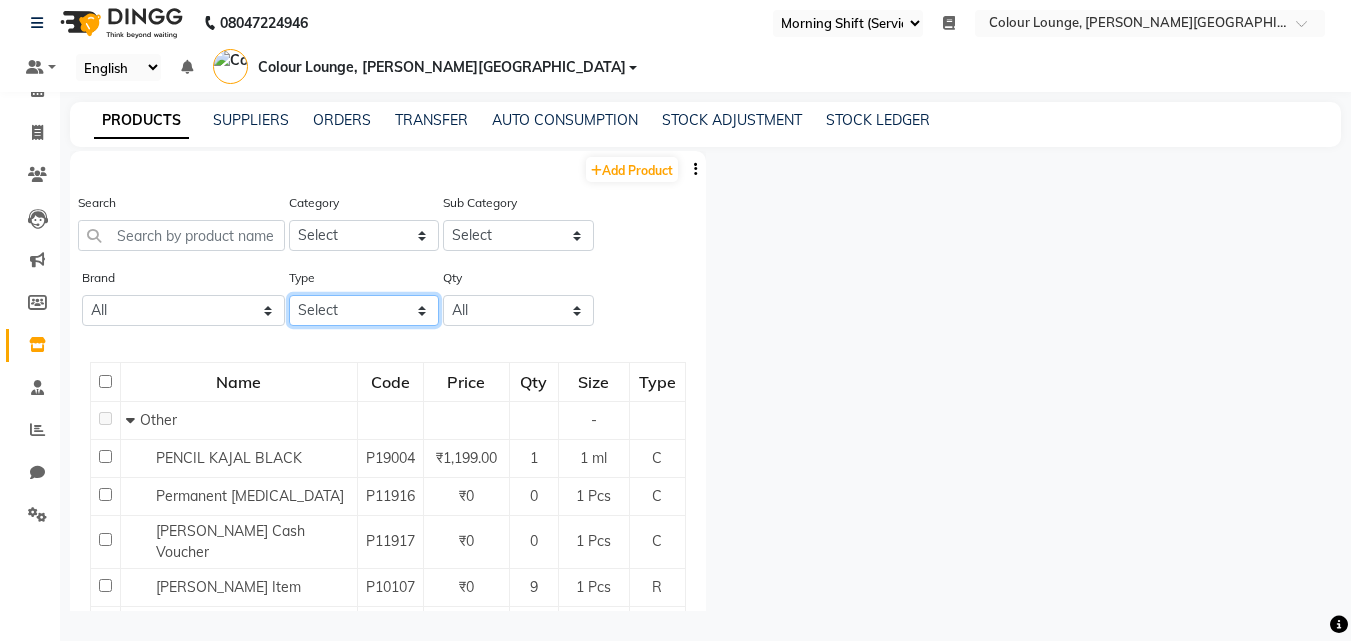 select on "R" 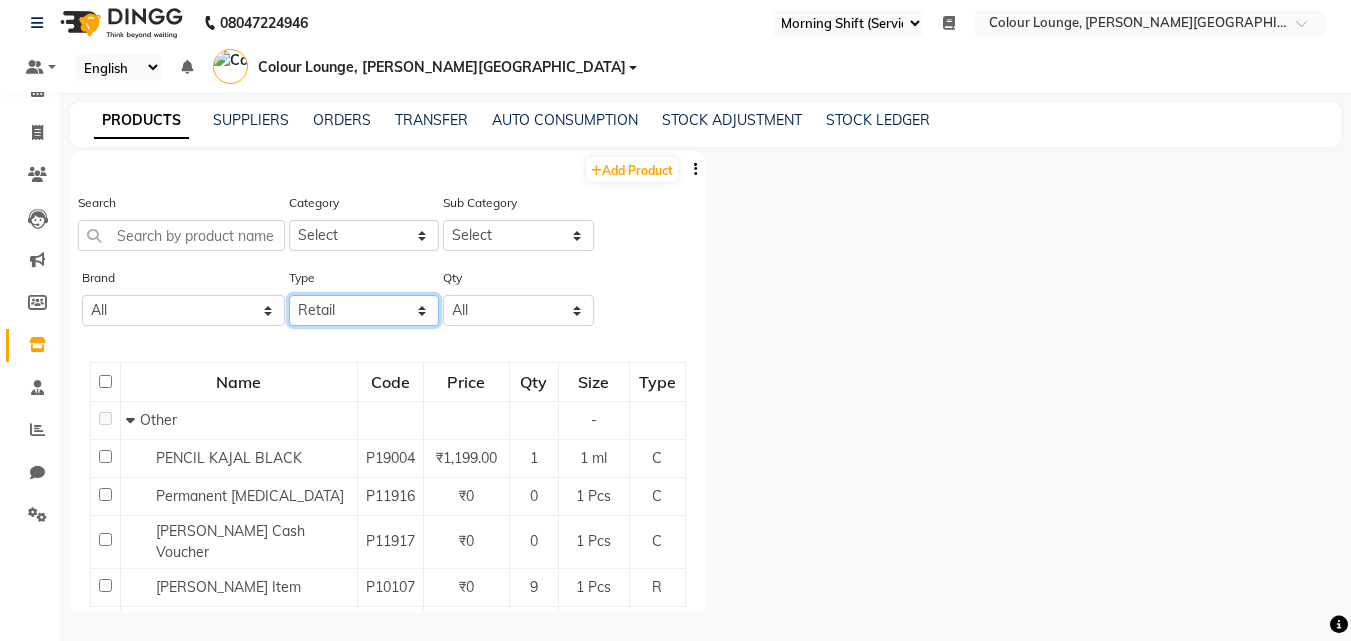 click on "Select Both Retail Consumable" 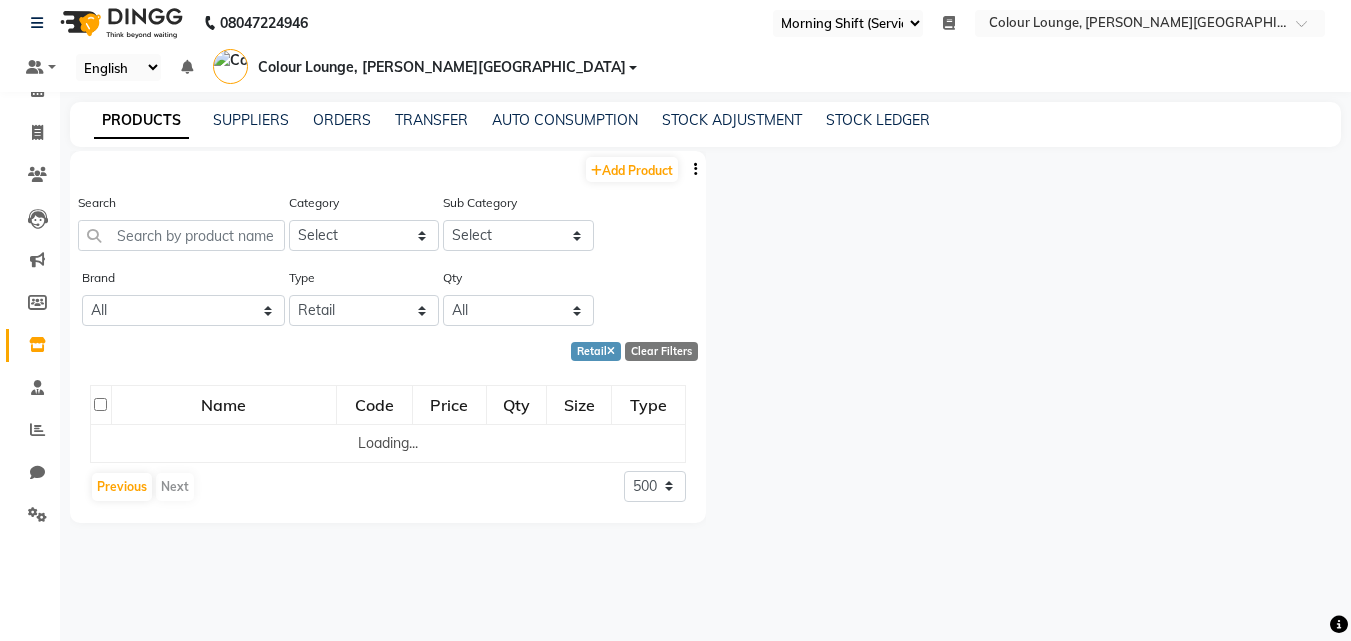 click on "Search" 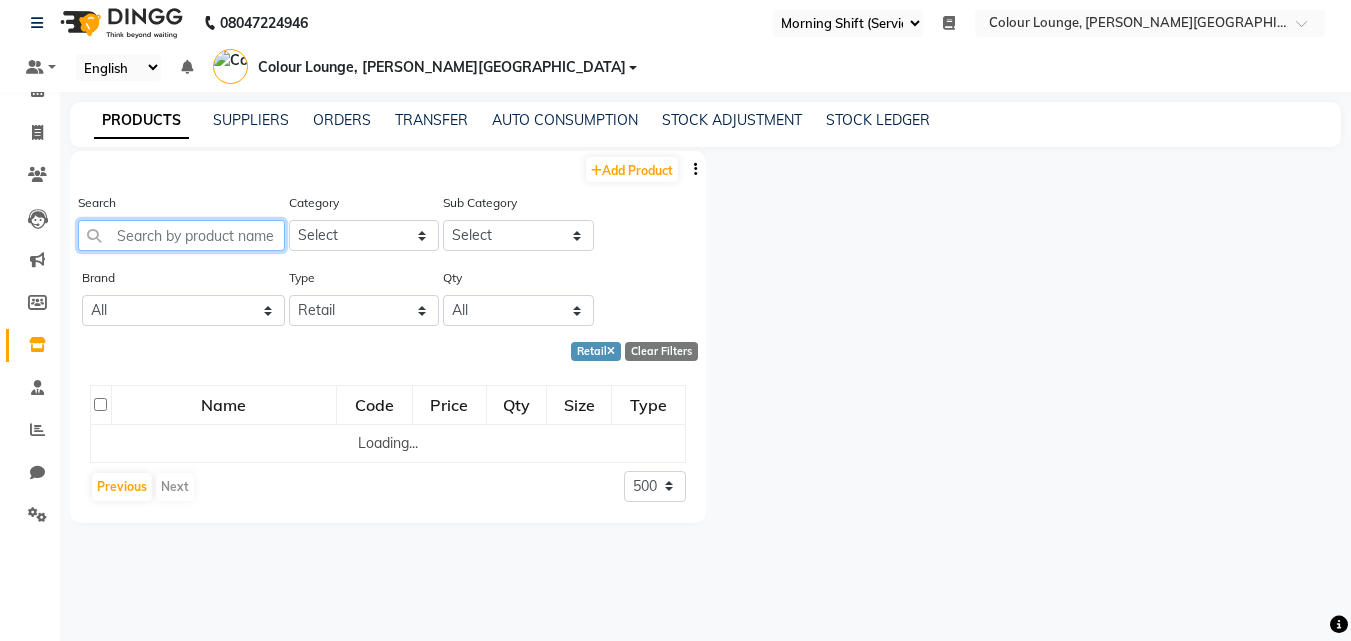 click 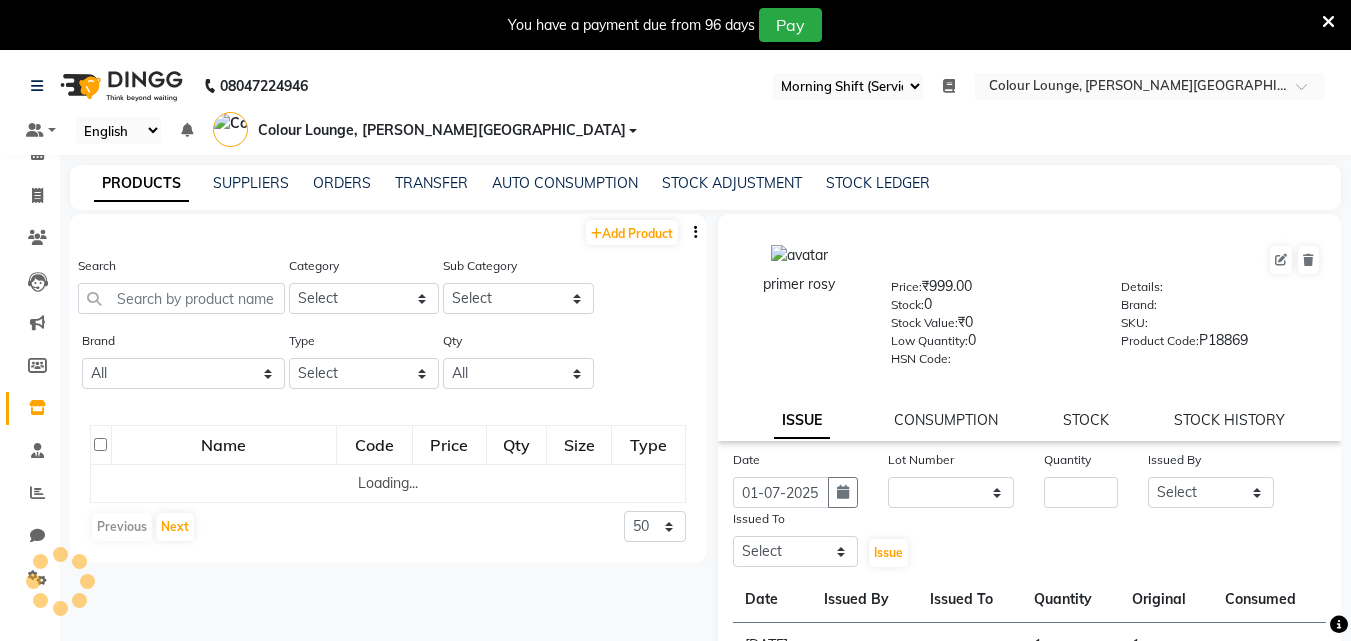 select on "67" 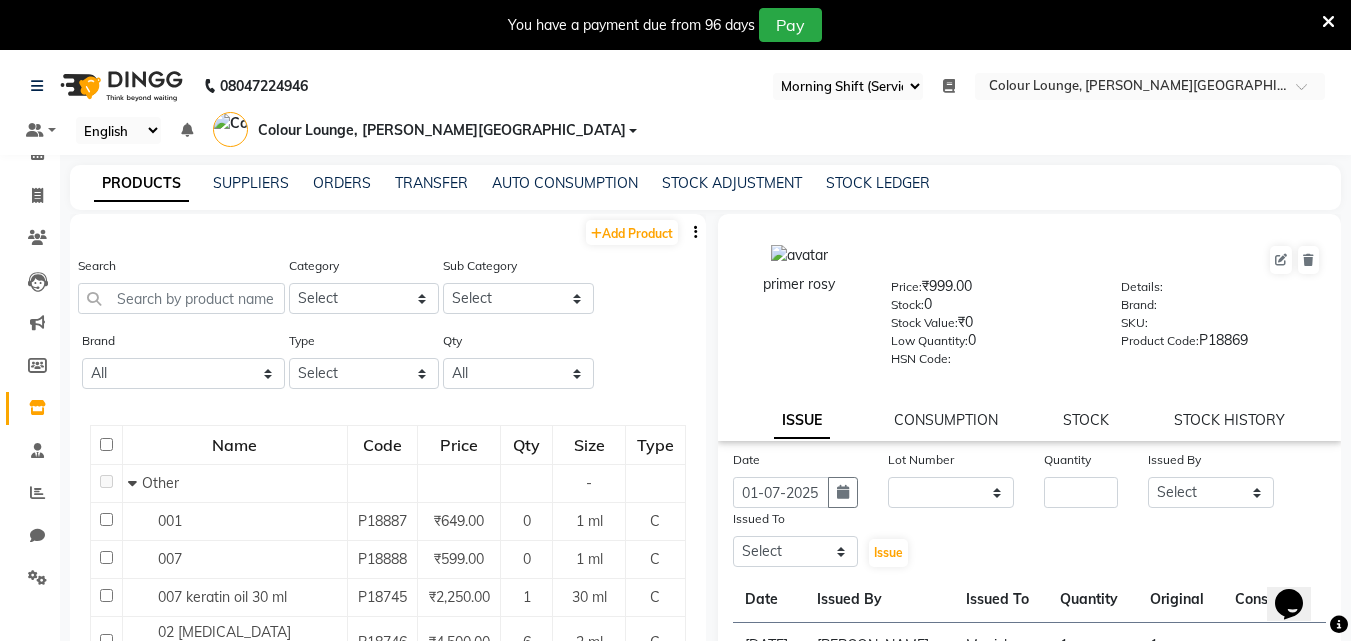 scroll, scrollTop: 0, scrollLeft: 0, axis: both 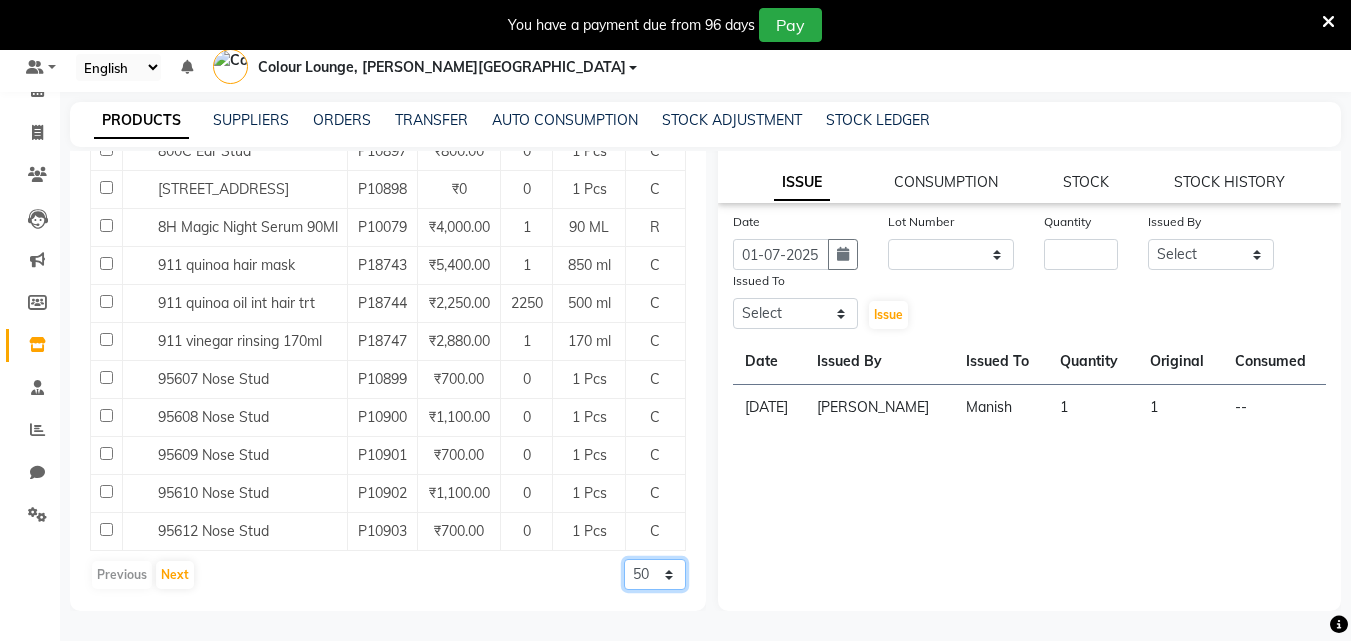 drag, startPoint x: 630, startPoint y: 571, endPoint x: 715, endPoint y: 466, distance: 135.09256 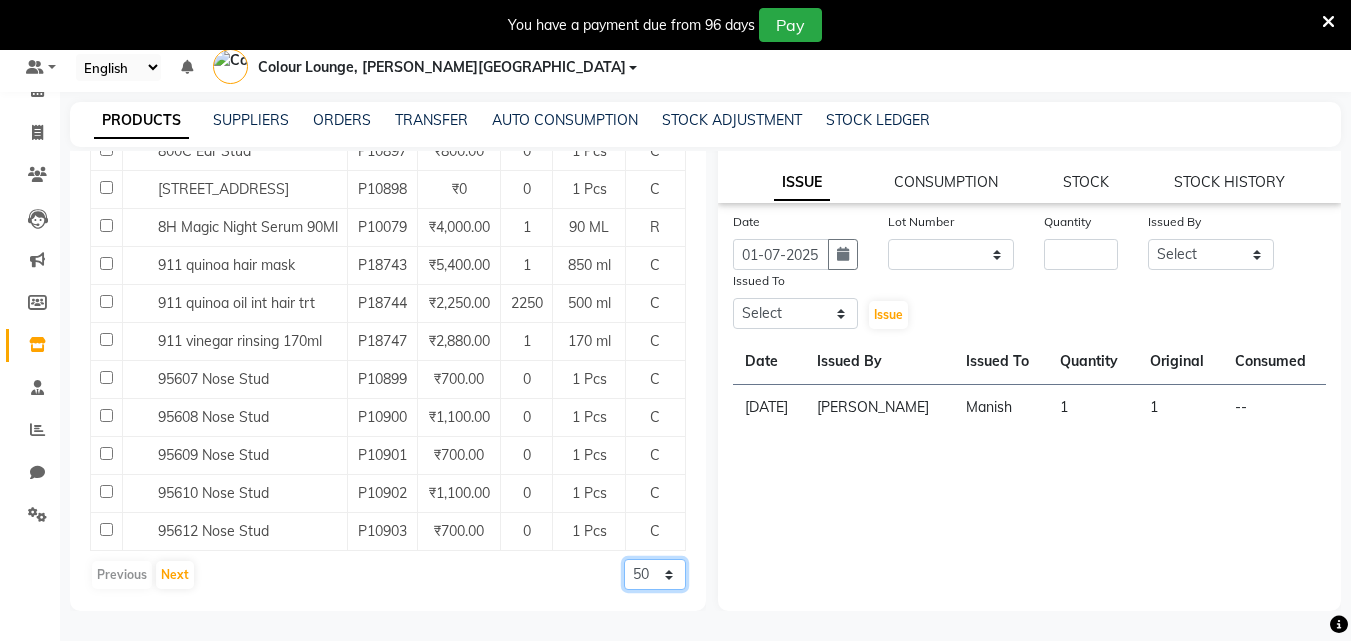 click on "50 100 500" 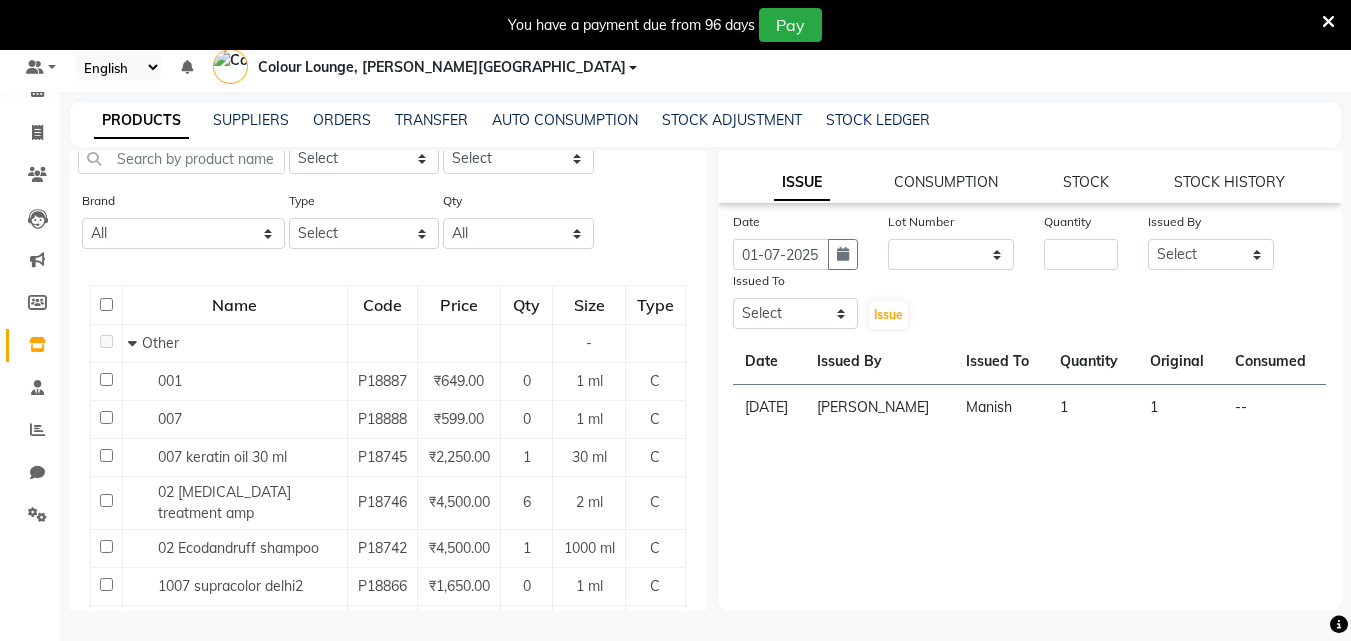 scroll, scrollTop: 0, scrollLeft: 0, axis: both 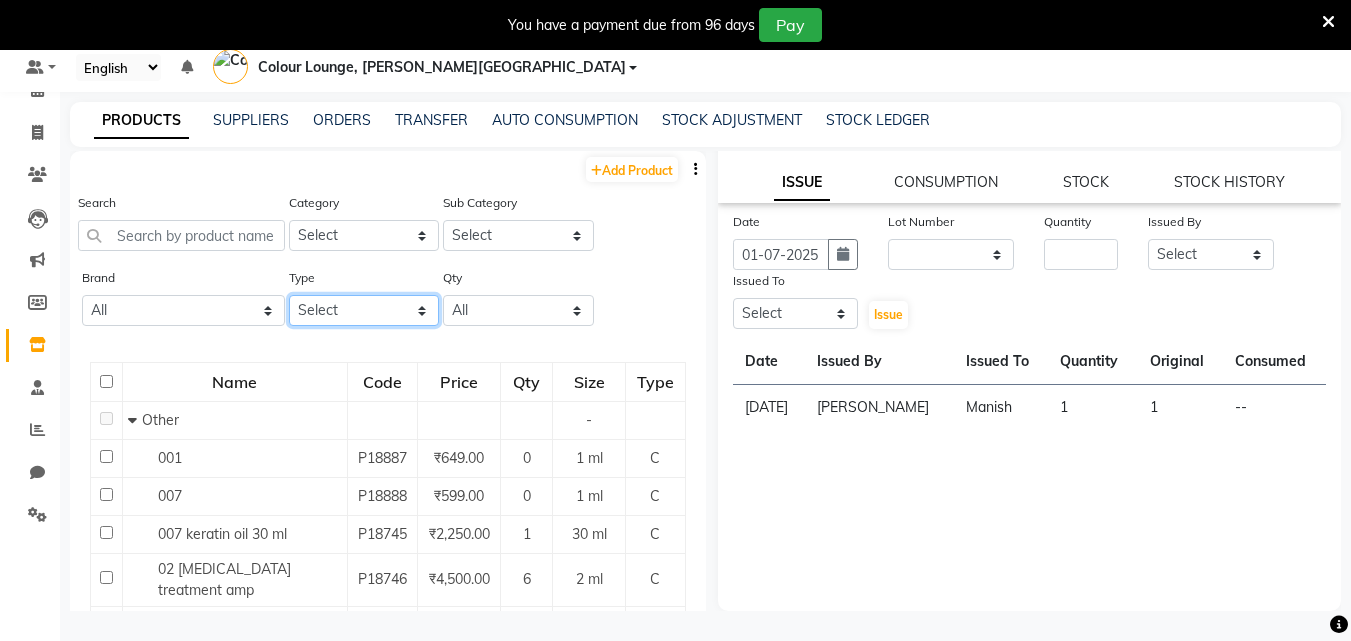 drag, startPoint x: 326, startPoint y: 309, endPoint x: 330, endPoint y: 322, distance: 13.601471 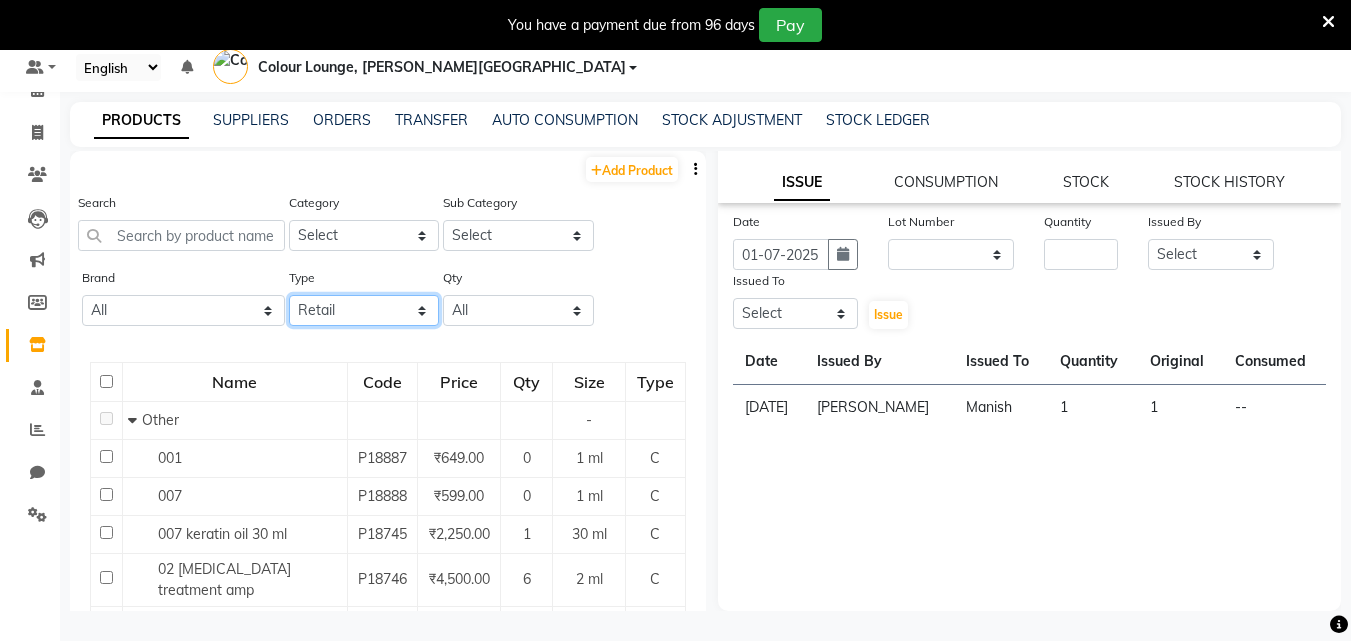 click on "Select Both Retail Consumable" 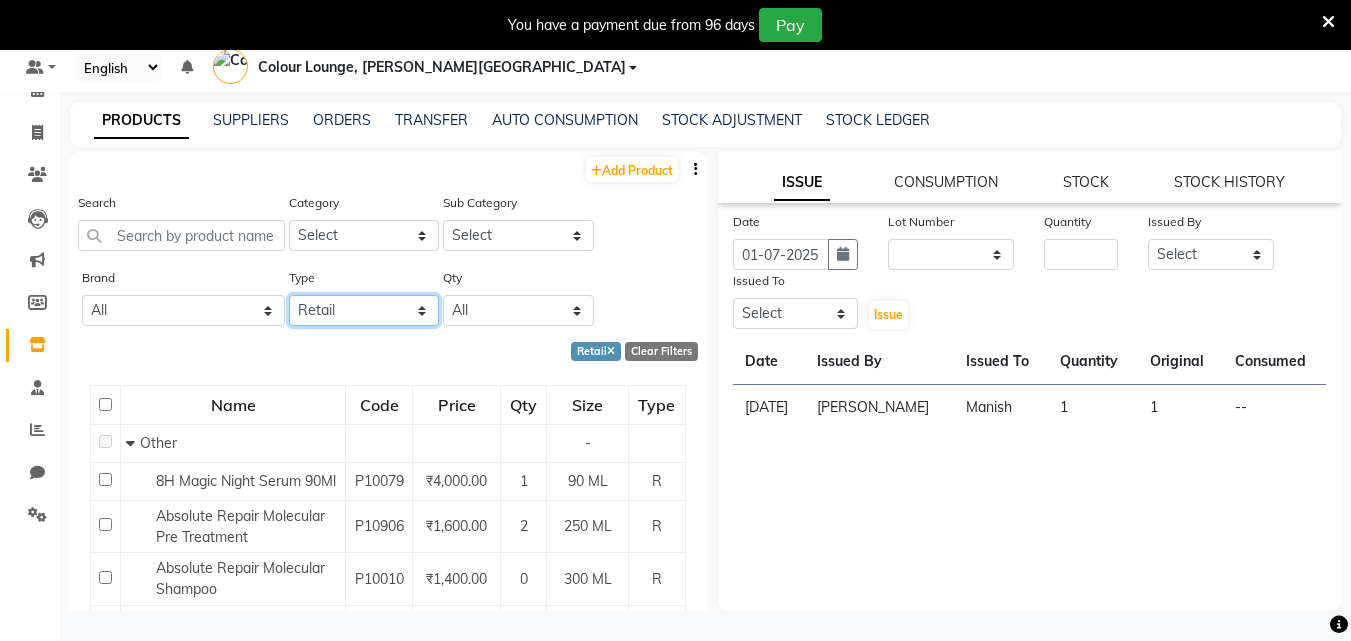 scroll, scrollTop: 2405, scrollLeft: 0, axis: vertical 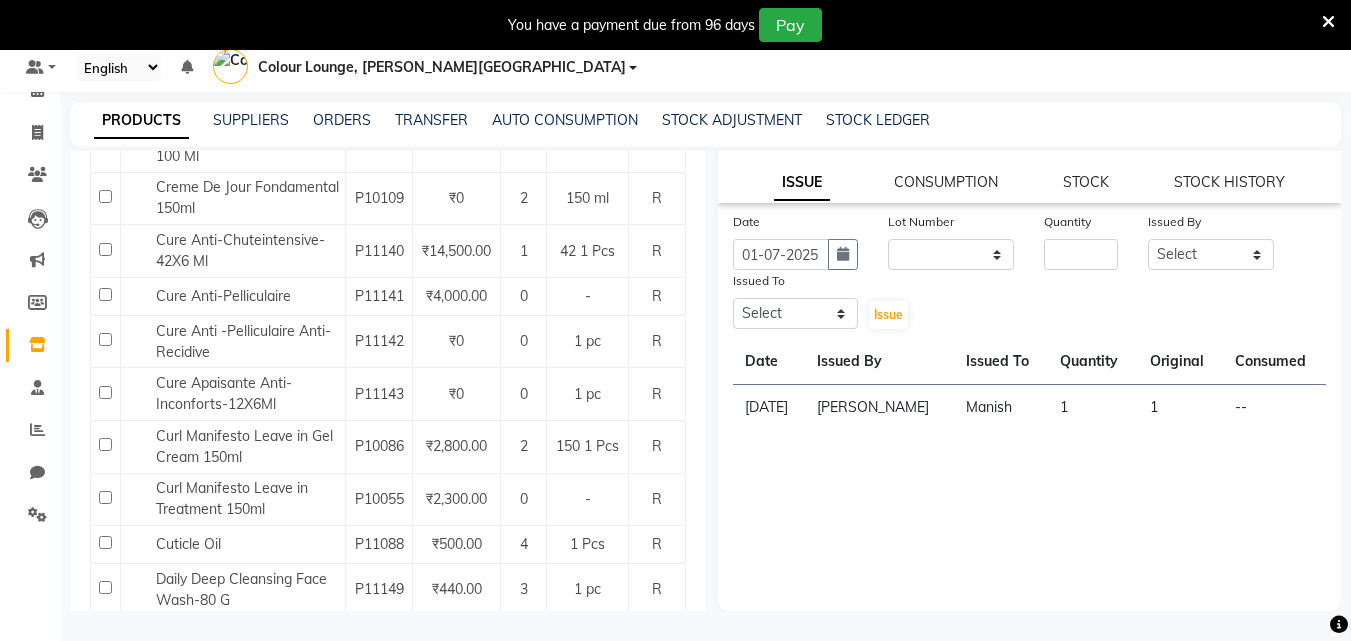 click on "50 100 500" 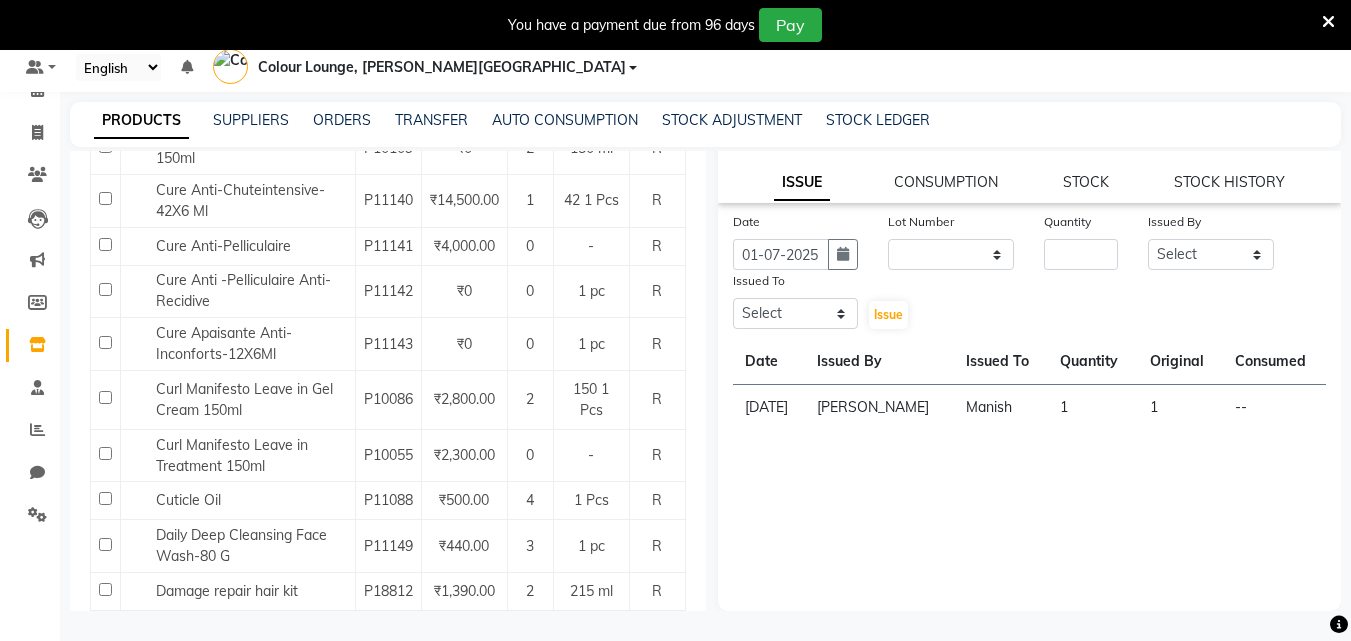 scroll, scrollTop: 0, scrollLeft: 0, axis: both 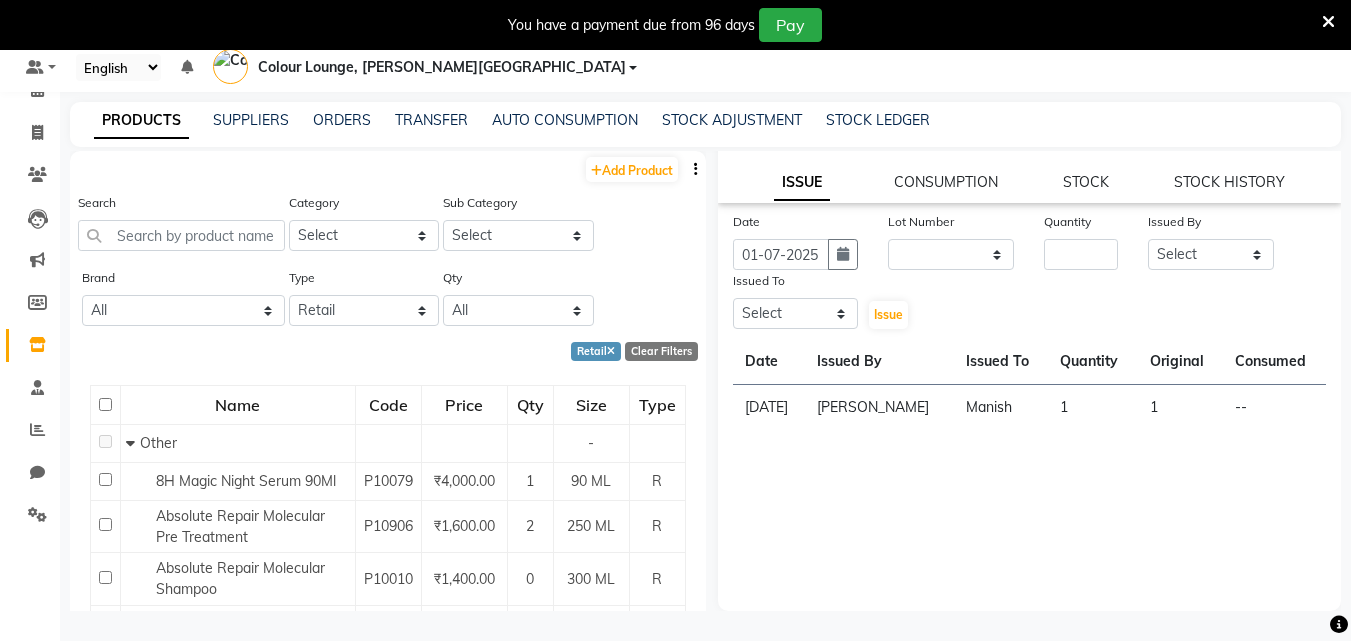 click 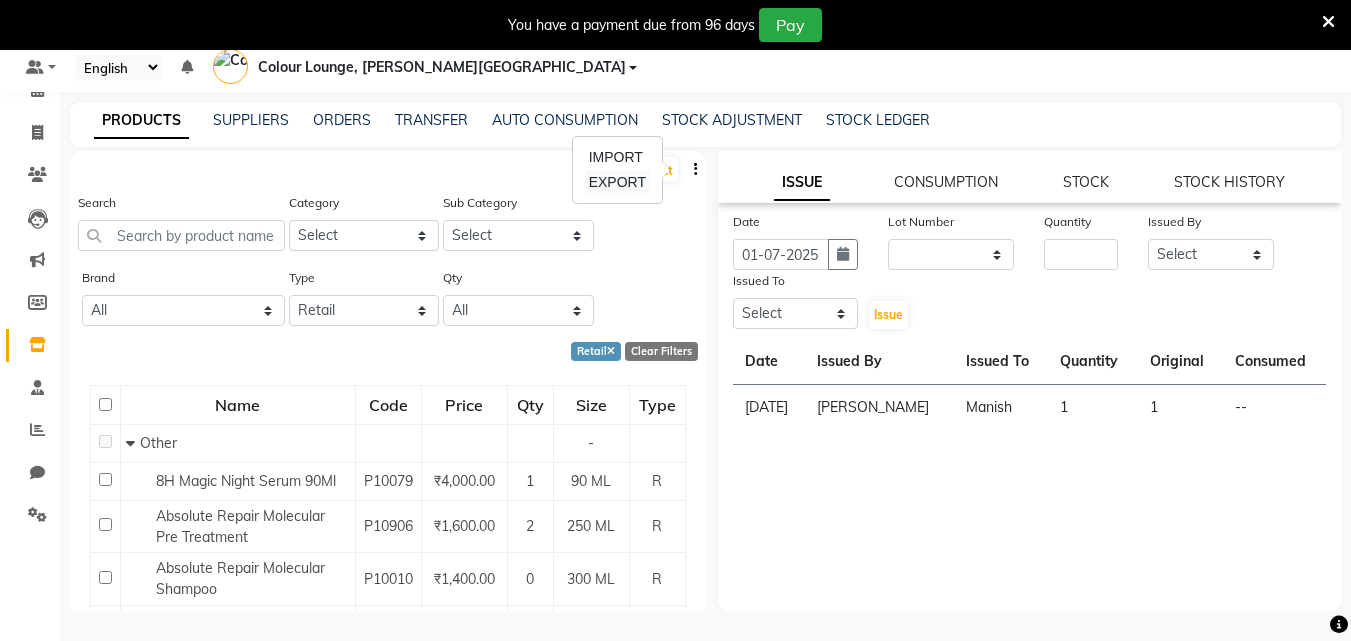 click on "EXPORT" at bounding box center (617, 182) 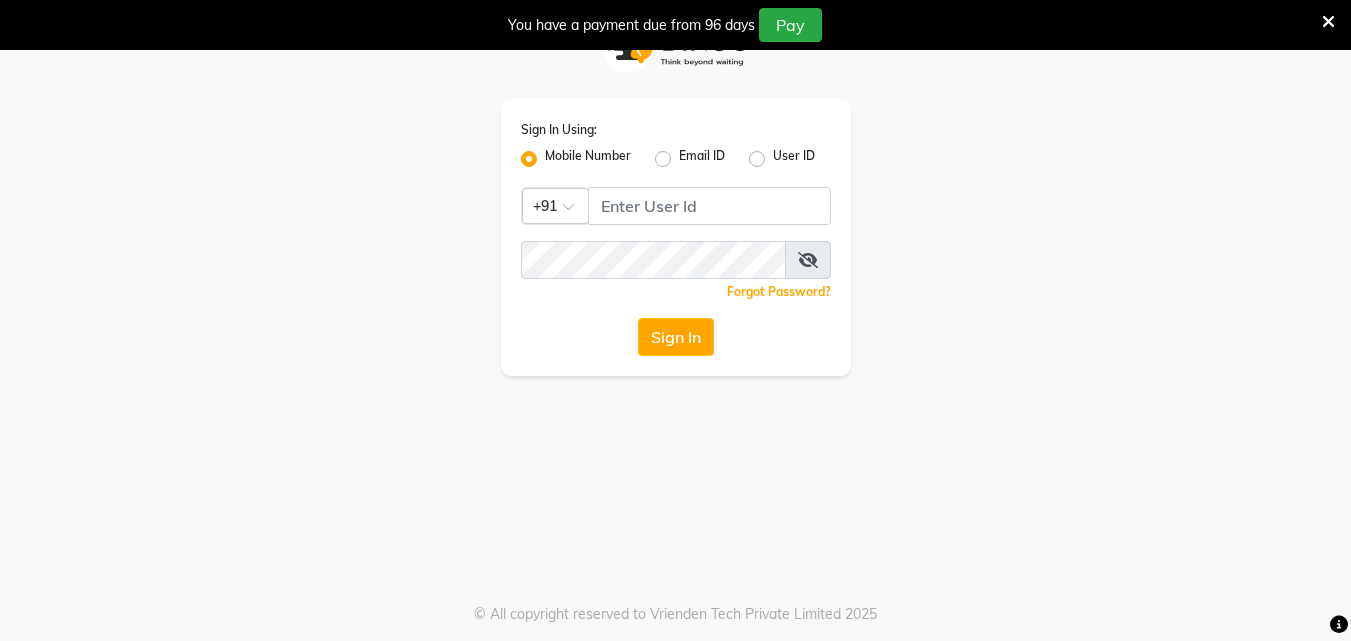 scroll, scrollTop: 50, scrollLeft: 0, axis: vertical 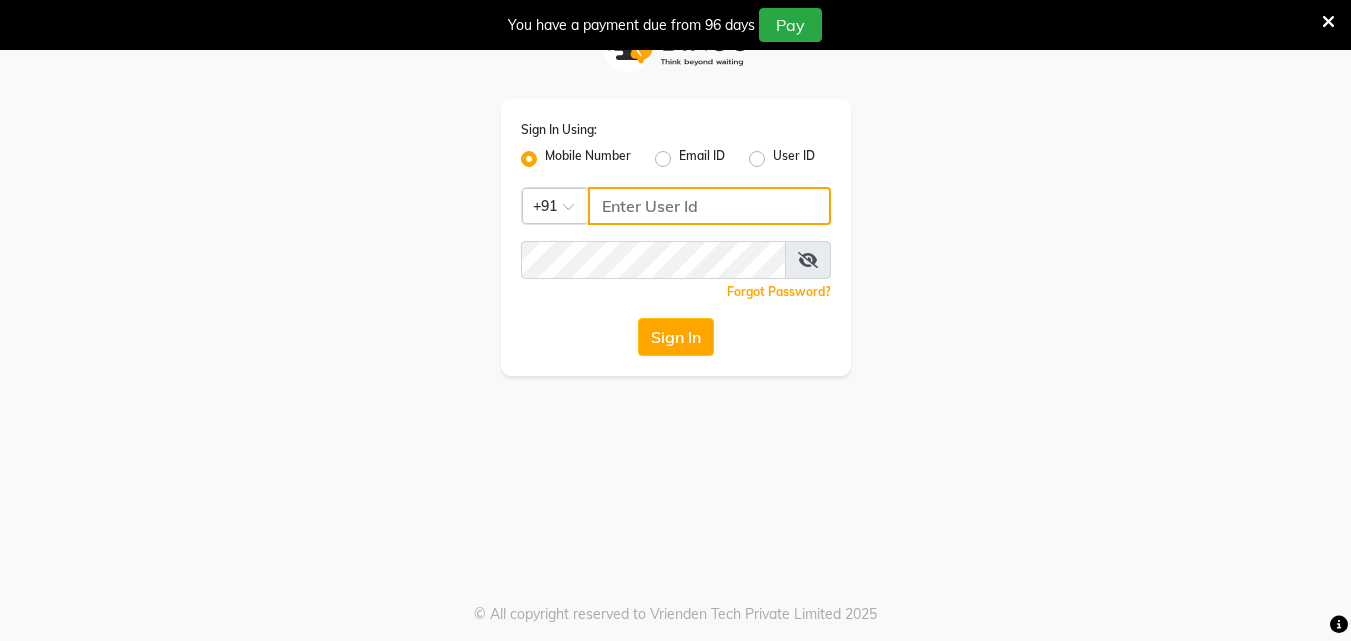 click 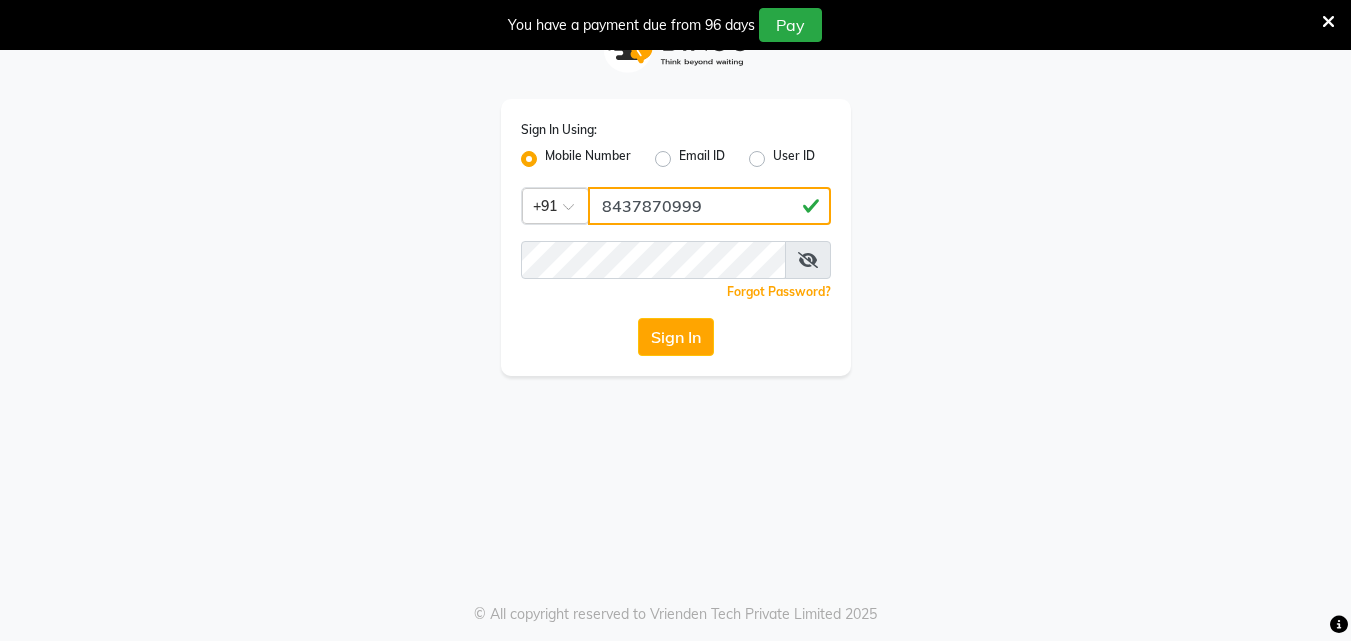 click on "8437870999" 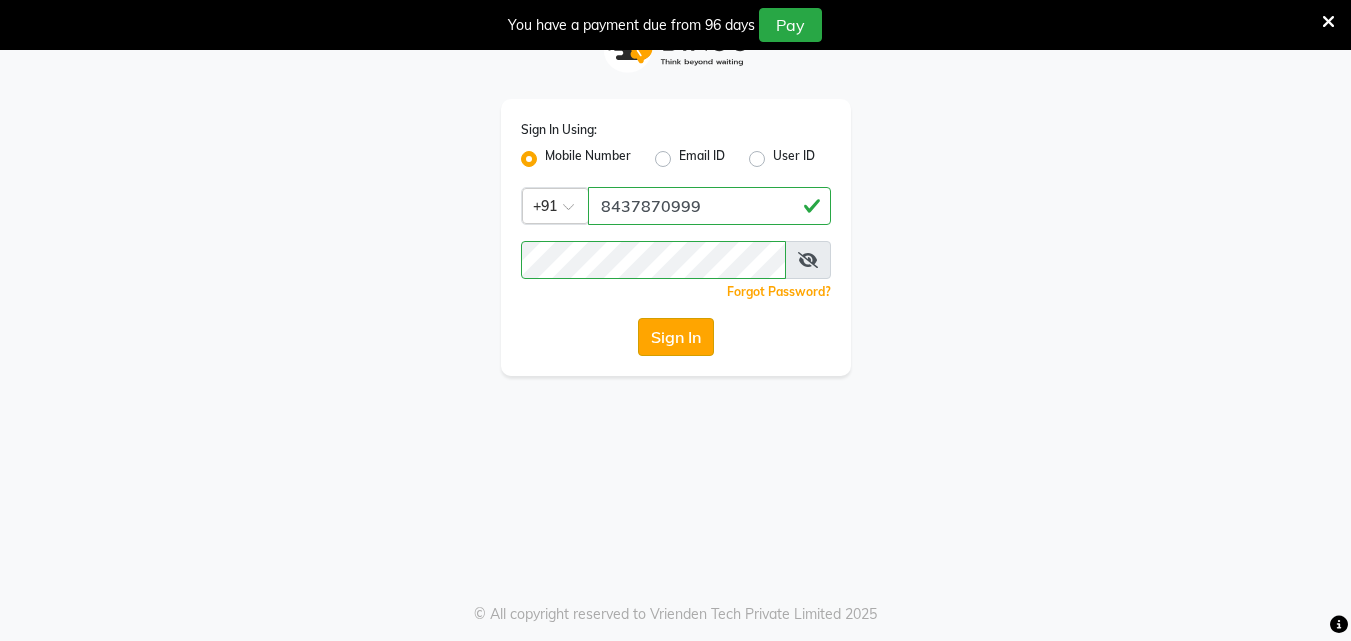 click on "Sign In" 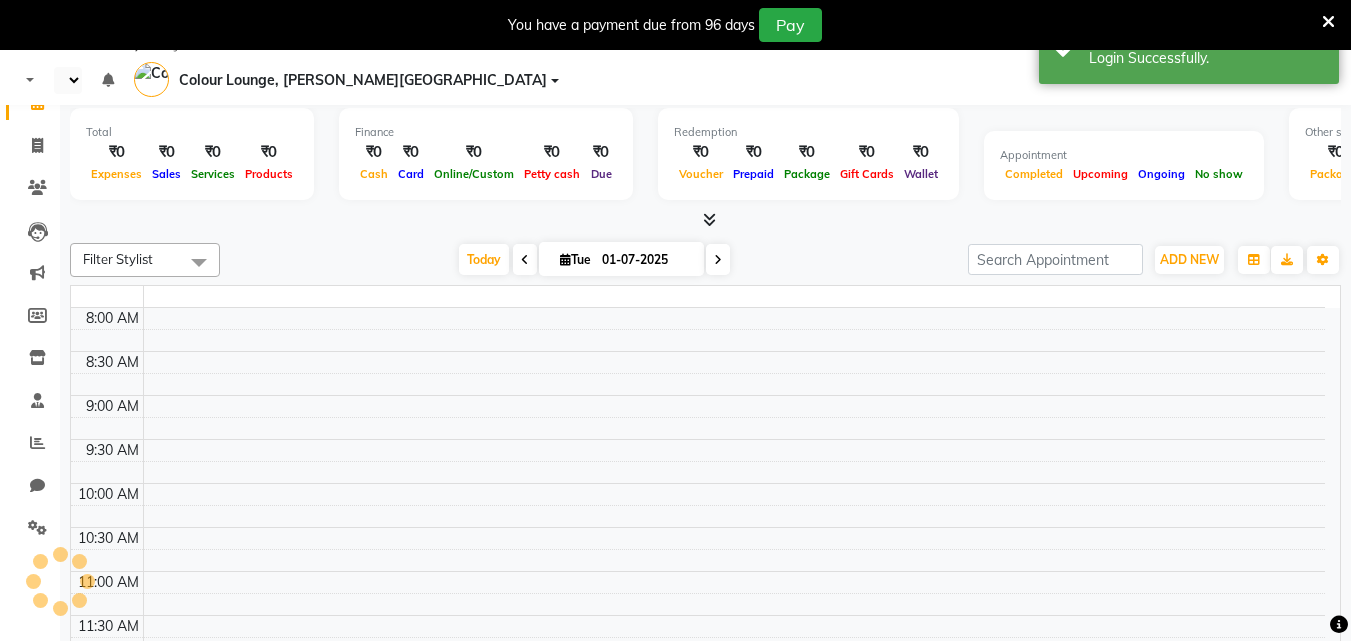 click at bounding box center (1328, 22) 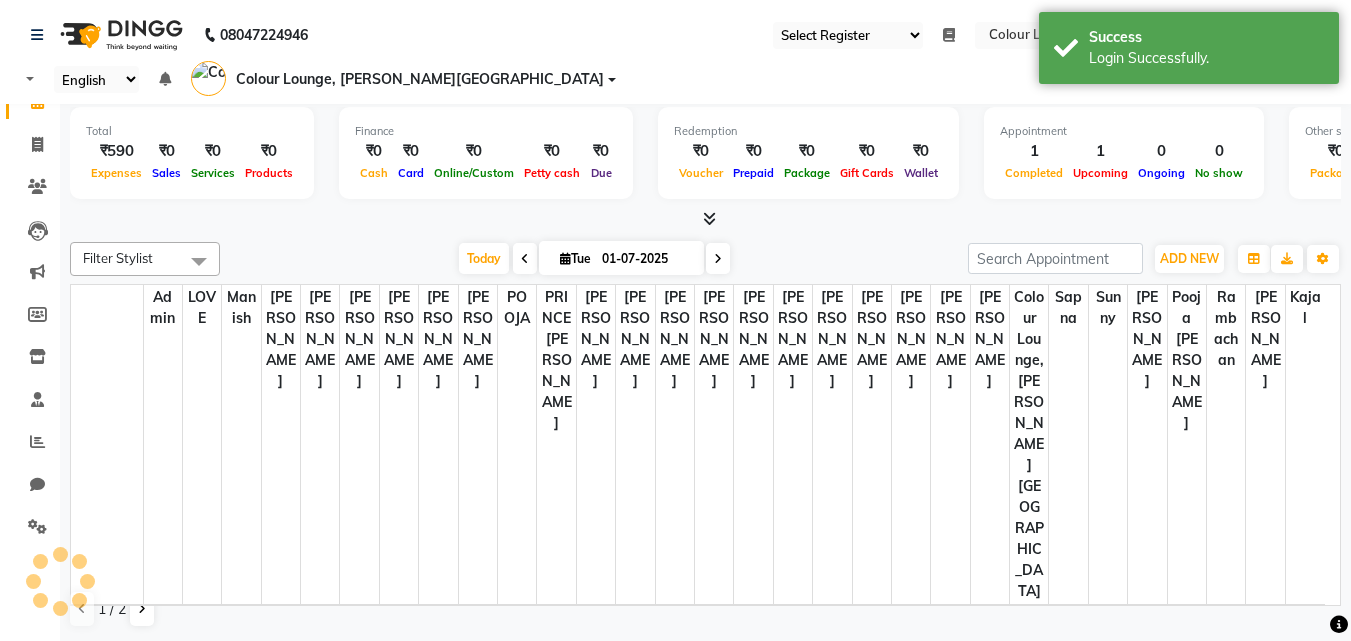 select on "67" 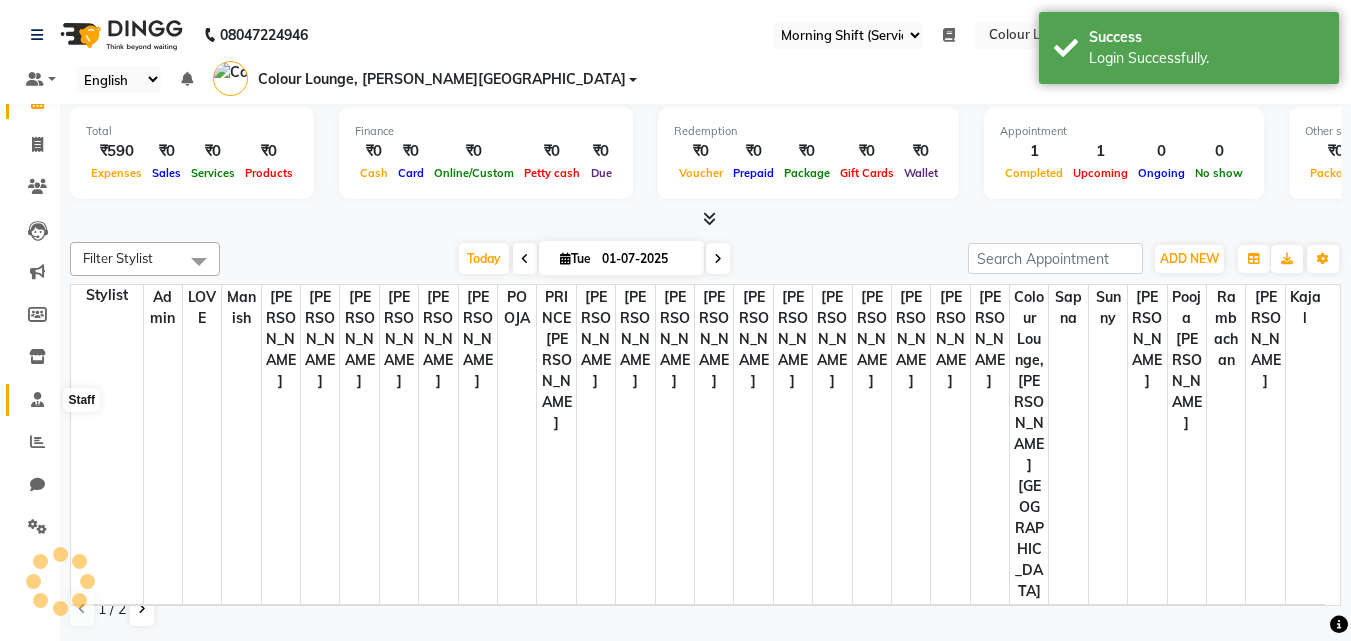 click 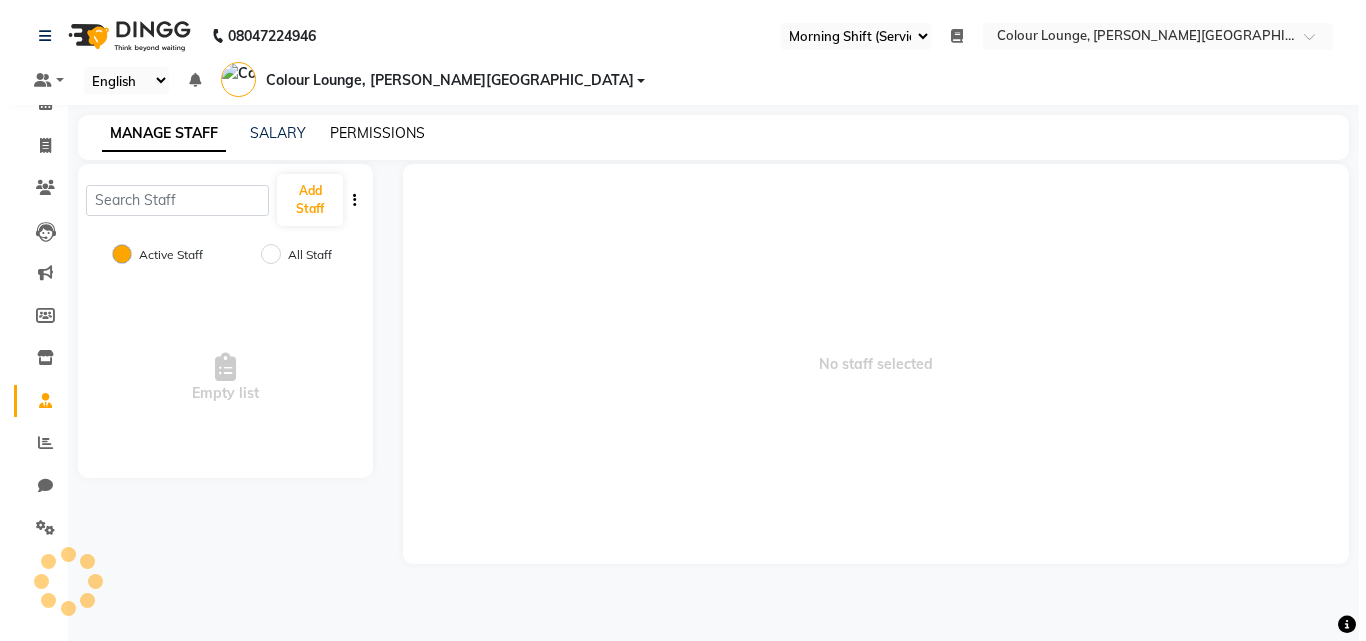 scroll, scrollTop: 0, scrollLeft: 0, axis: both 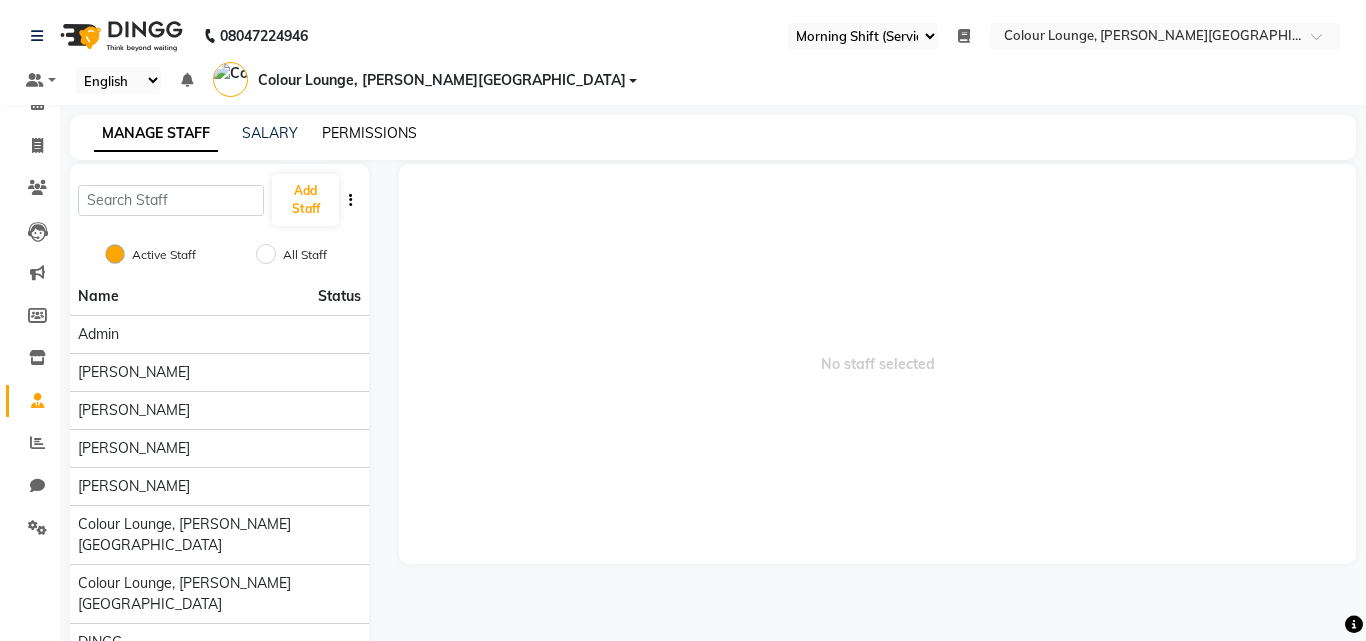 drag, startPoint x: 374, startPoint y: 135, endPoint x: 293, endPoint y: 385, distance: 262.7946 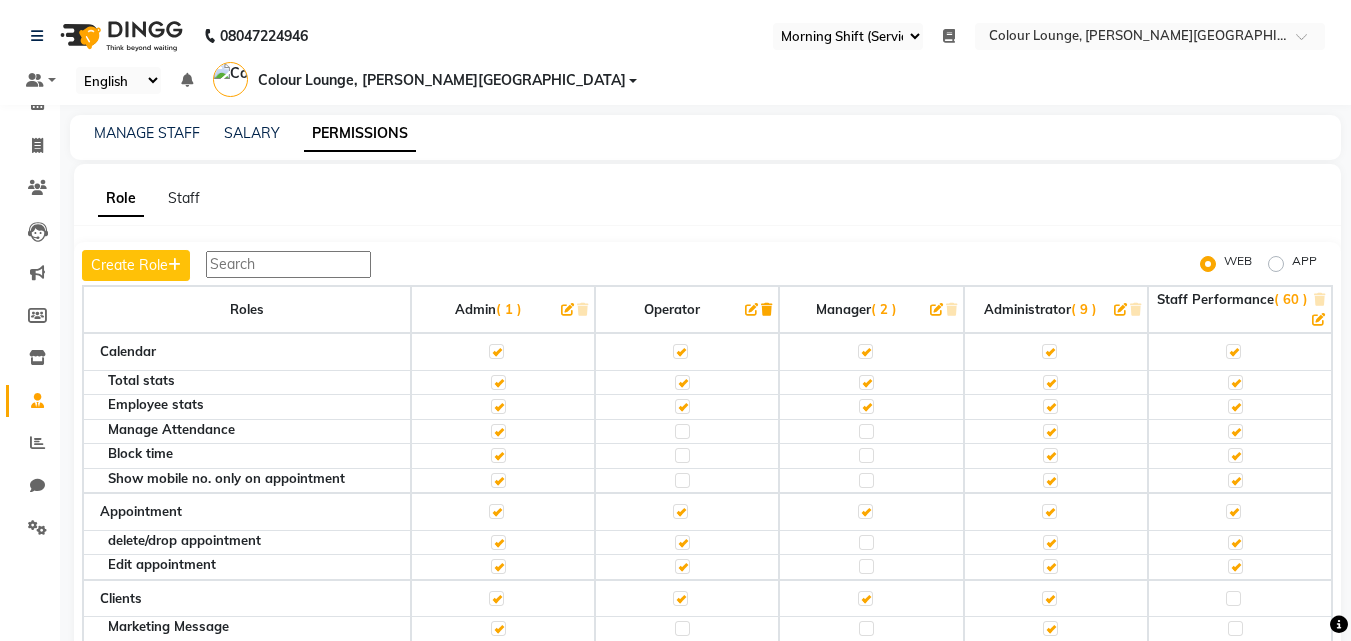 click at bounding box center [288, 264] 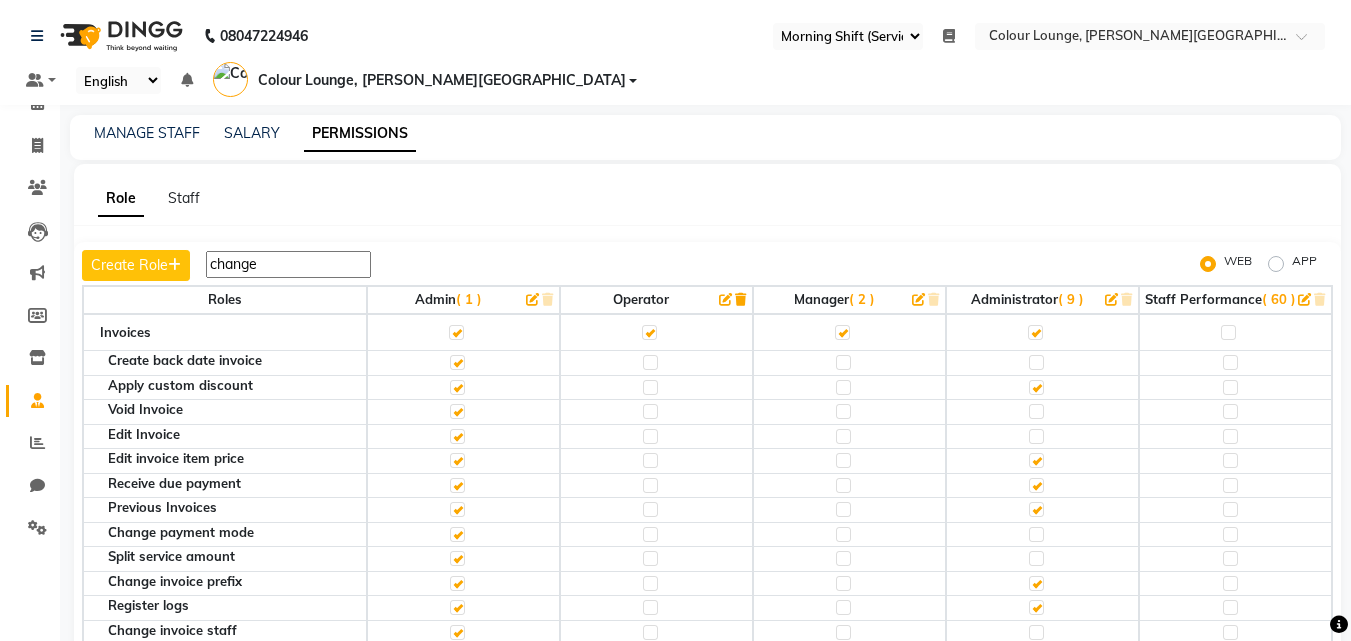 type on "change" 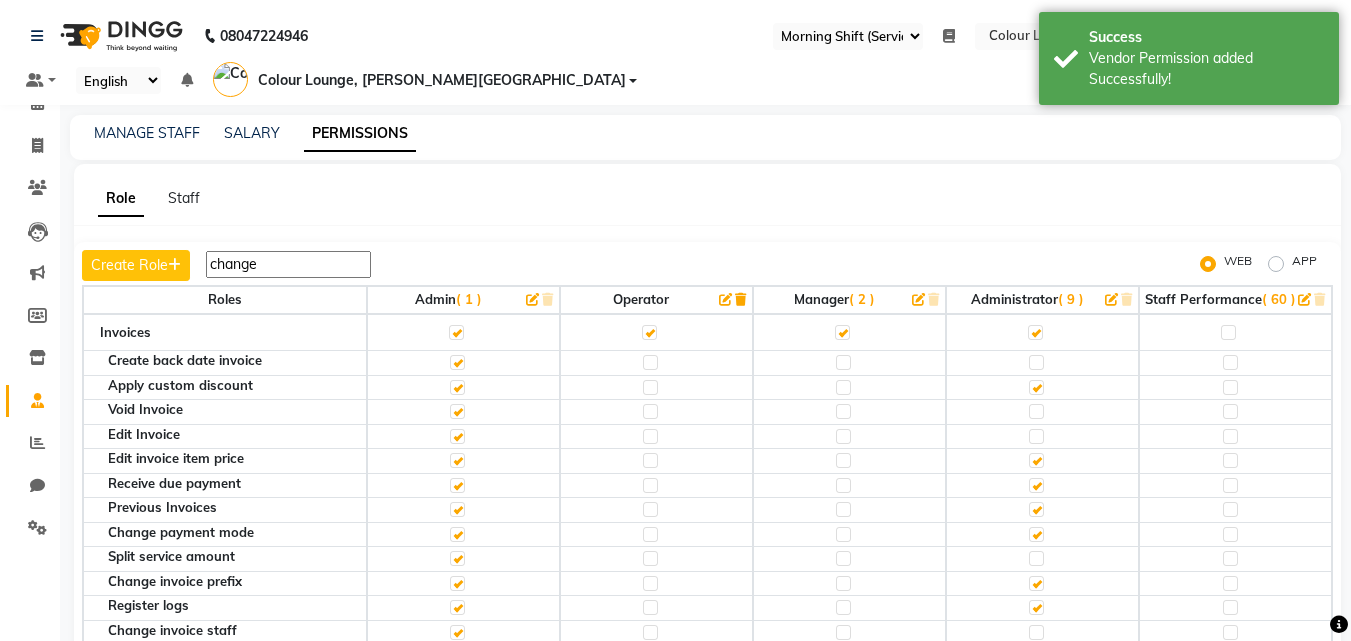 click on "Role Staff  Create Role  change WEB APP Roles Admin   ( 1 ) Operator  Manager   ( 2 ) Administrator   ( 9 ) Staff Performance   ( 60 ) Invoices Create back date invoice Apply custom discount Void Invoice Edit Invoice Edit invoice item price Receive due payment Previous Invoices Change payment mode Split service amount Change invoice prefix Register logs Change invoice staff Show Product Stock Quantity in Invoice Export Invoices Manage Bill Status Web Header Notifications Change register Open register Close register Manage Profile Manage Subscription" 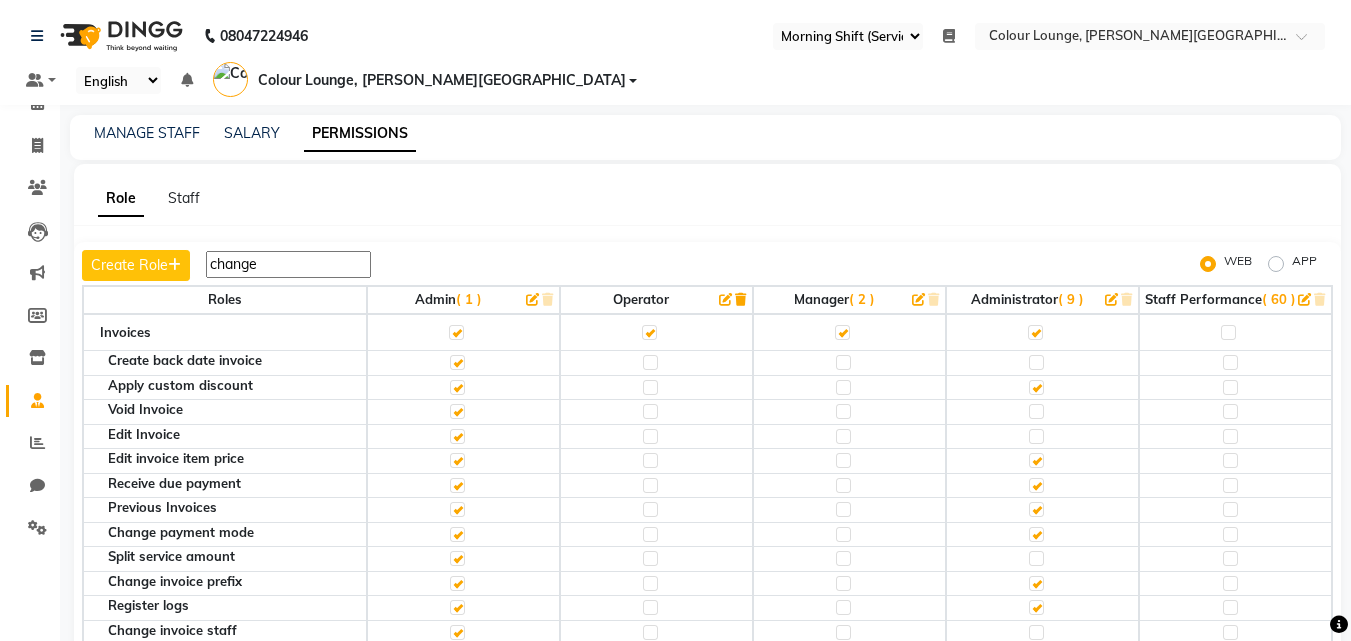 drag, startPoint x: 466, startPoint y: 85, endPoint x: 461, endPoint y: 124, distance: 39.319206 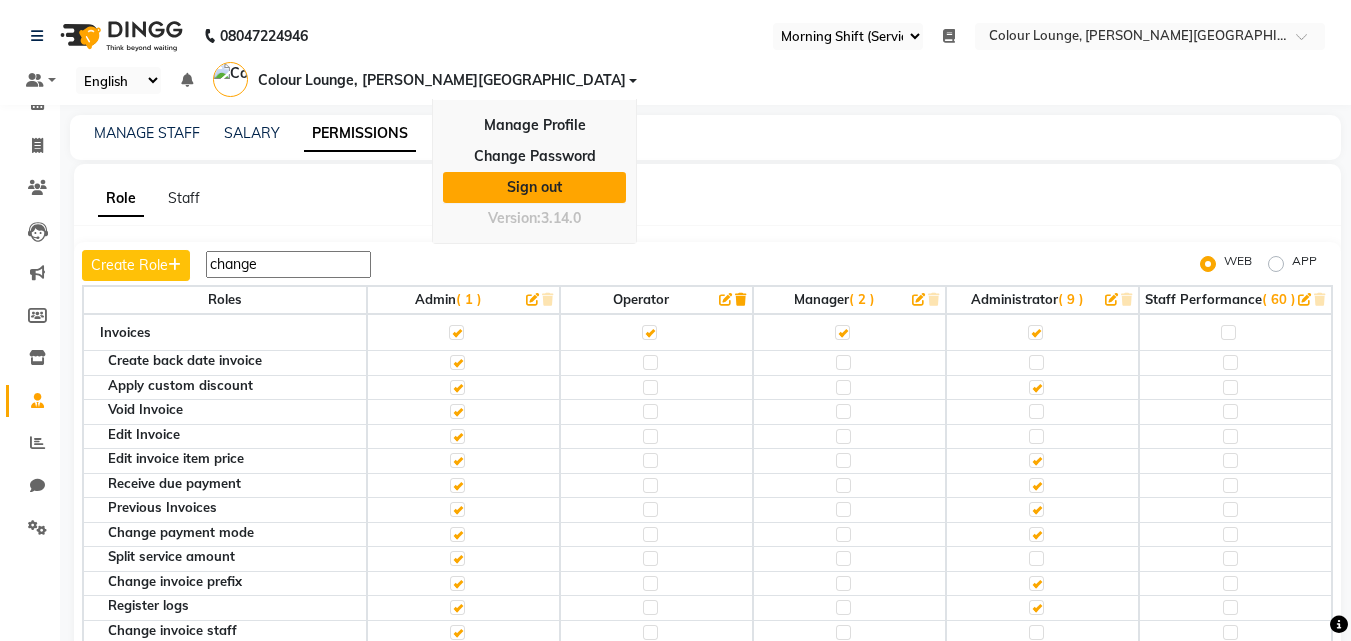 click on "Sign out" at bounding box center [534, 187] 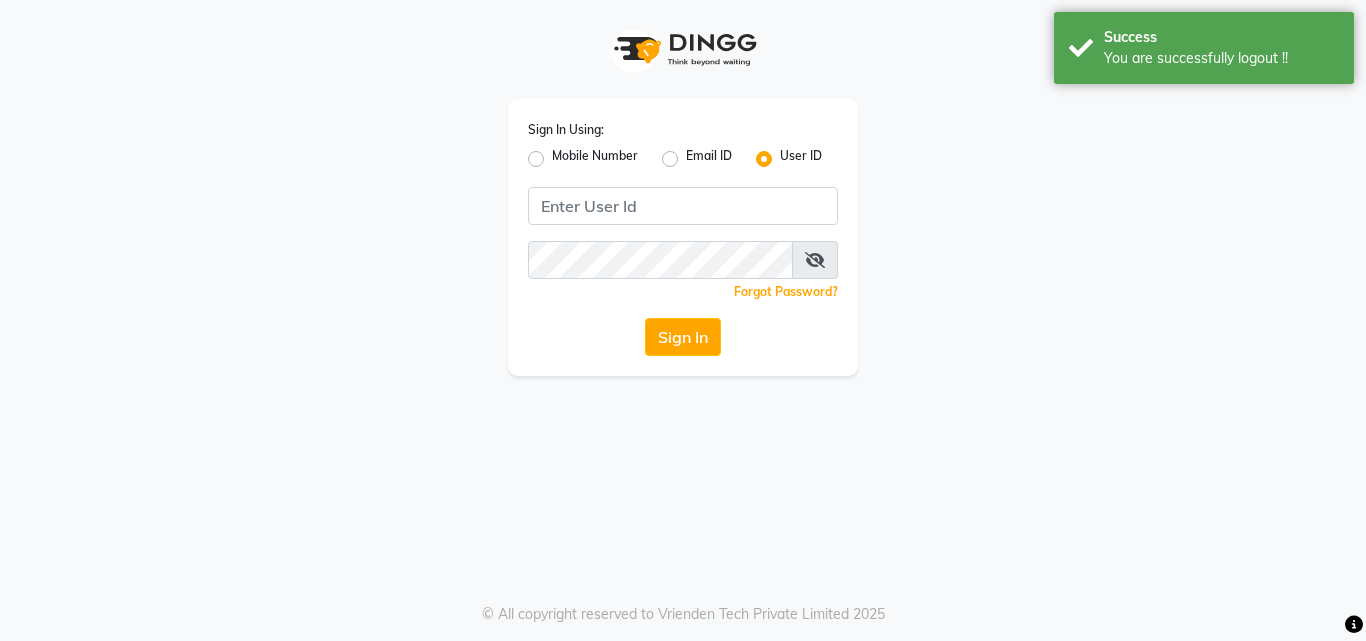click on "Mobile Number" 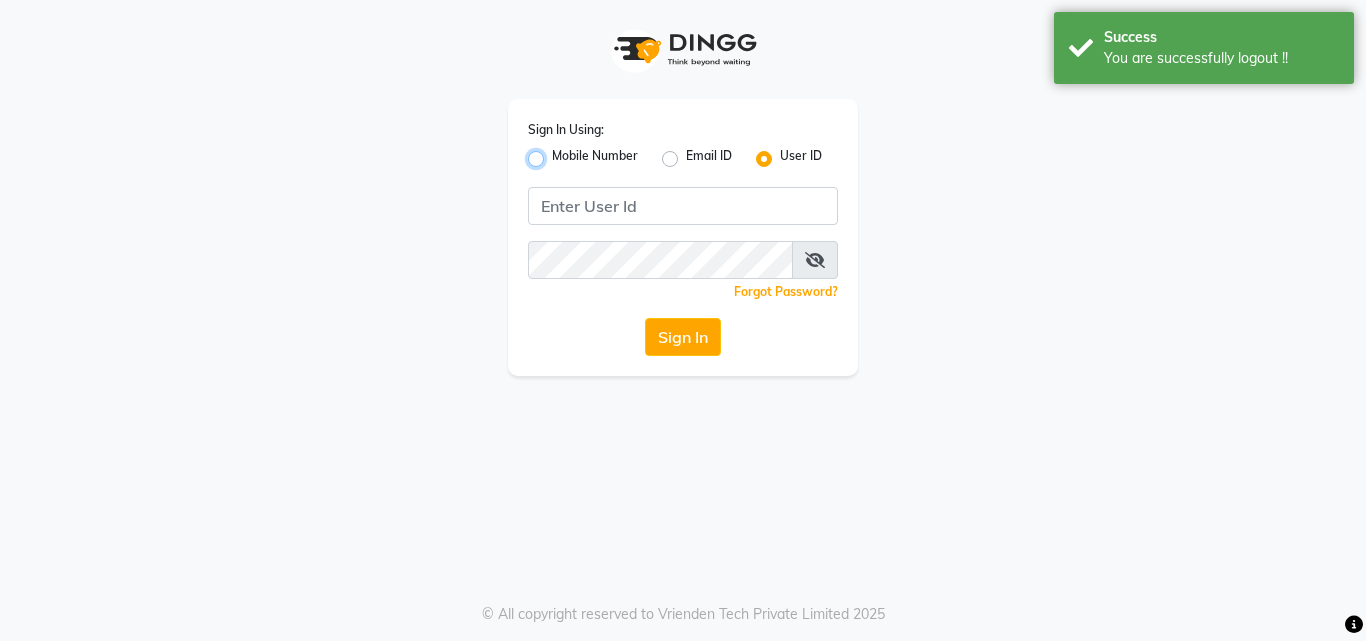 click on "Mobile Number" at bounding box center (558, 153) 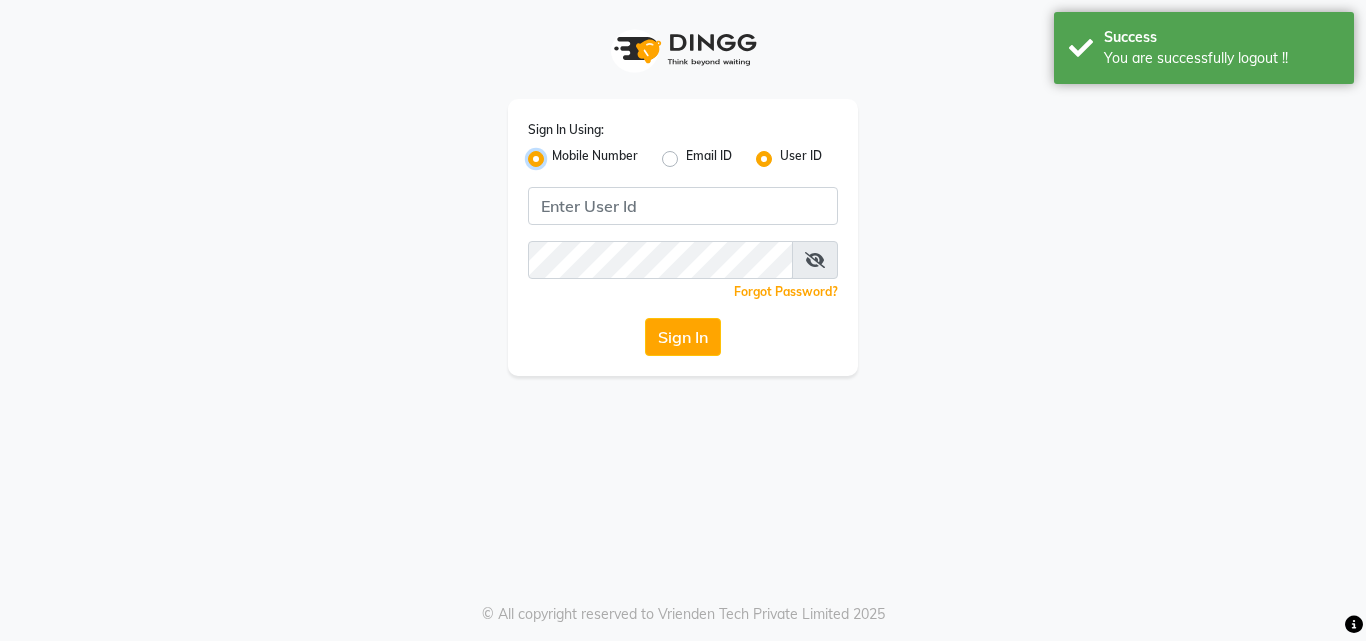 radio on "false" 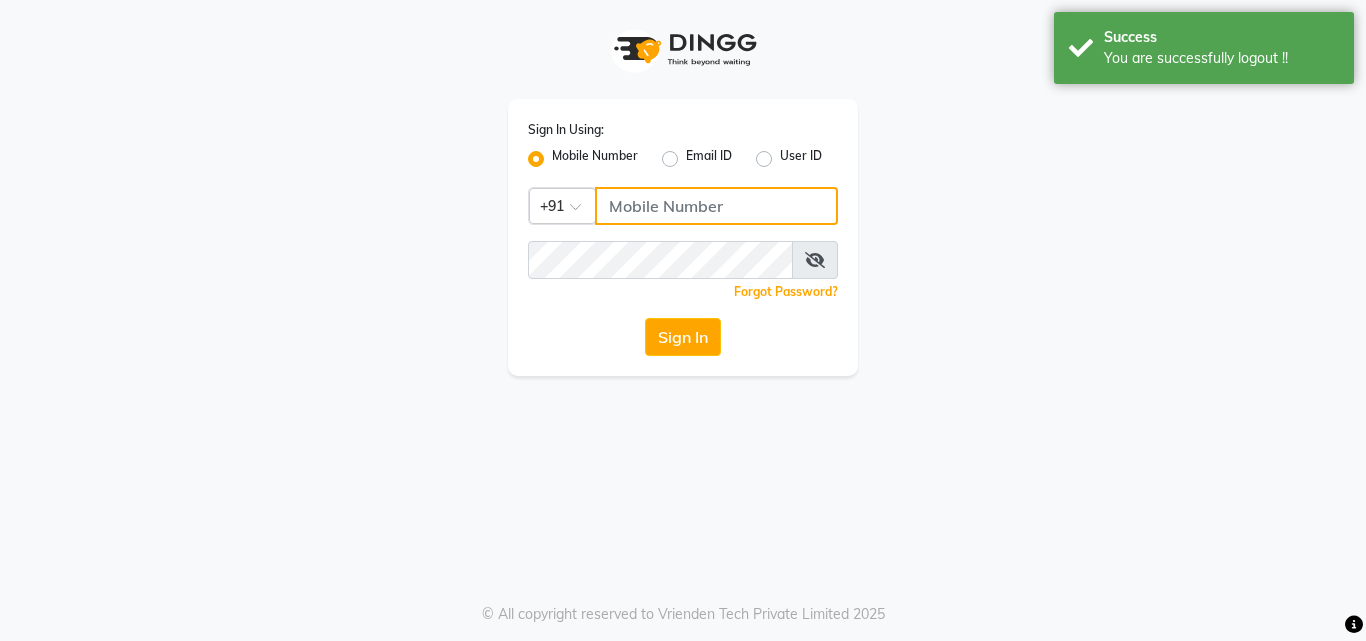 click 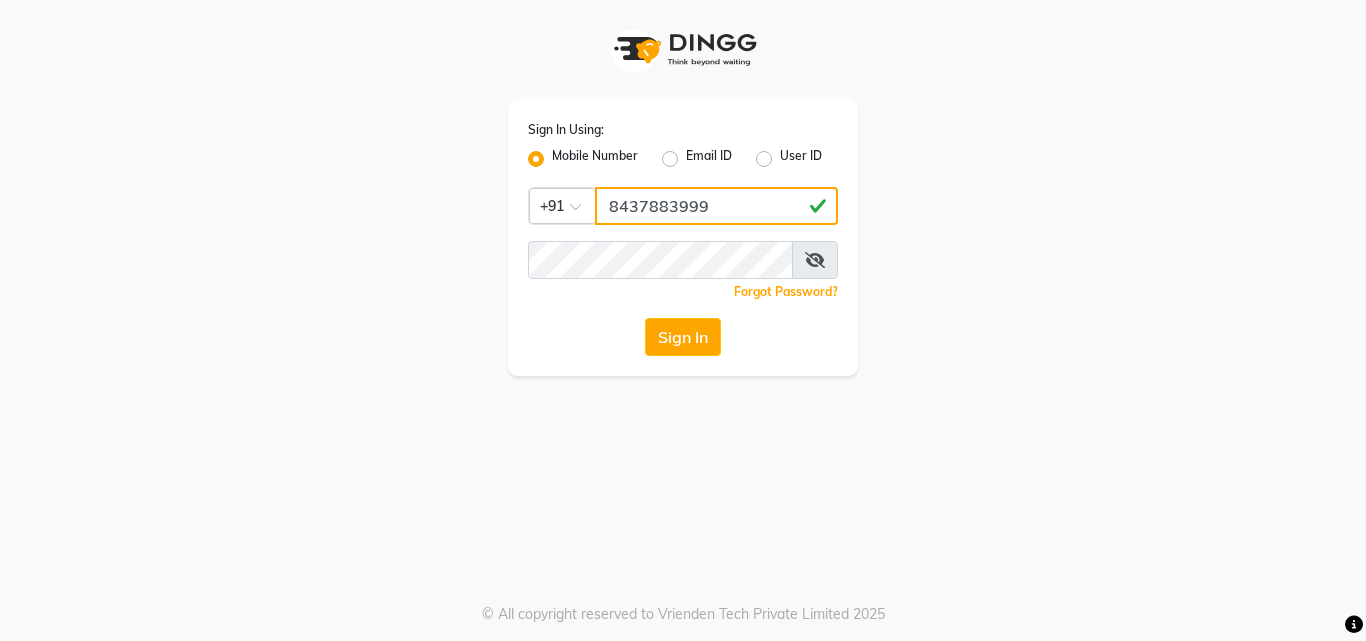 type on "8437883999" 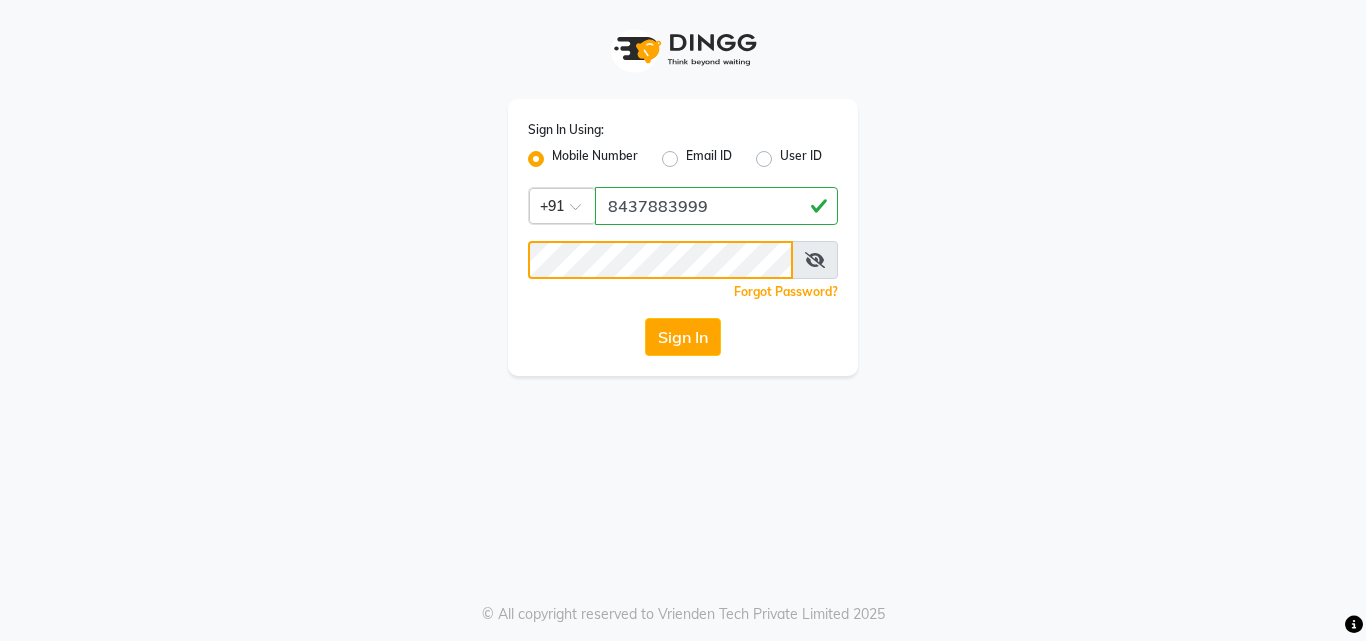 click on "Sign In" 